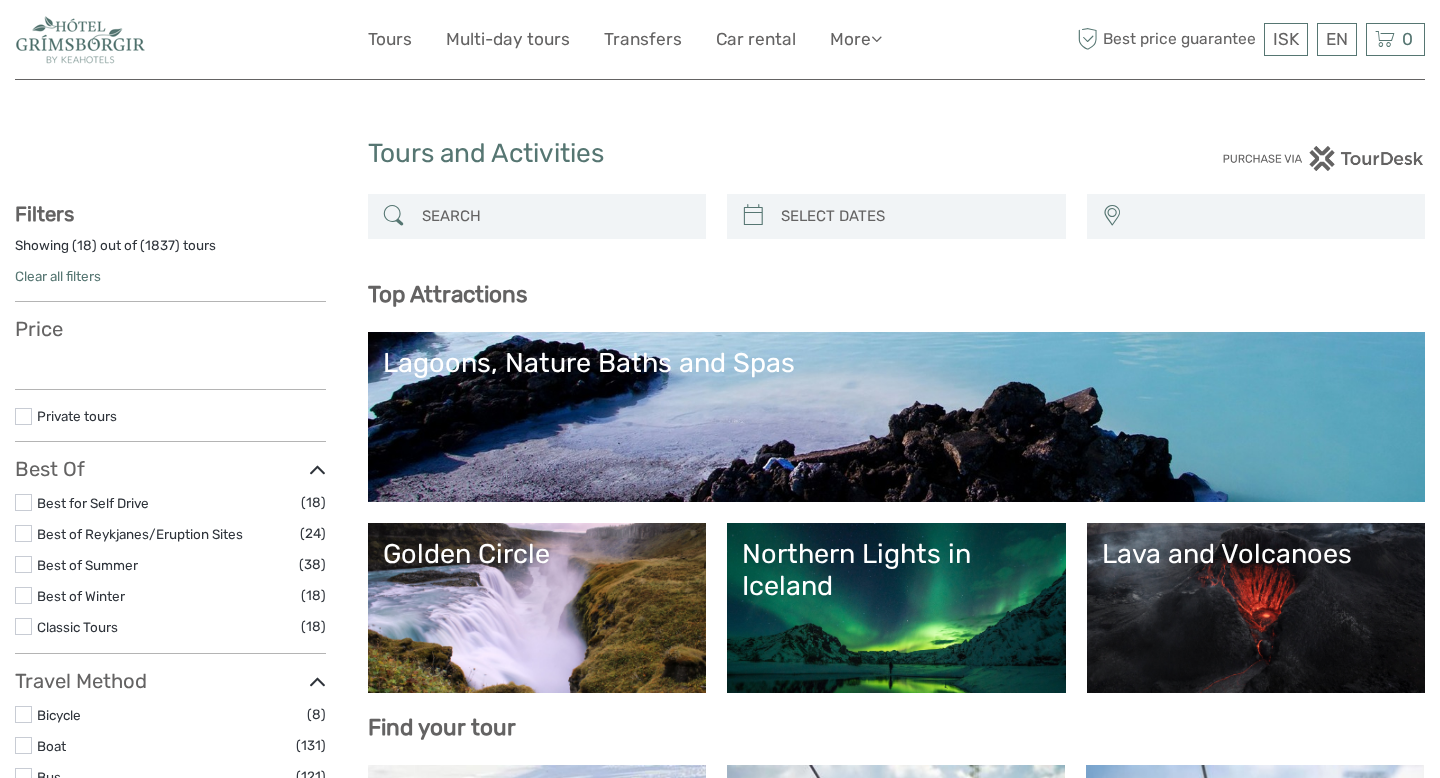 select 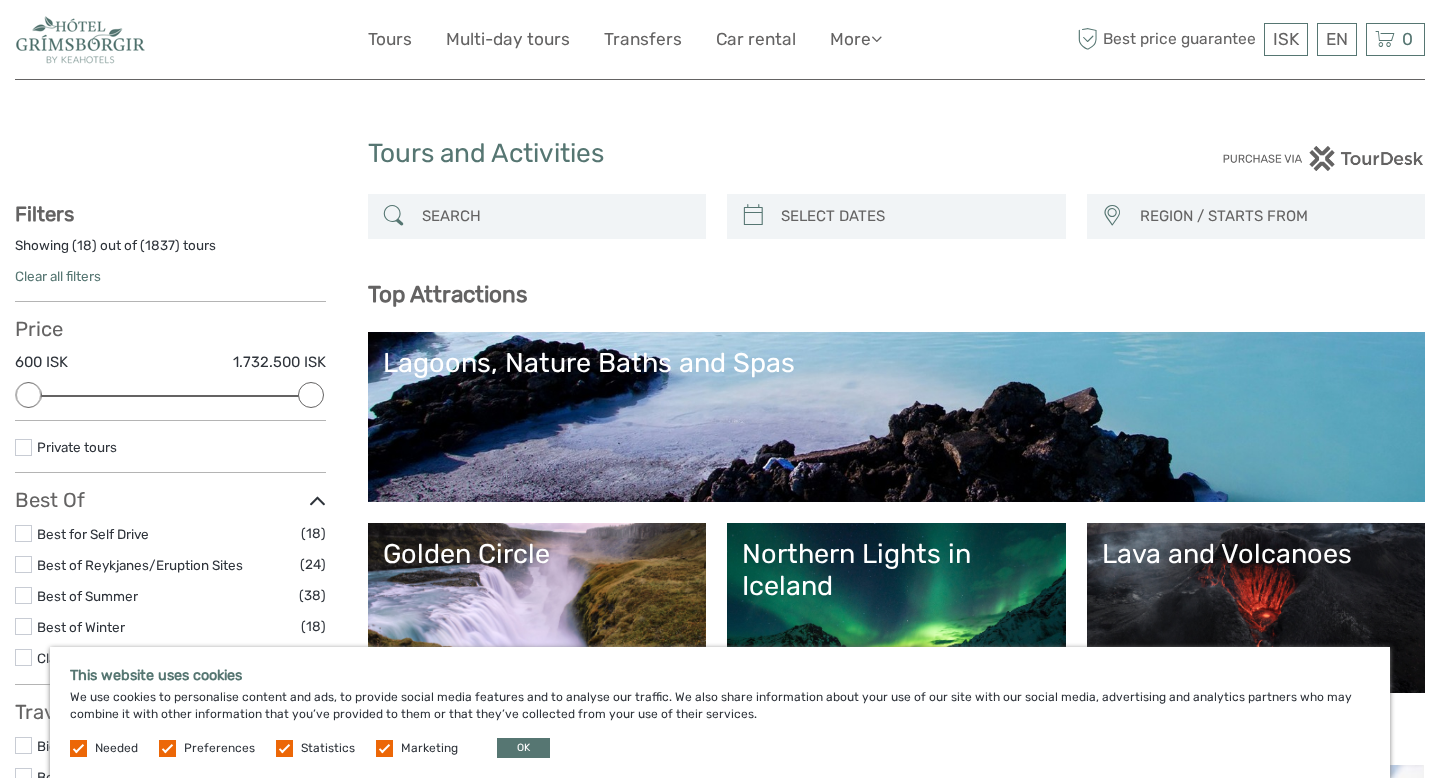 scroll, scrollTop: 0, scrollLeft: 0, axis: both 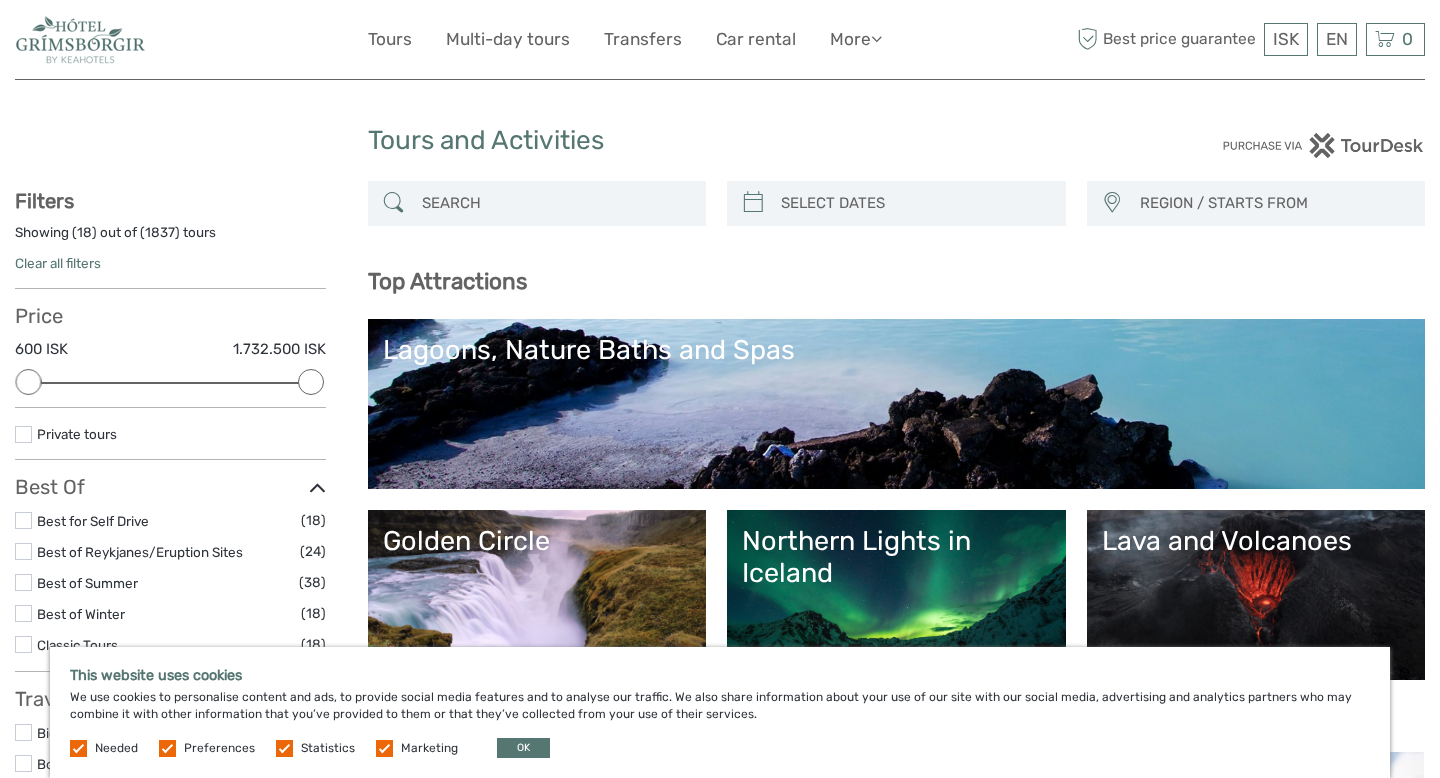 click on "Lagoons, Nature Baths and Spas" at bounding box center (897, 350) 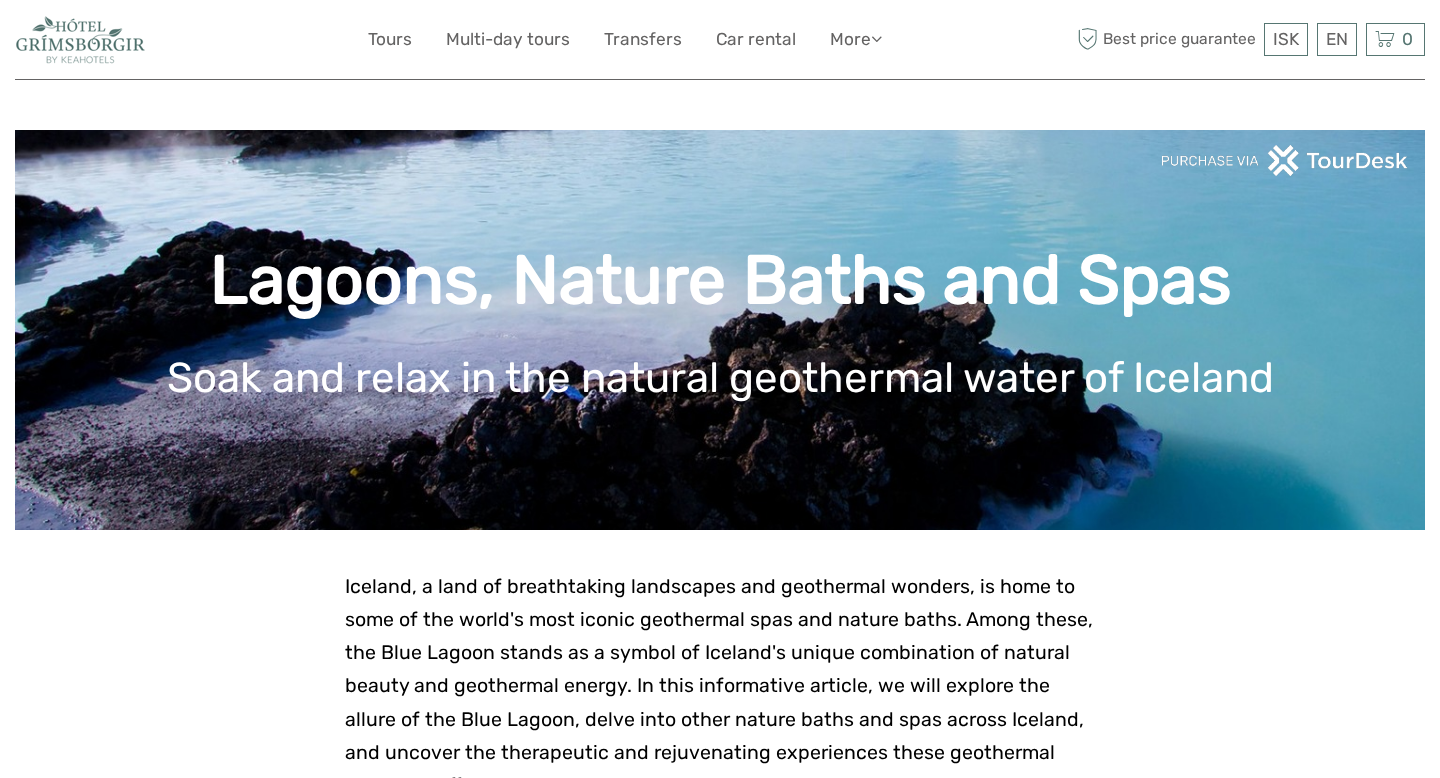 scroll, scrollTop: 0, scrollLeft: 0, axis: both 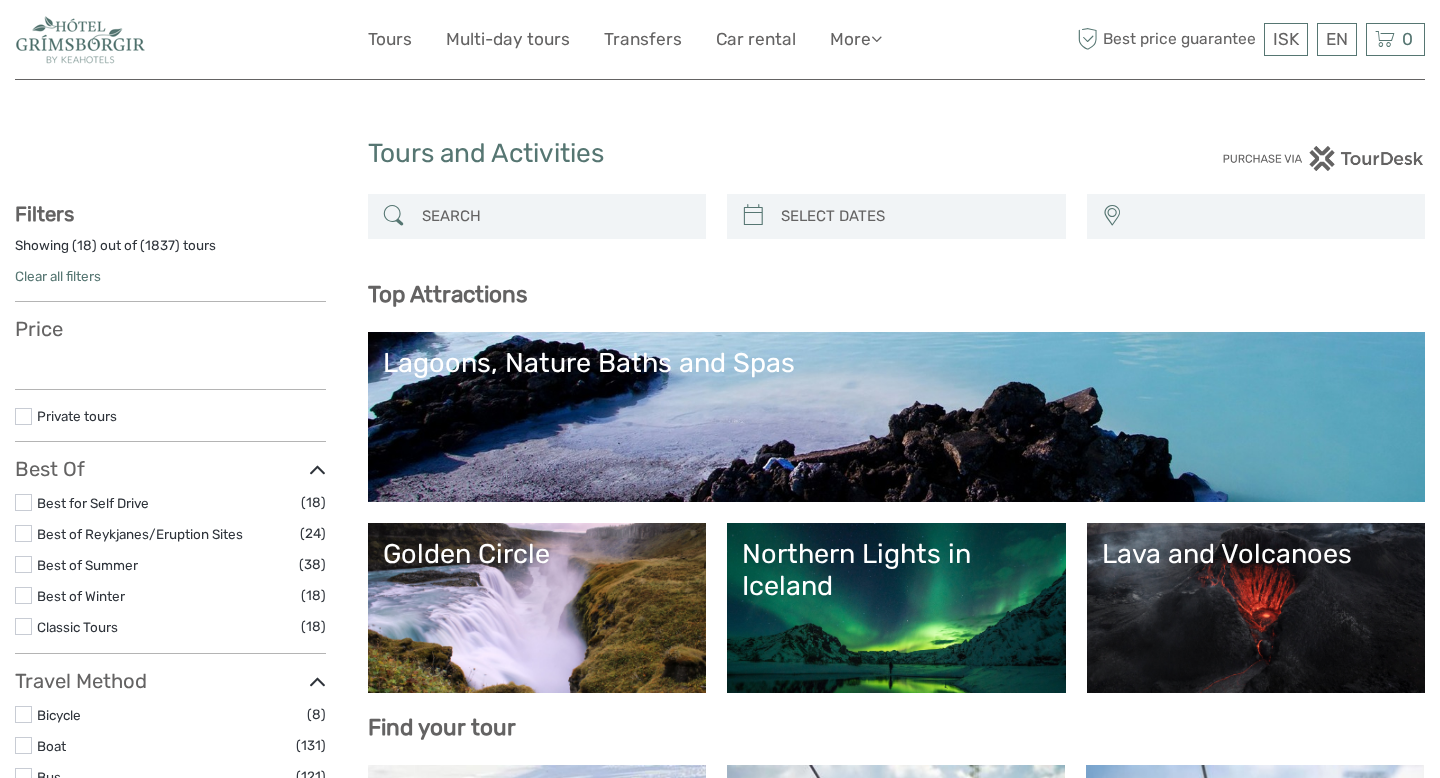 select 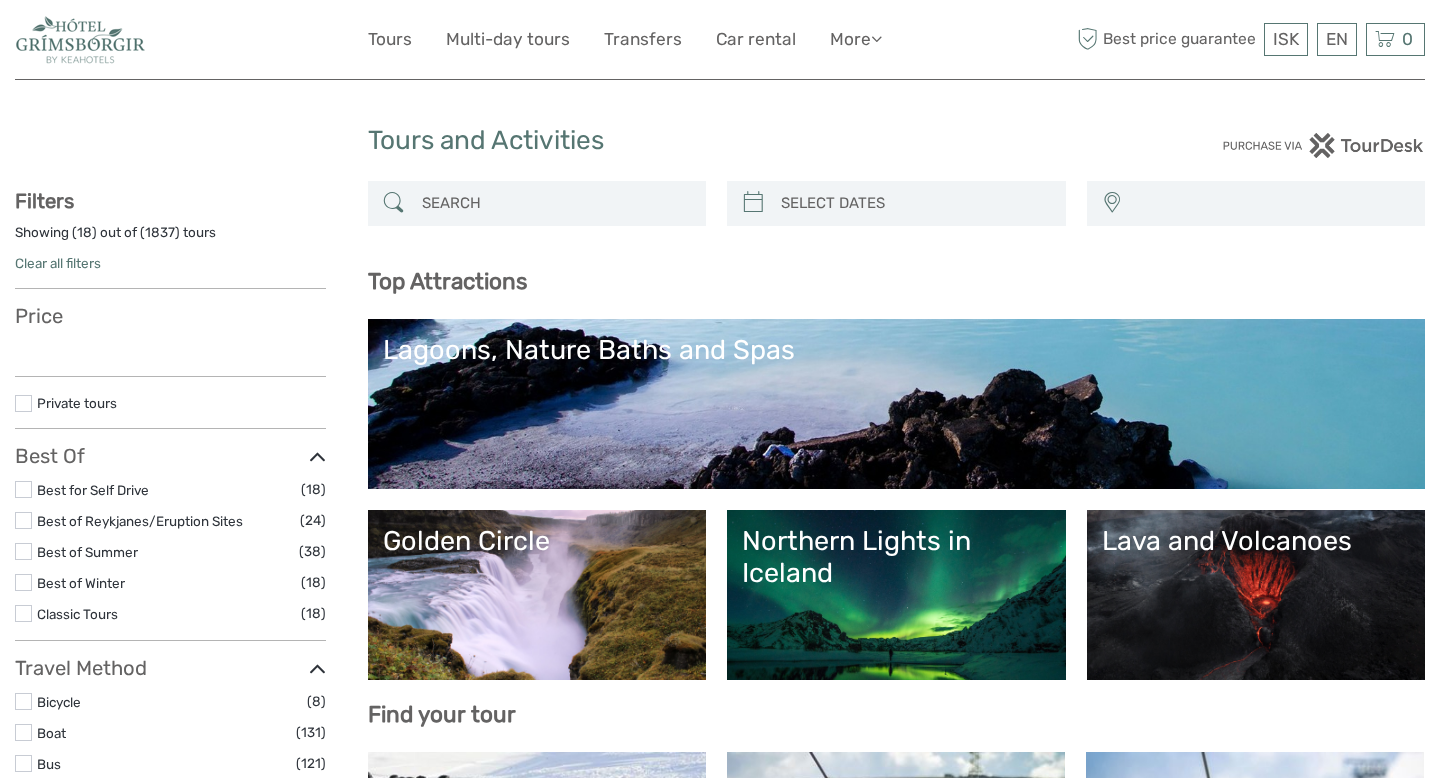 select 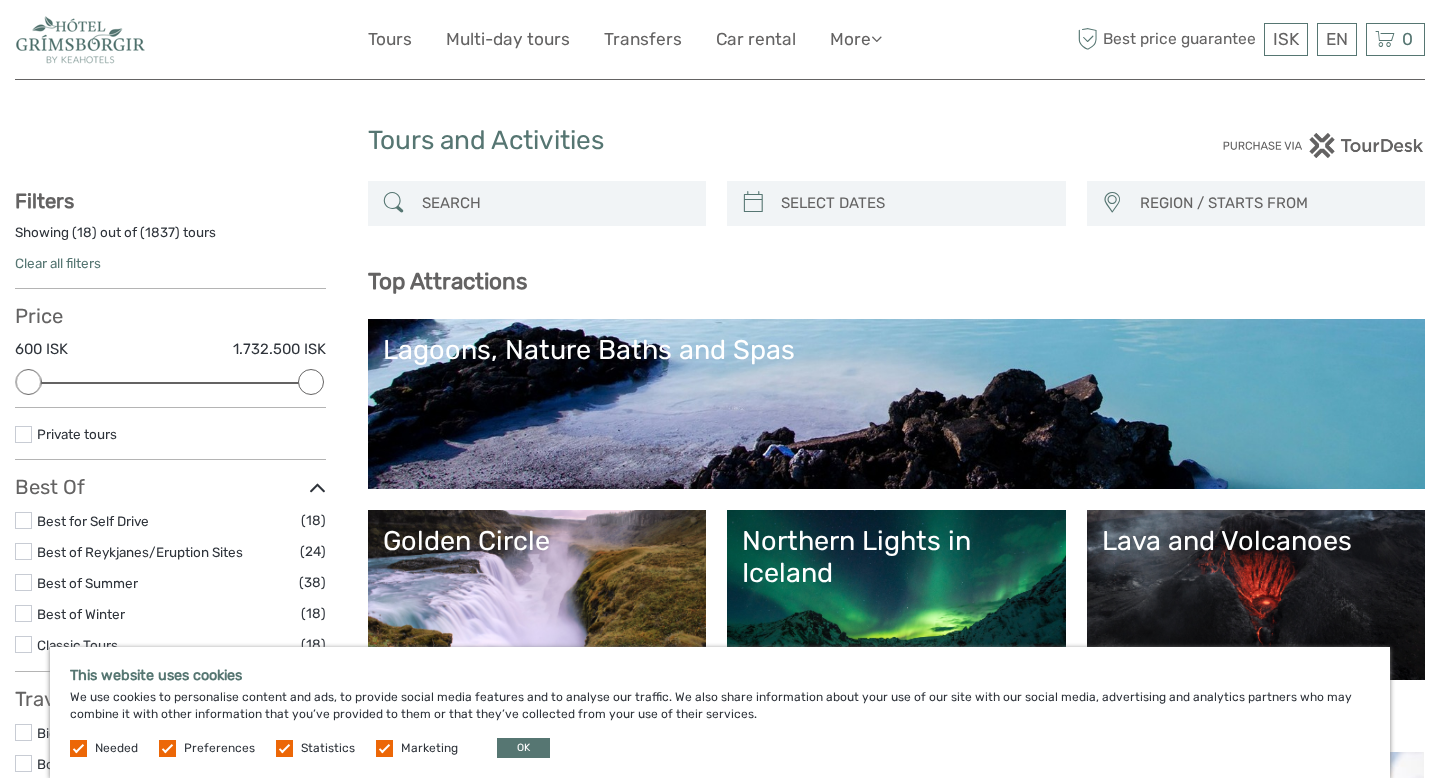 click on "Lagoons, Nature Baths and Spas" at bounding box center (897, 350) 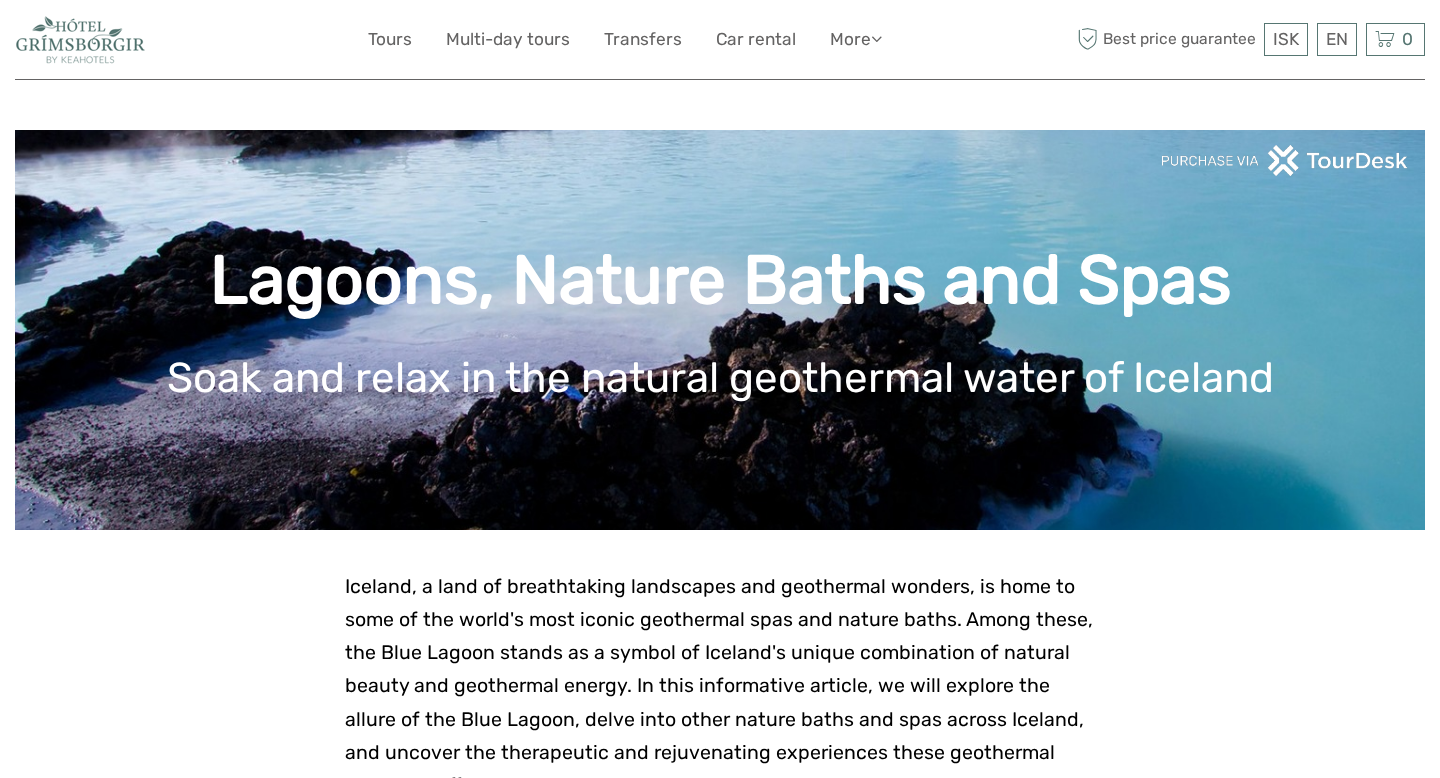 scroll, scrollTop: 0, scrollLeft: 0, axis: both 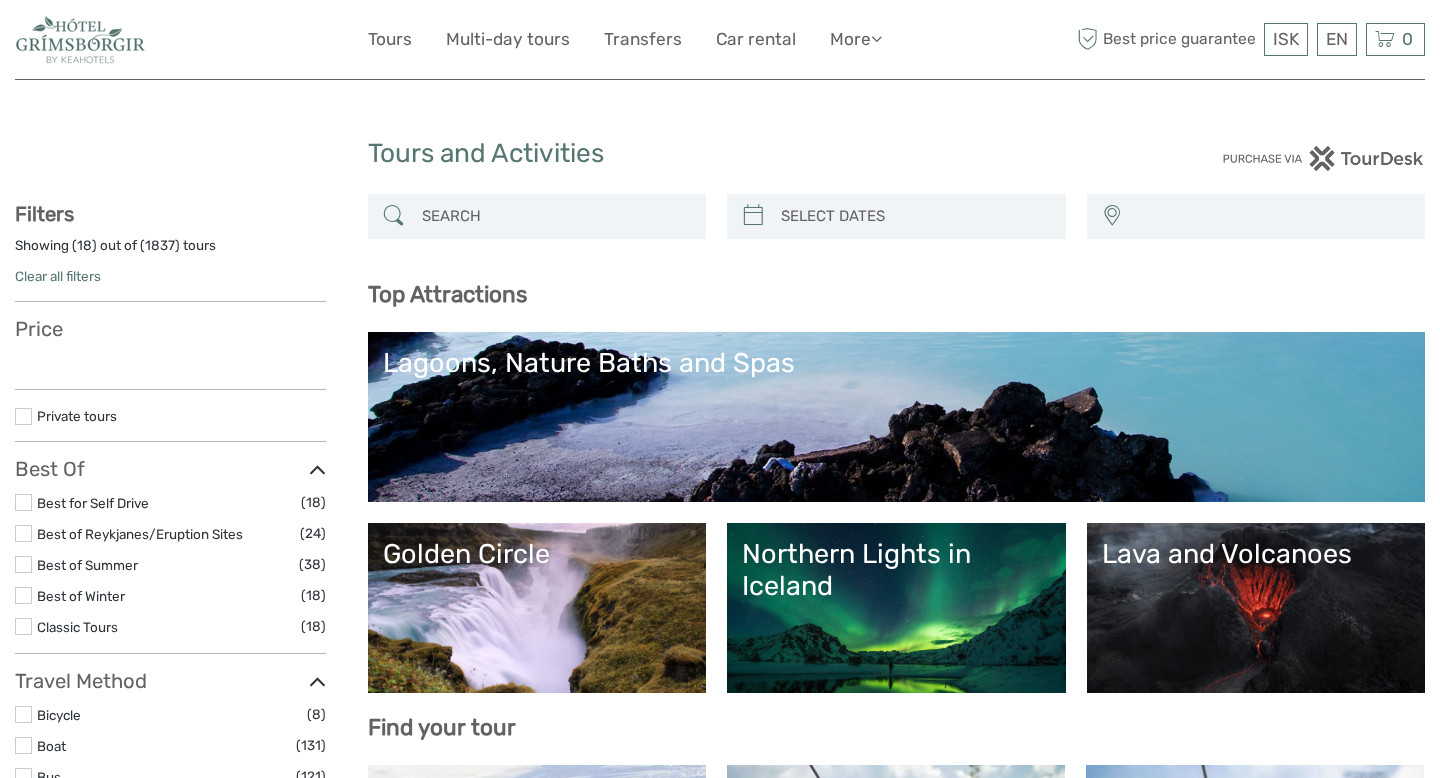 select 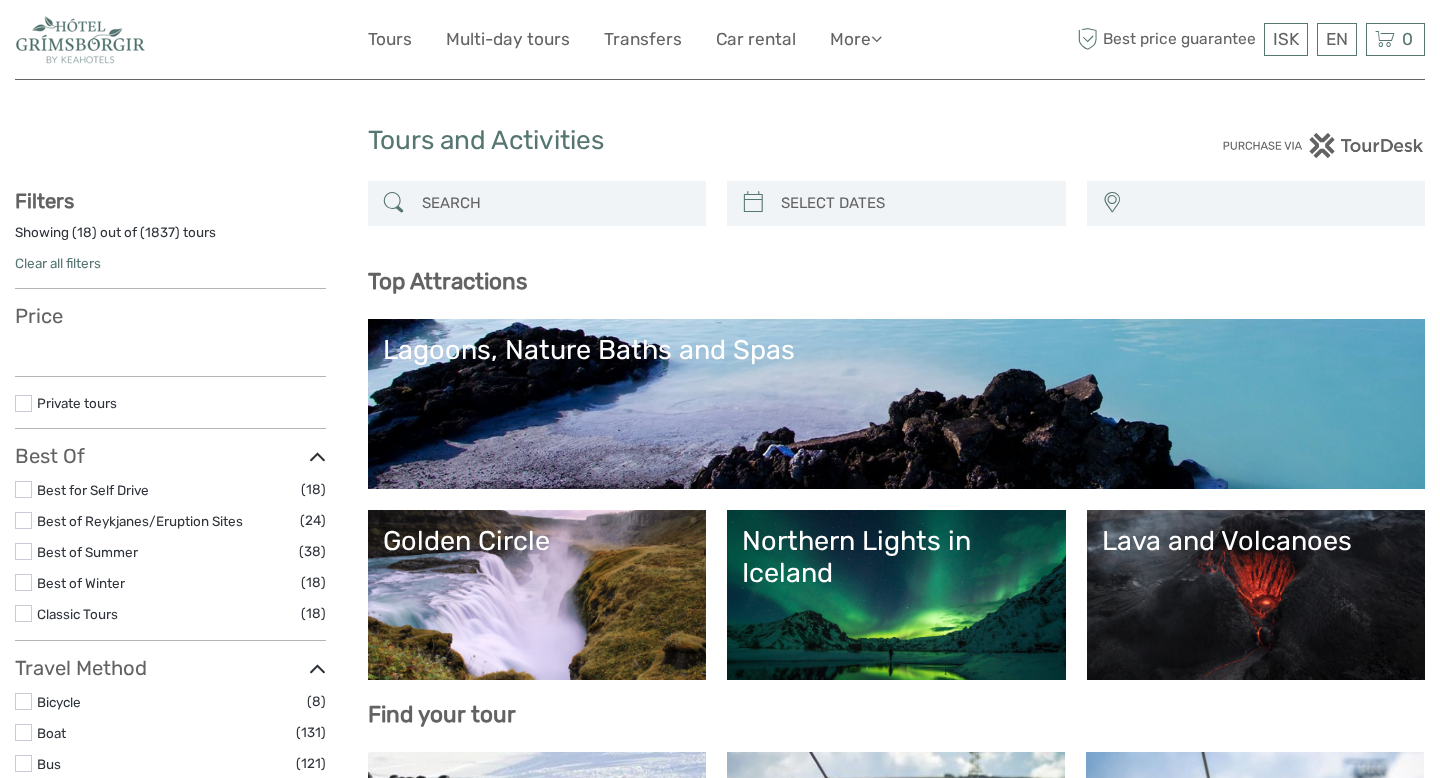 select 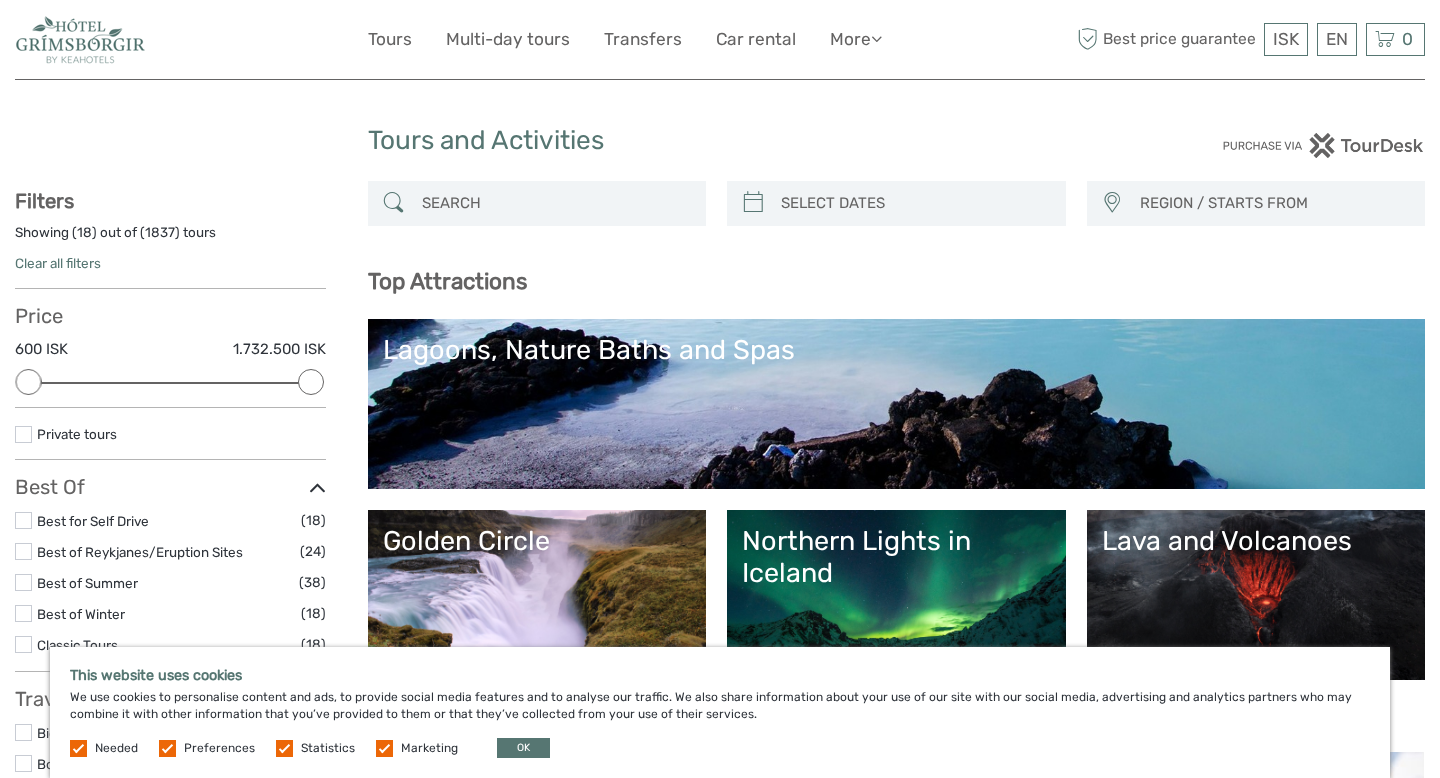 scroll, scrollTop: 0, scrollLeft: 0, axis: both 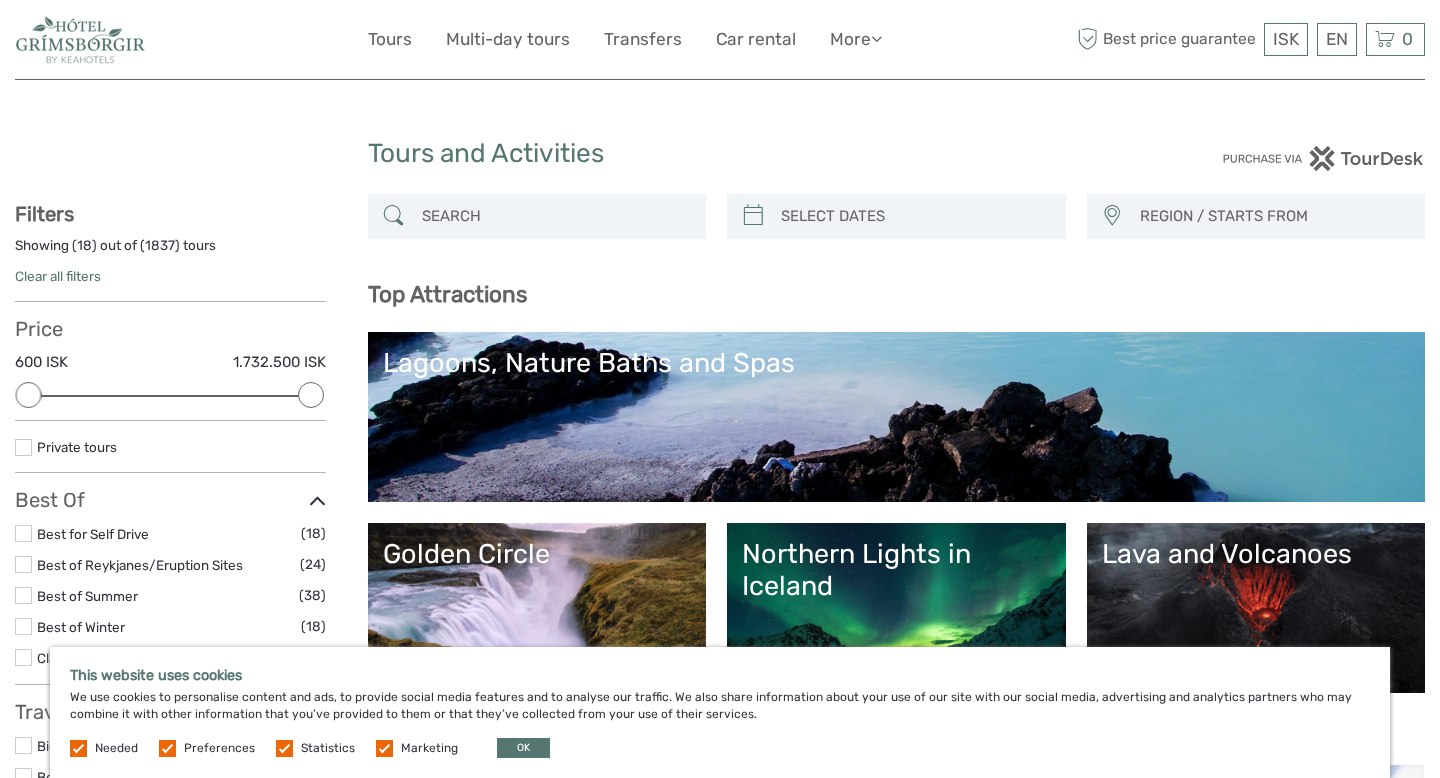 click on "Lagoons, Nature Baths and Spas" at bounding box center [897, 363] 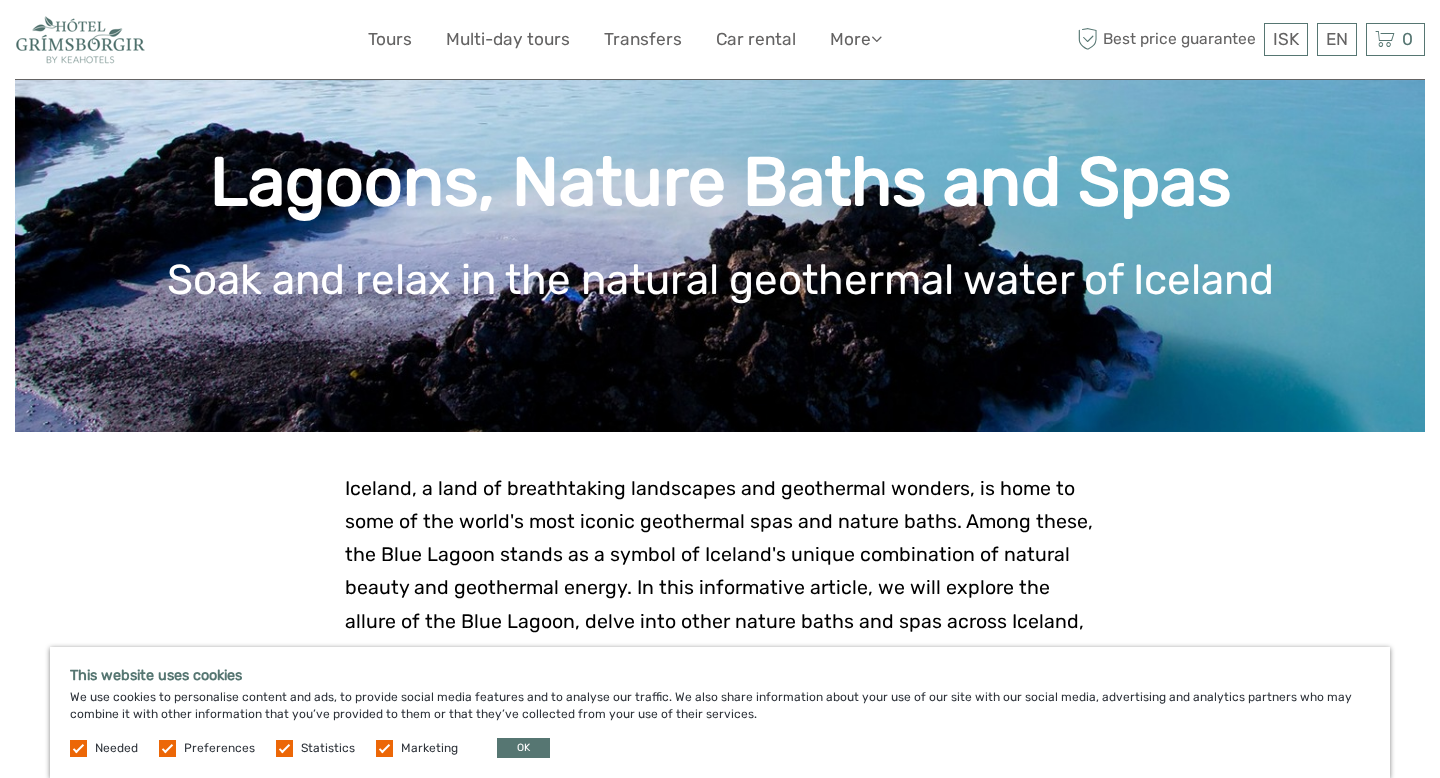 scroll, scrollTop: 104, scrollLeft: 0, axis: vertical 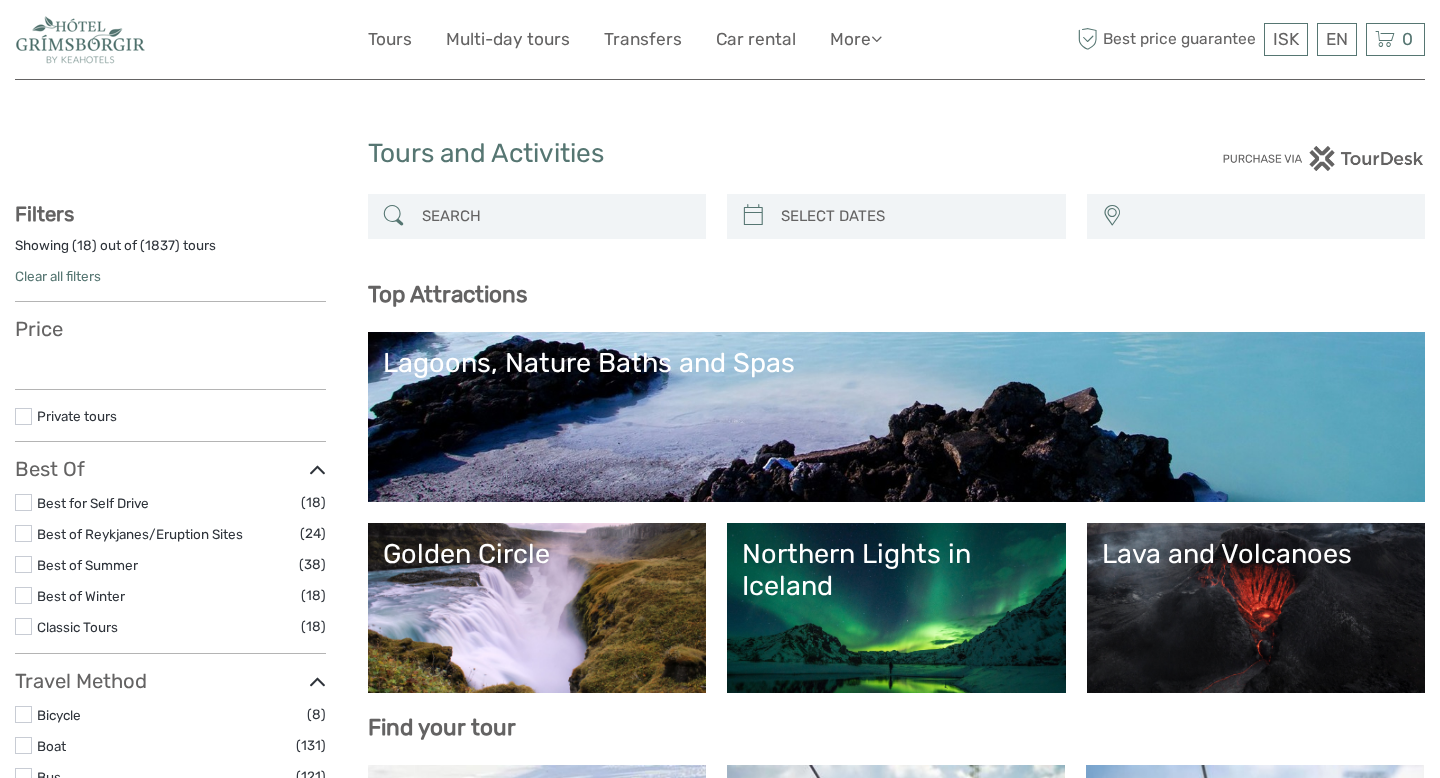 select 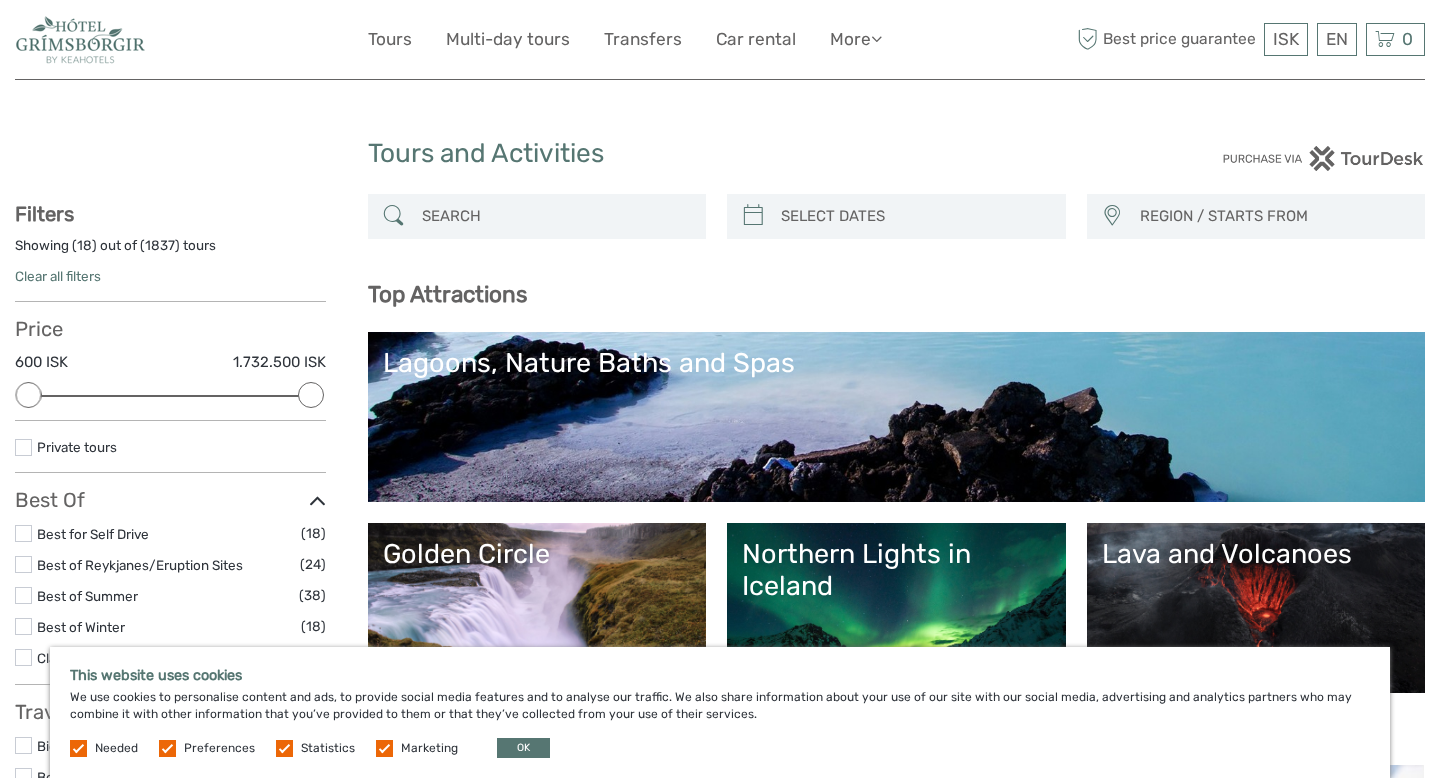 scroll, scrollTop: 0, scrollLeft: 0, axis: both 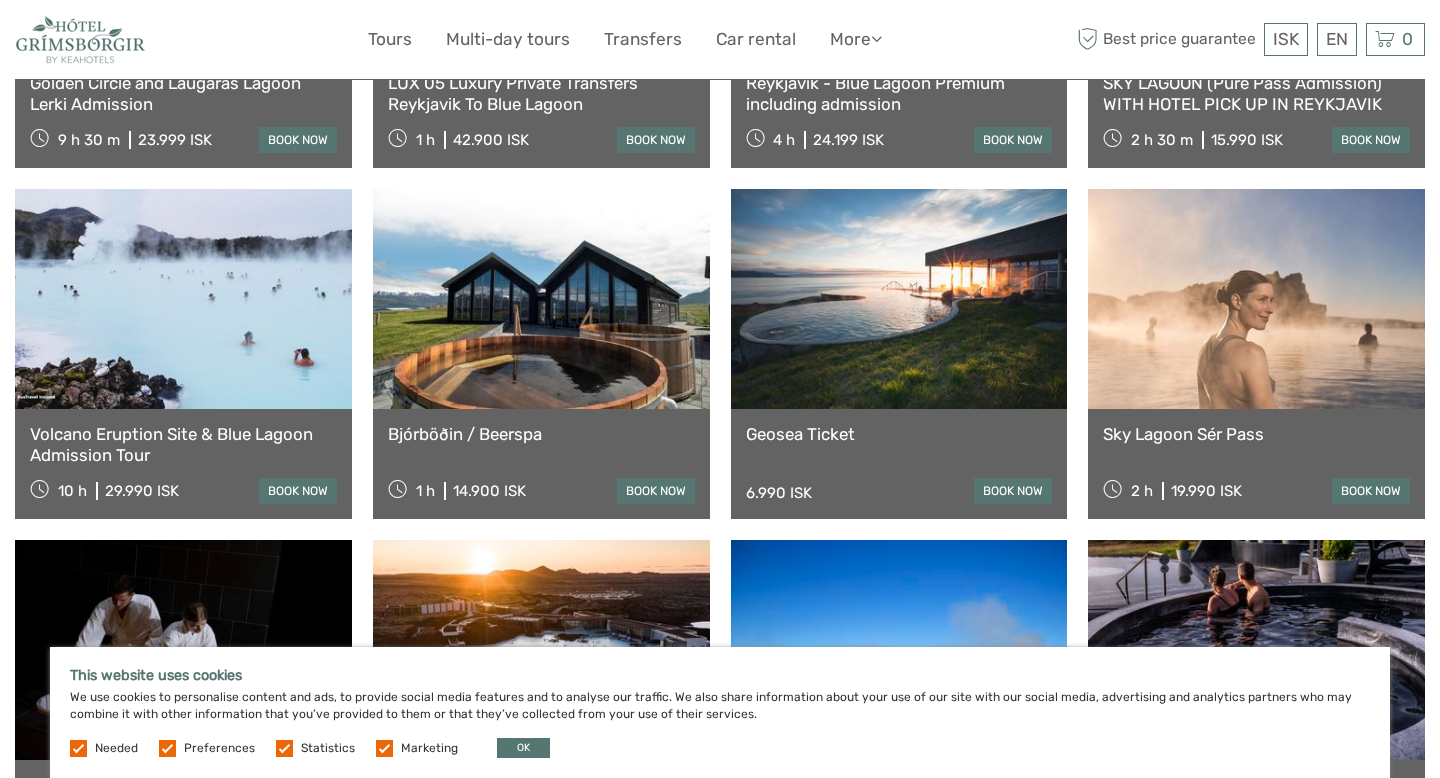 click on "Bjórböðin / Beerspa" at bounding box center [541, 434] 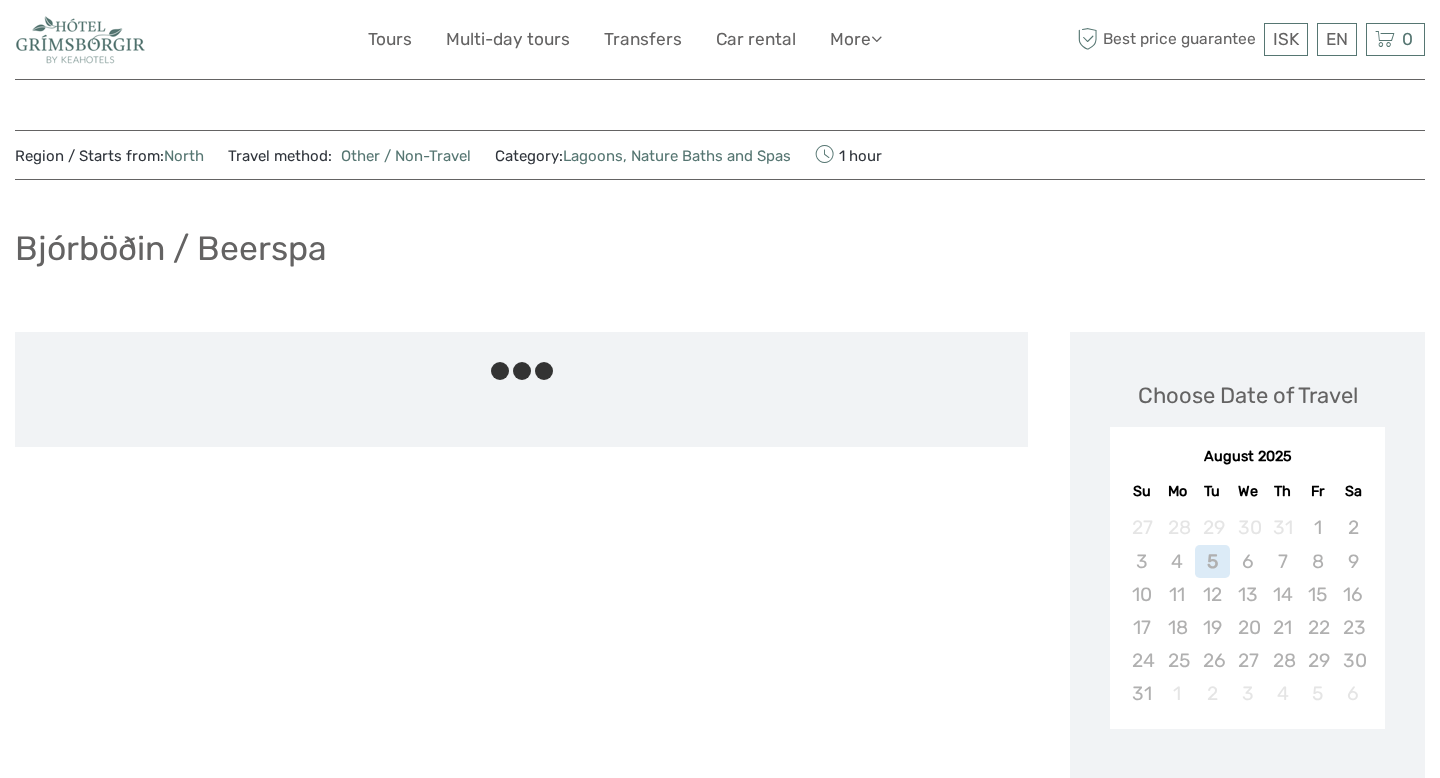 scroll, scrollTop: 0, scrollLeft: 0, axis: both 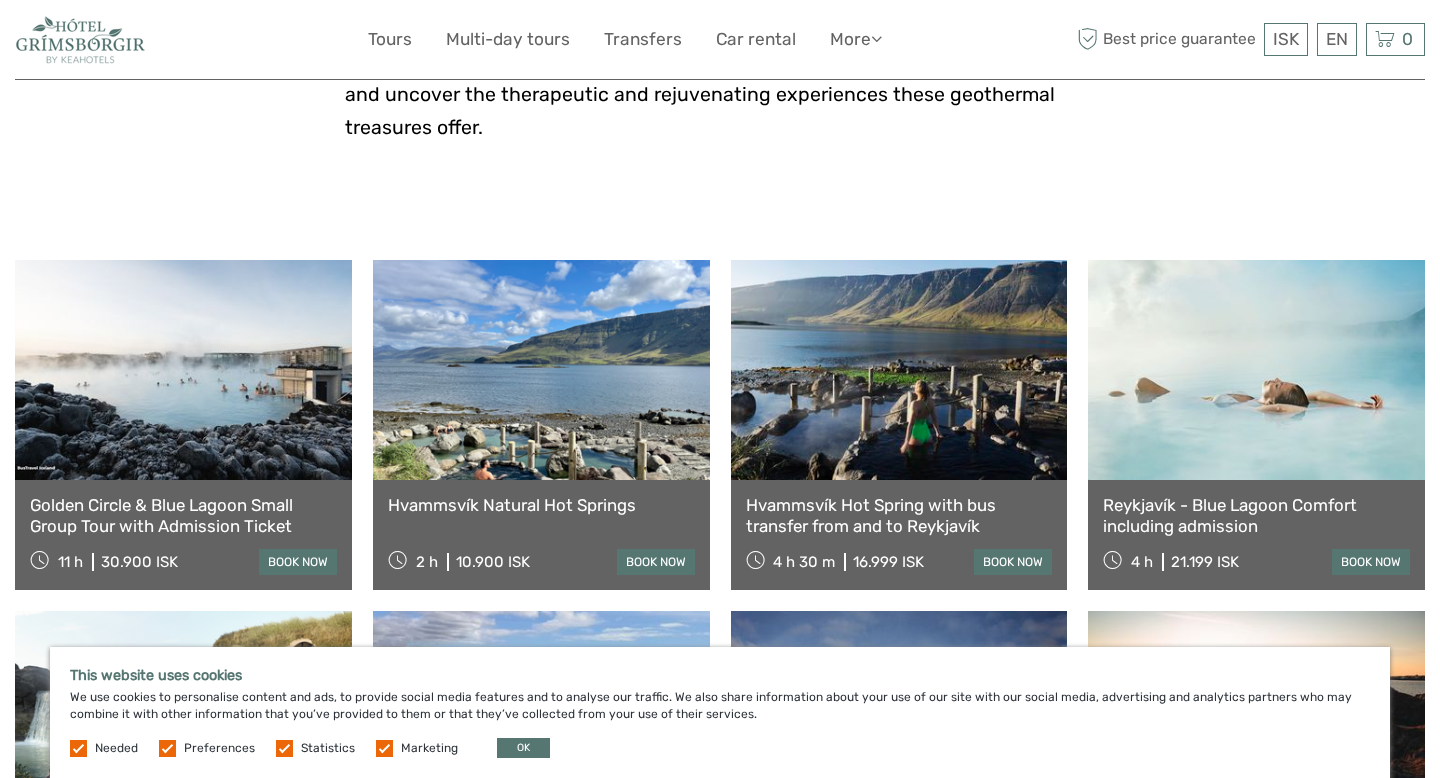 click on "Hvammsvík Natural Hot Springs" at bounding box center [541, 505] 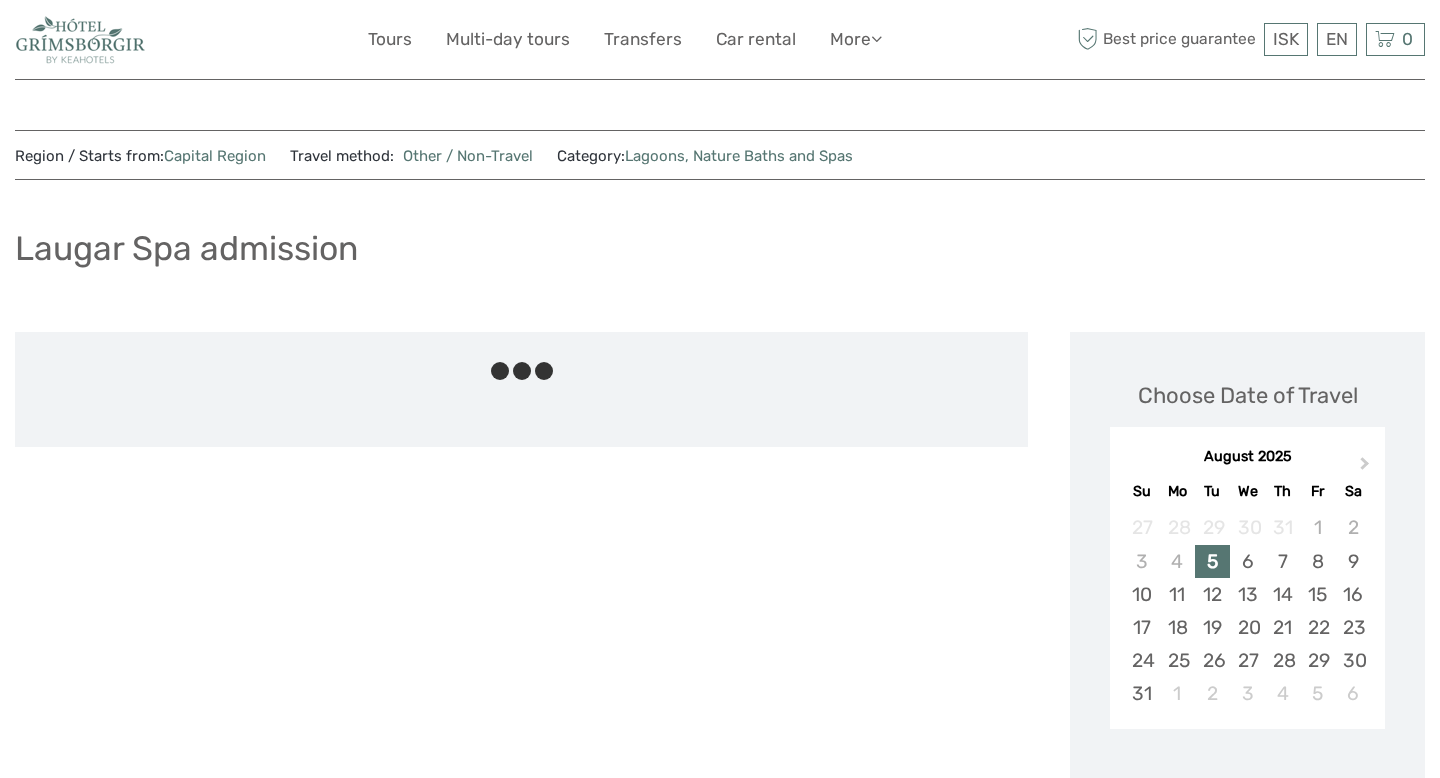 scroll, scrollTop: 0, scrollLeft: 0, axis: both 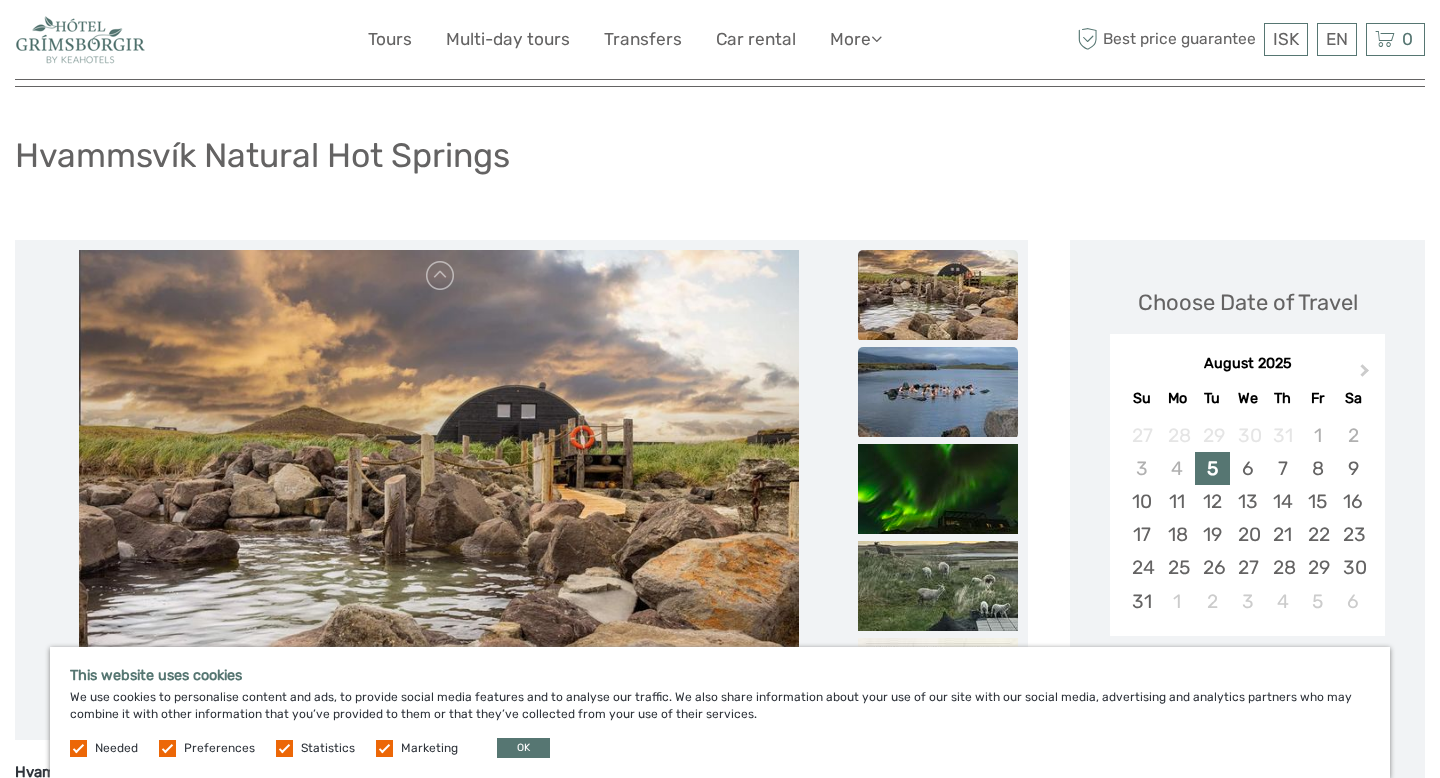 click at bounding box center (938, 392) 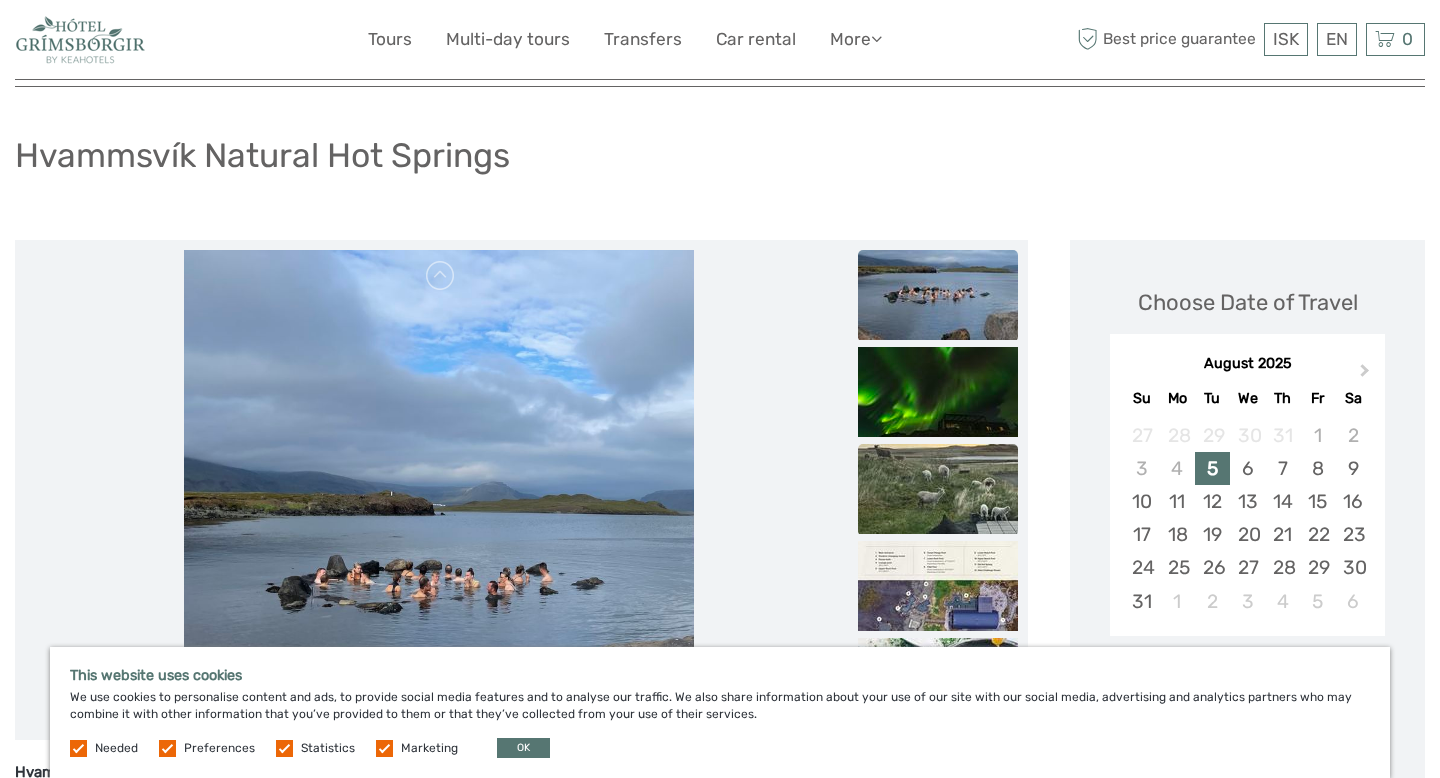 click at bounding box center [938, 489] 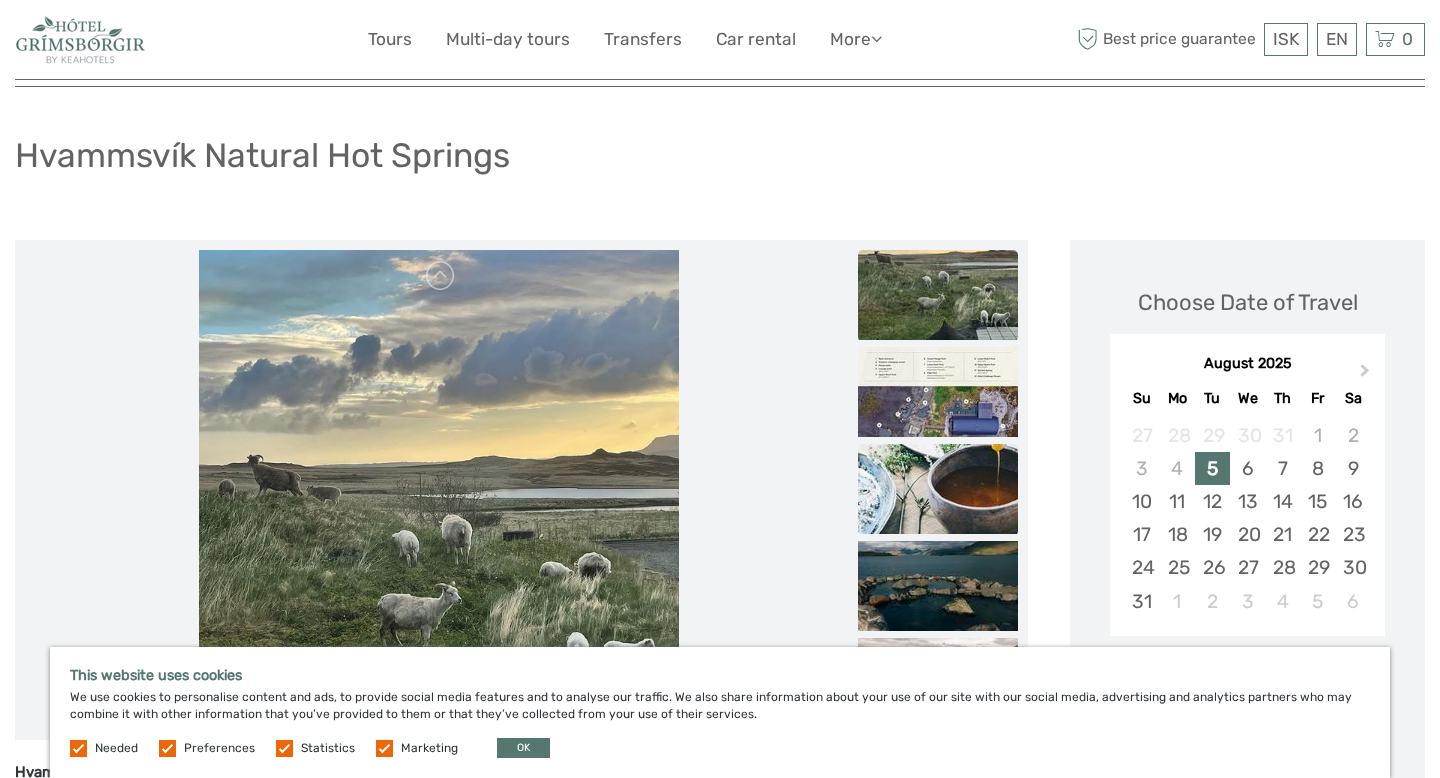 click at bounding box center [938, 489] 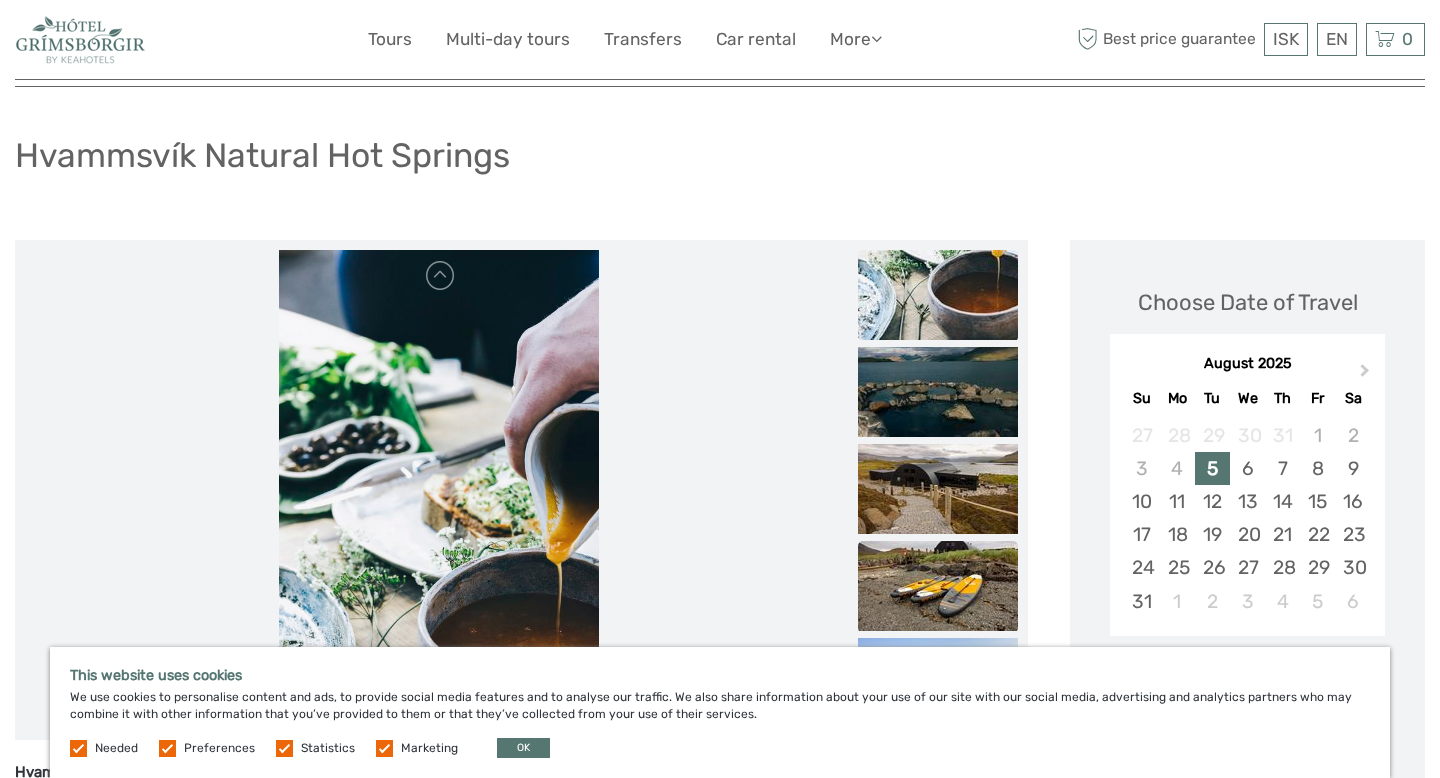 click at bounding box center (938, 586) 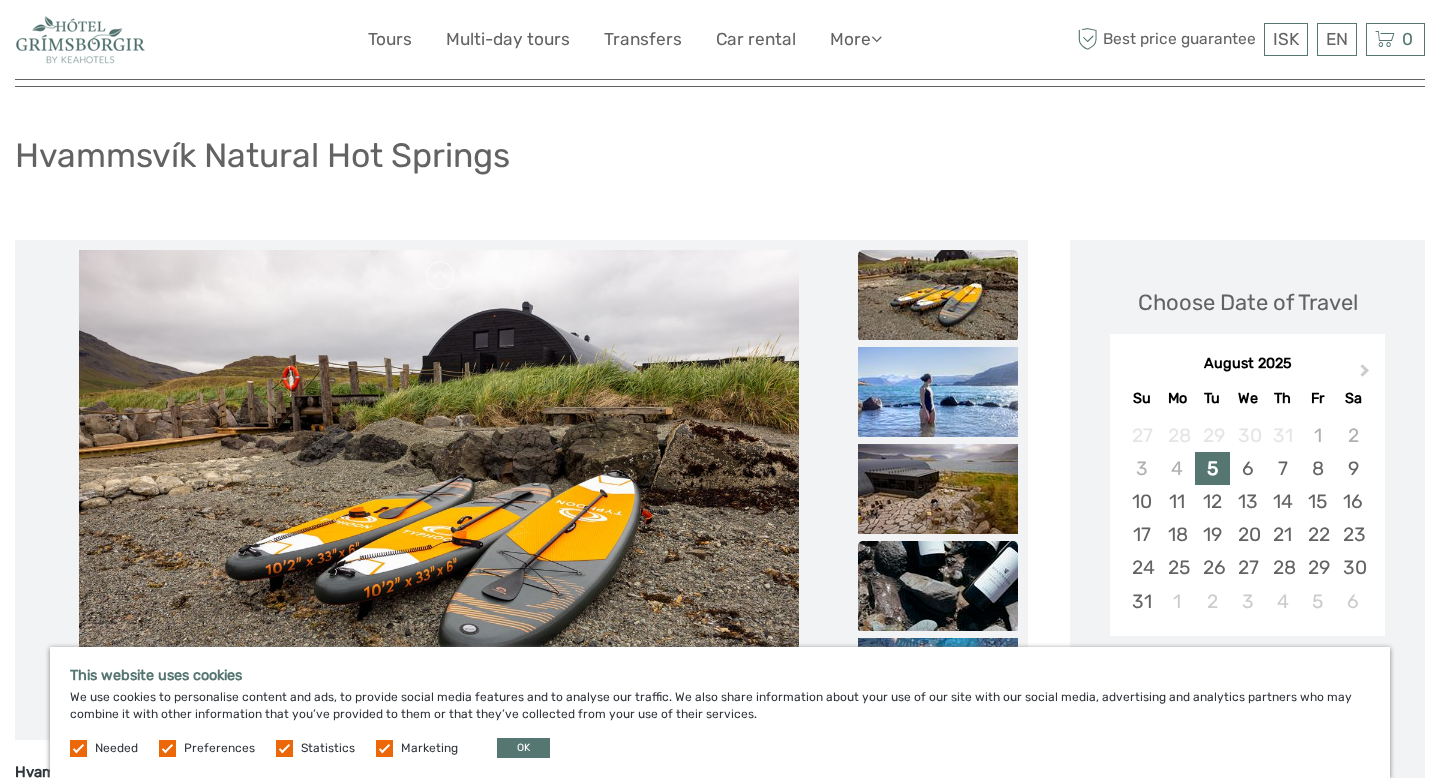 click at bounding box center [938, 586] 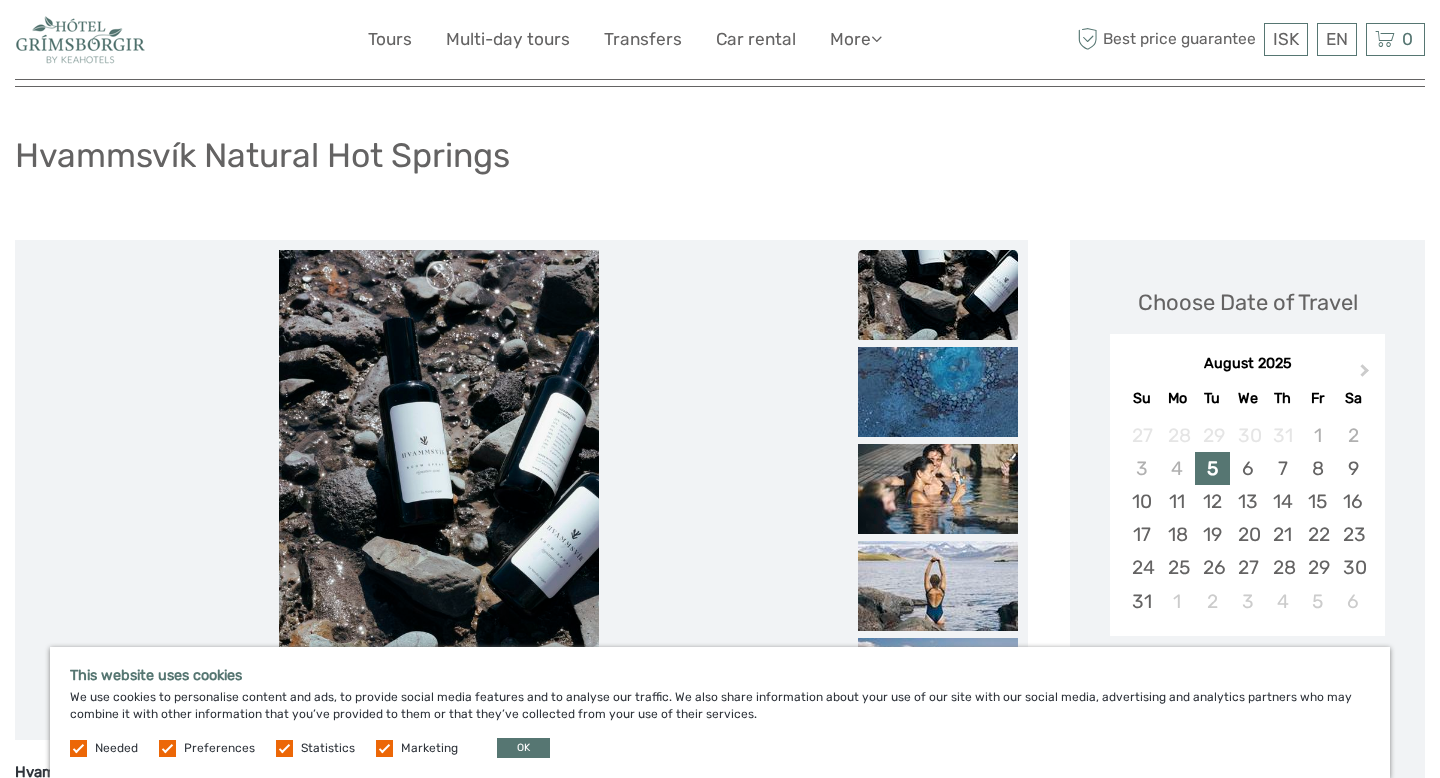 click at bounding box center (938, 586) 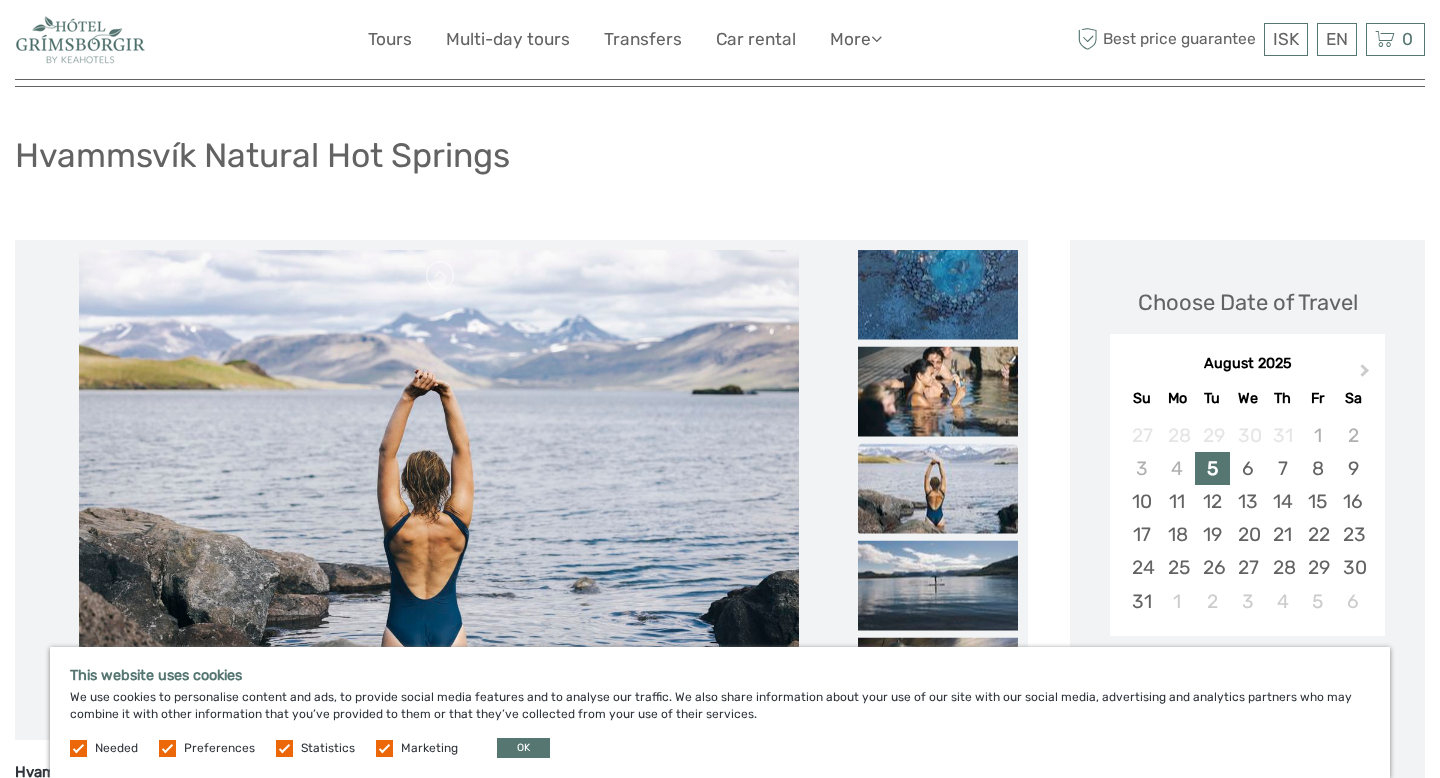 click at bounding box center [938, 585] 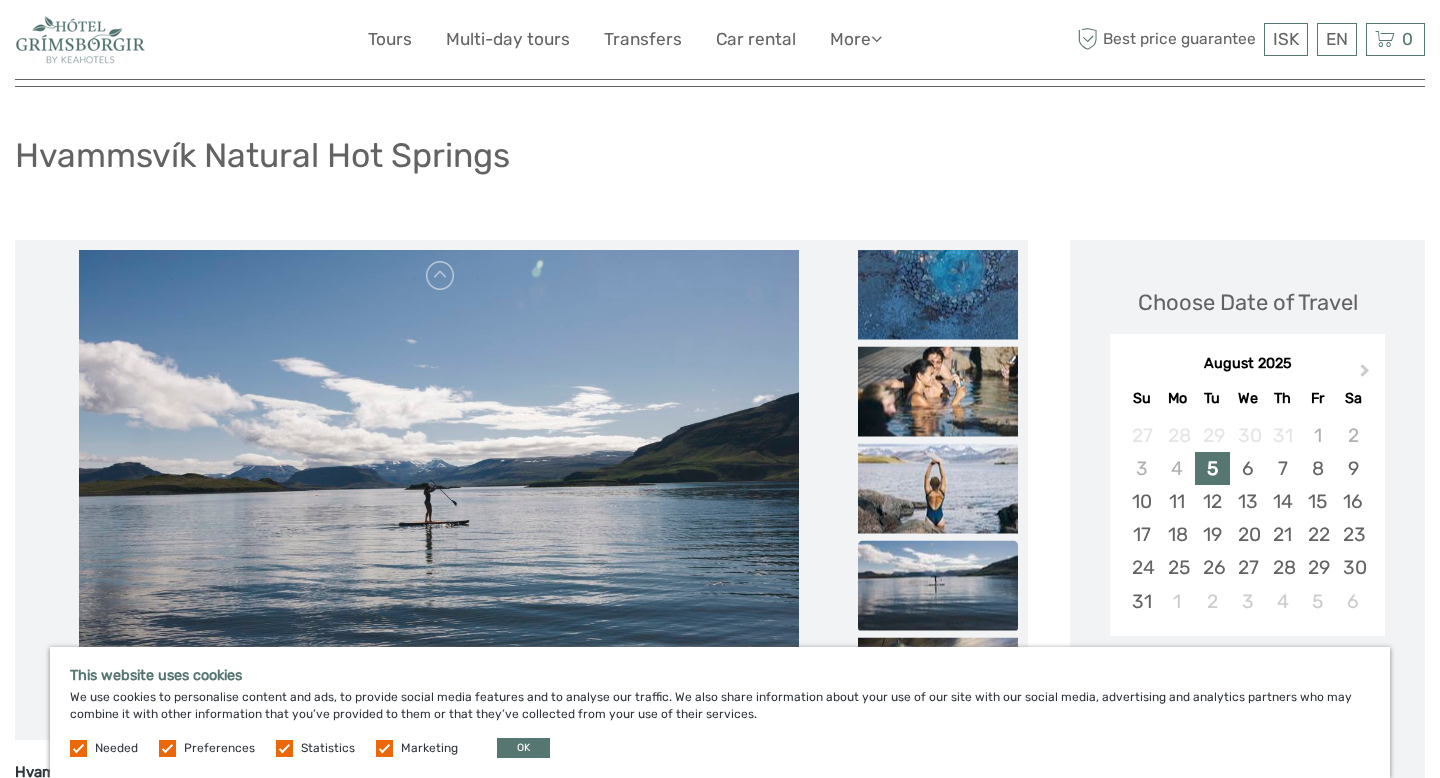 click at bounding box center [938, 585] 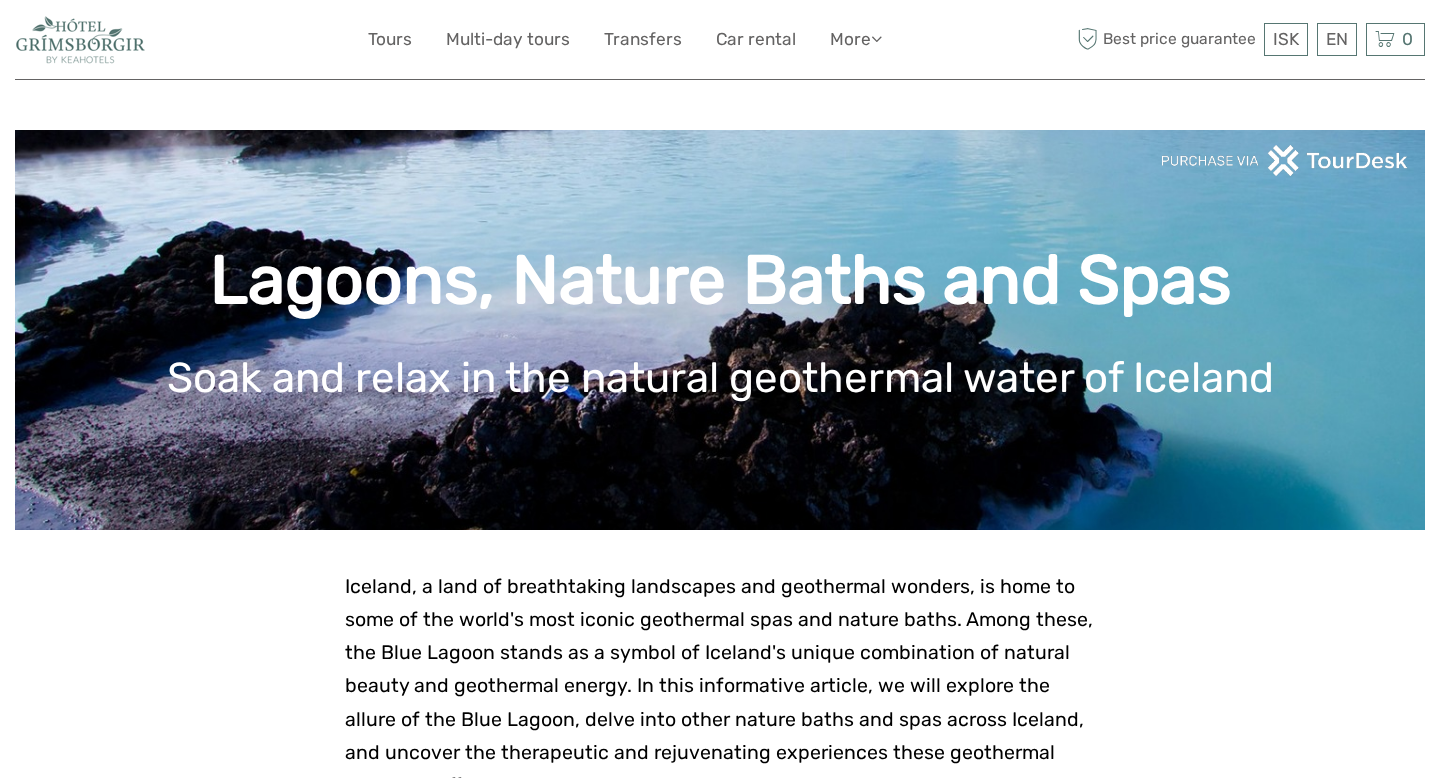 scroll, scrollTop: 658, scrollLeft: 0, axis: vertical 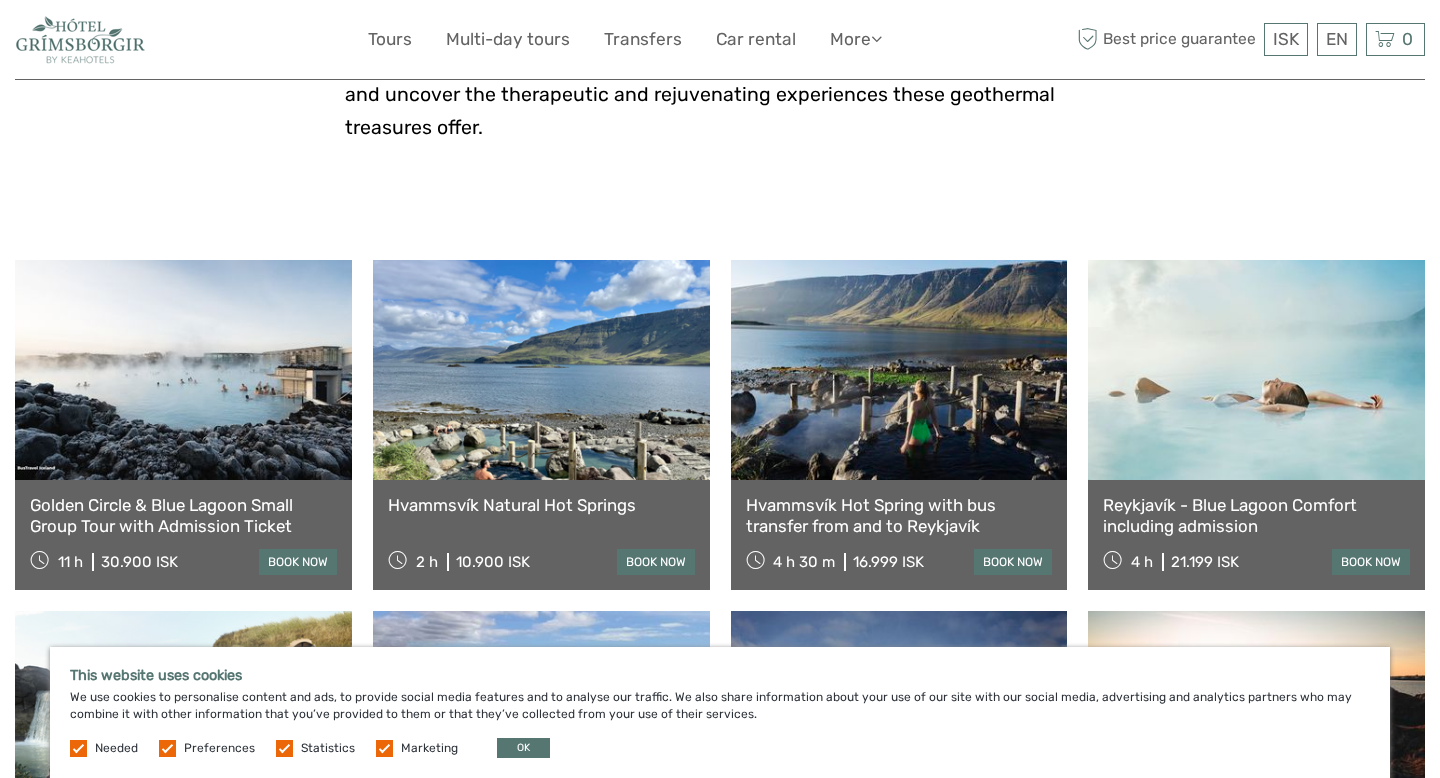 click on "Golden Circle & Blue Lagoon Small Group Tour with Admission Ticket" at bounding box center (183, 515) 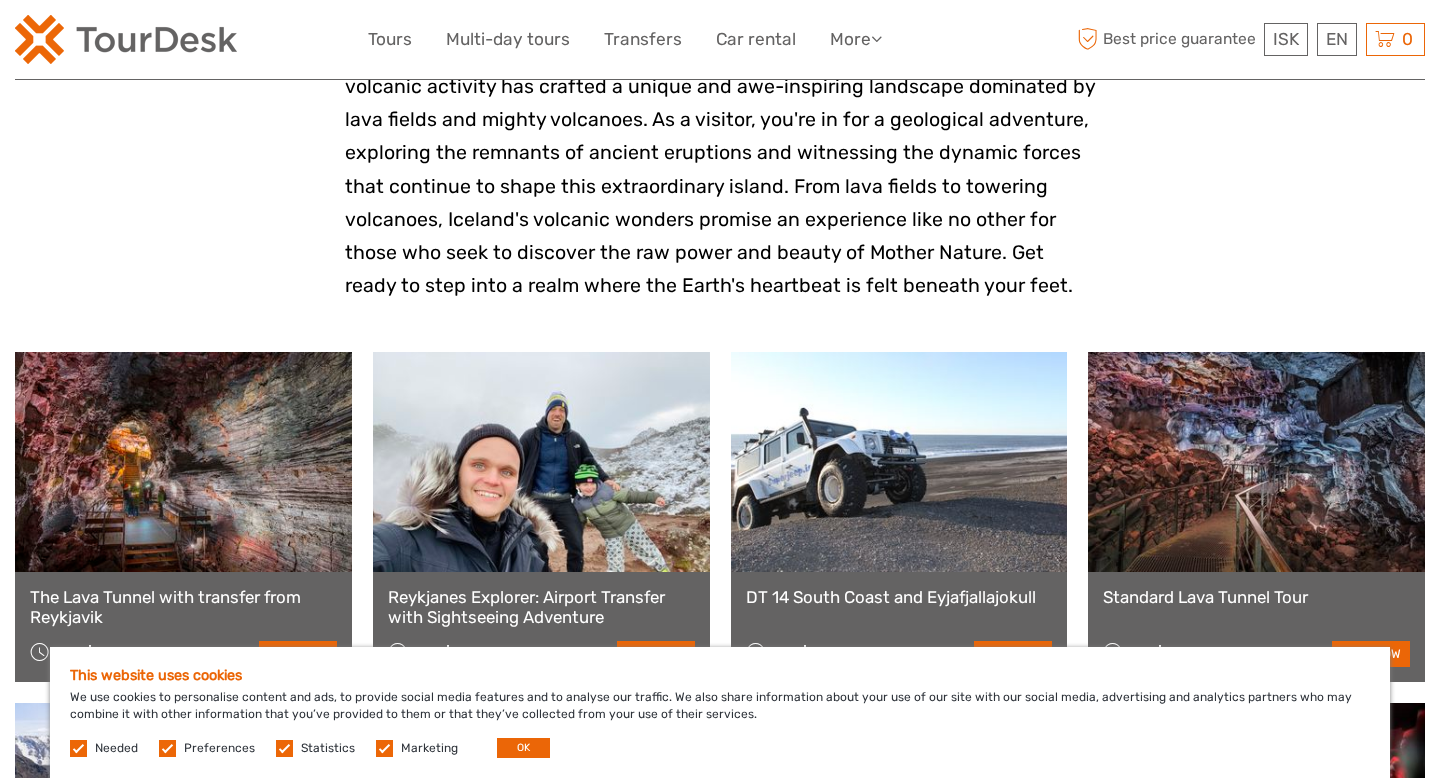 scroll, scrollTop: 665, scrollLeft: 0, axis: vertical 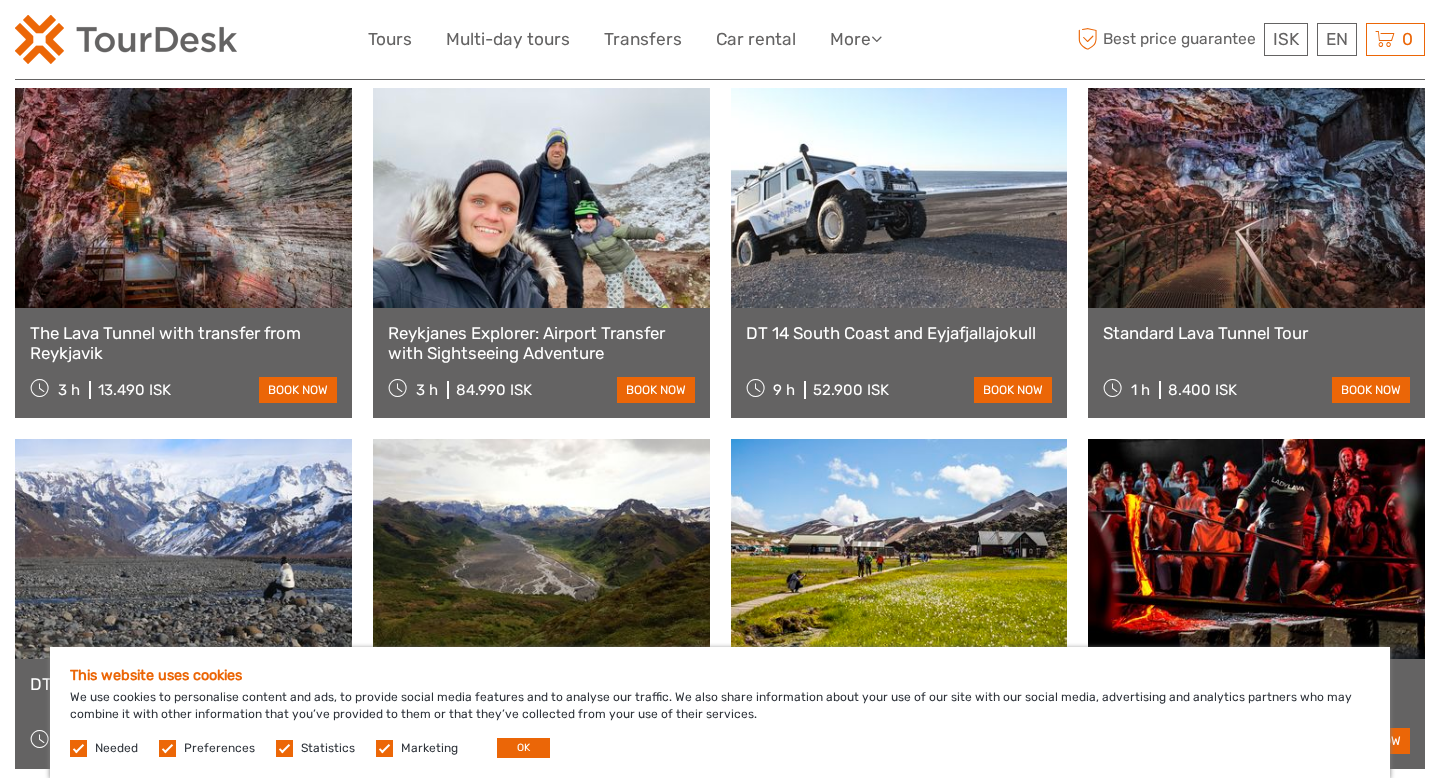 click on "Standard Lava Tunnel Tour" at bounding box center [1256, 333] 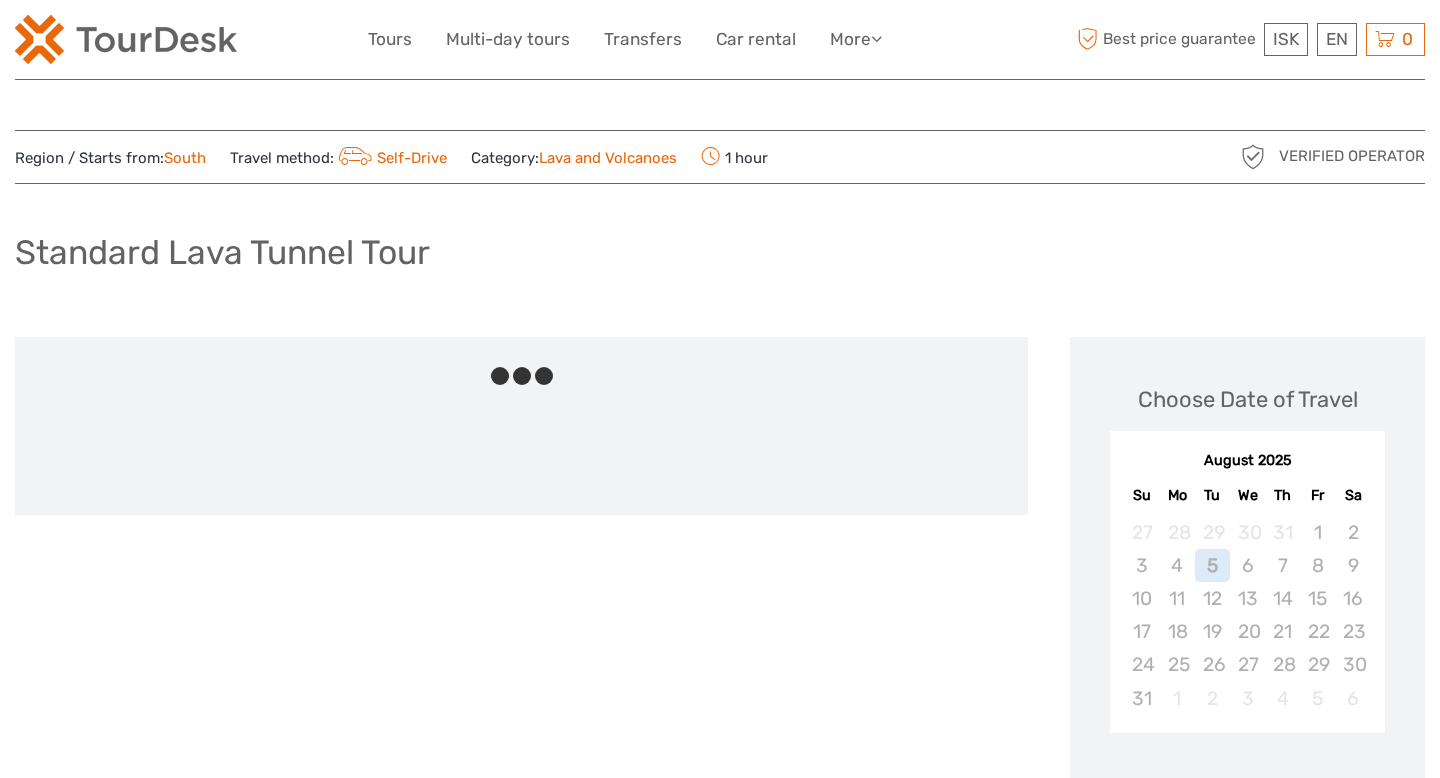 scroll, scrollTop: 0, scrollLeft: 0, axis: both 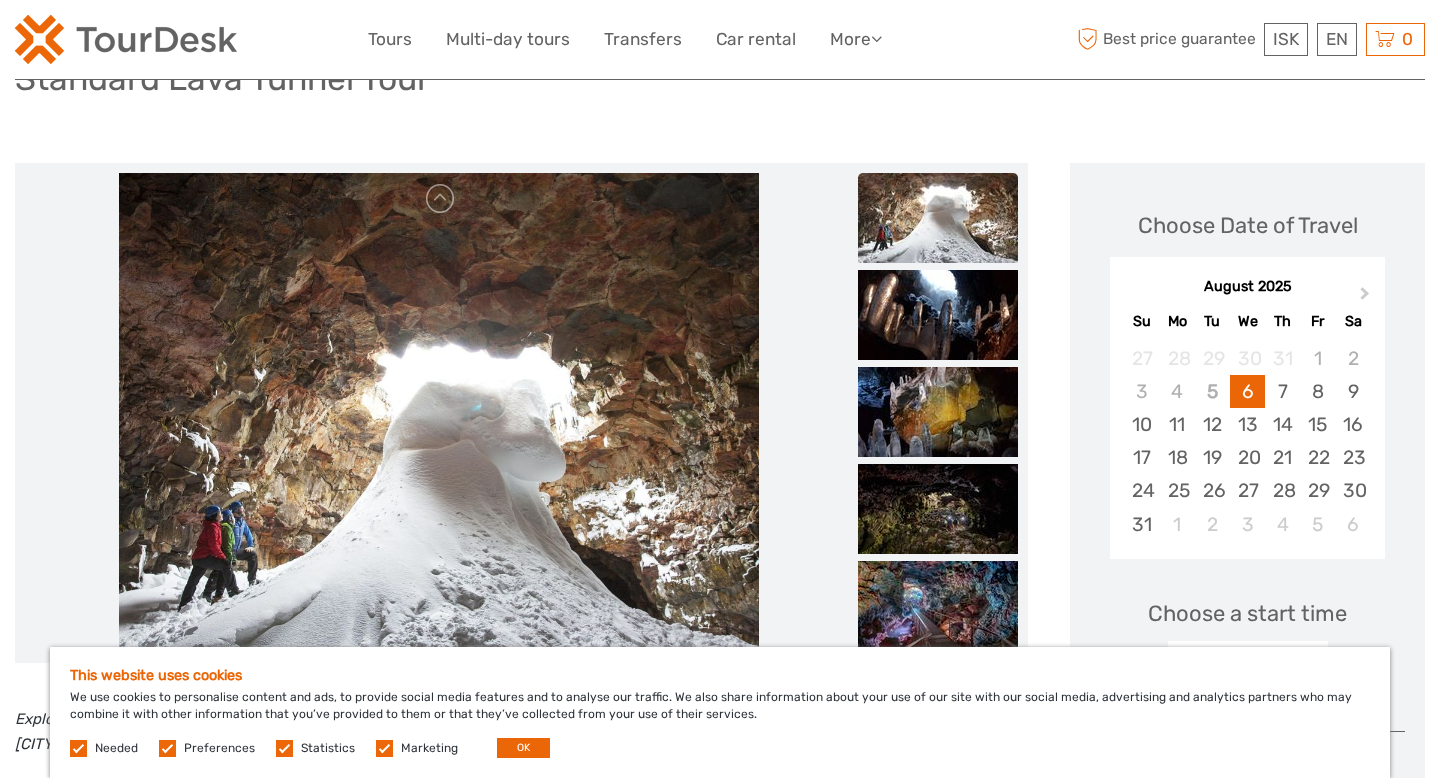click at bounding box center (439, 413) 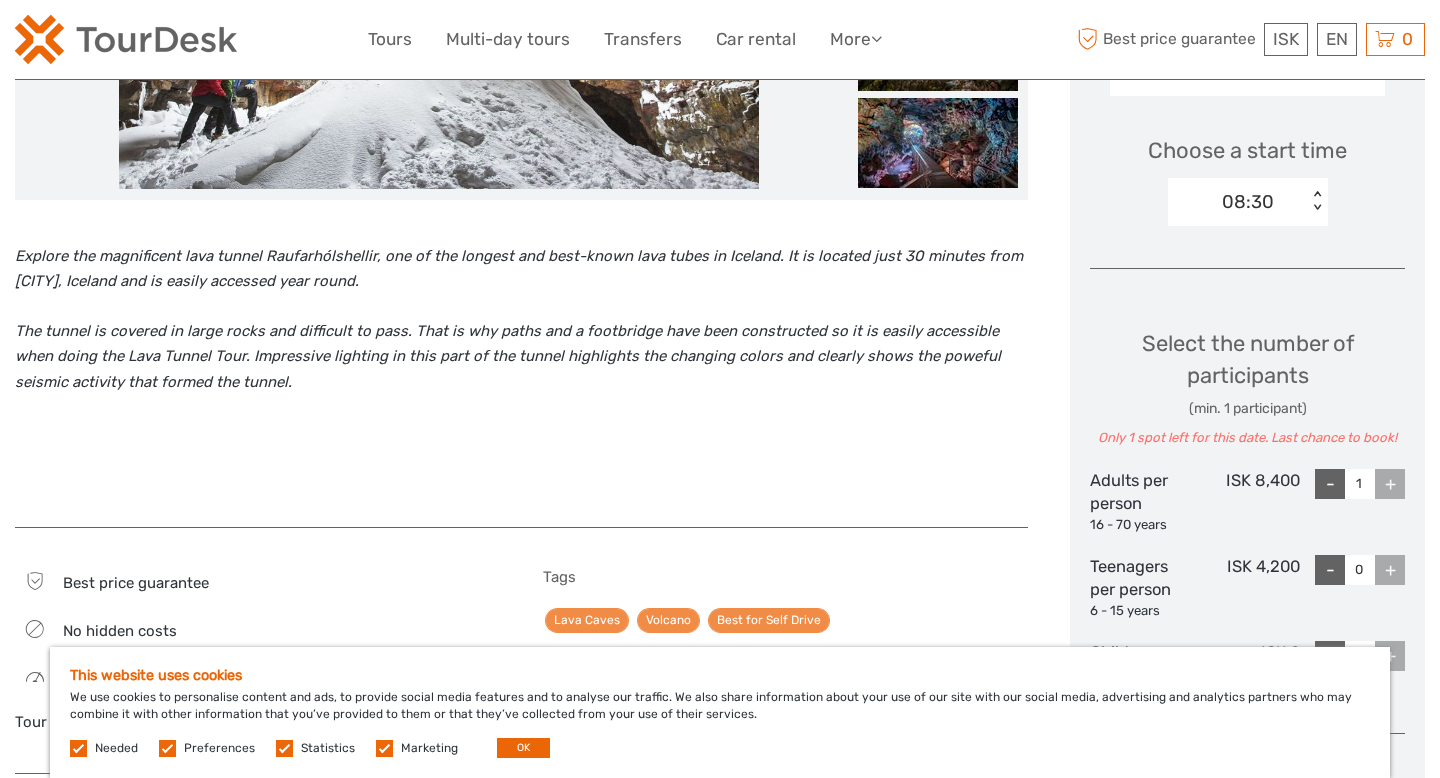 scroll, scrollTop: 615, scrollLeft: 0, axis: vertical 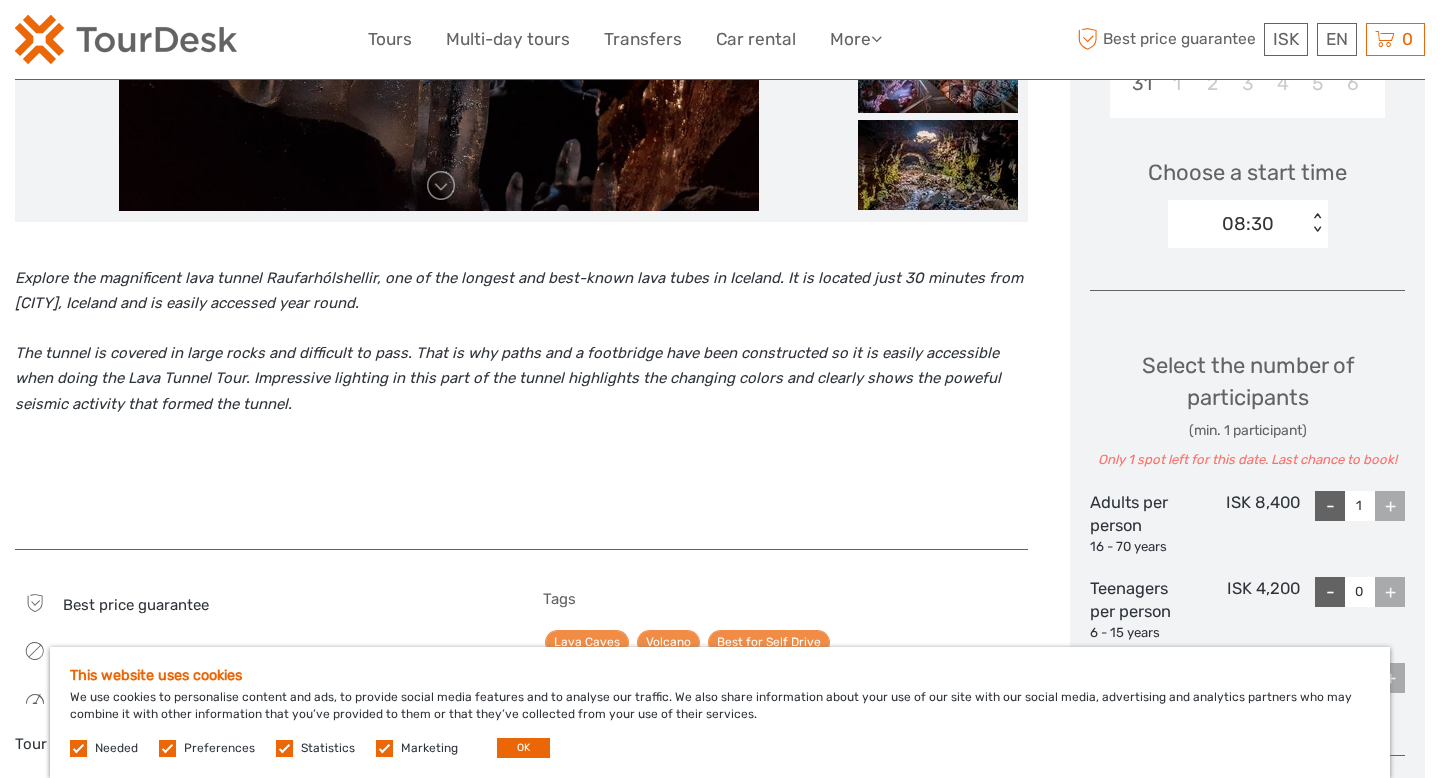click on "Explore the magnificent lava tunnel
Raufarhólshellir, one of the longest and best-known lava tubes in Iceland. It
is located just 30 minutes from Reykjavík and is easily accessed year round." at bounding box center [519, 291] 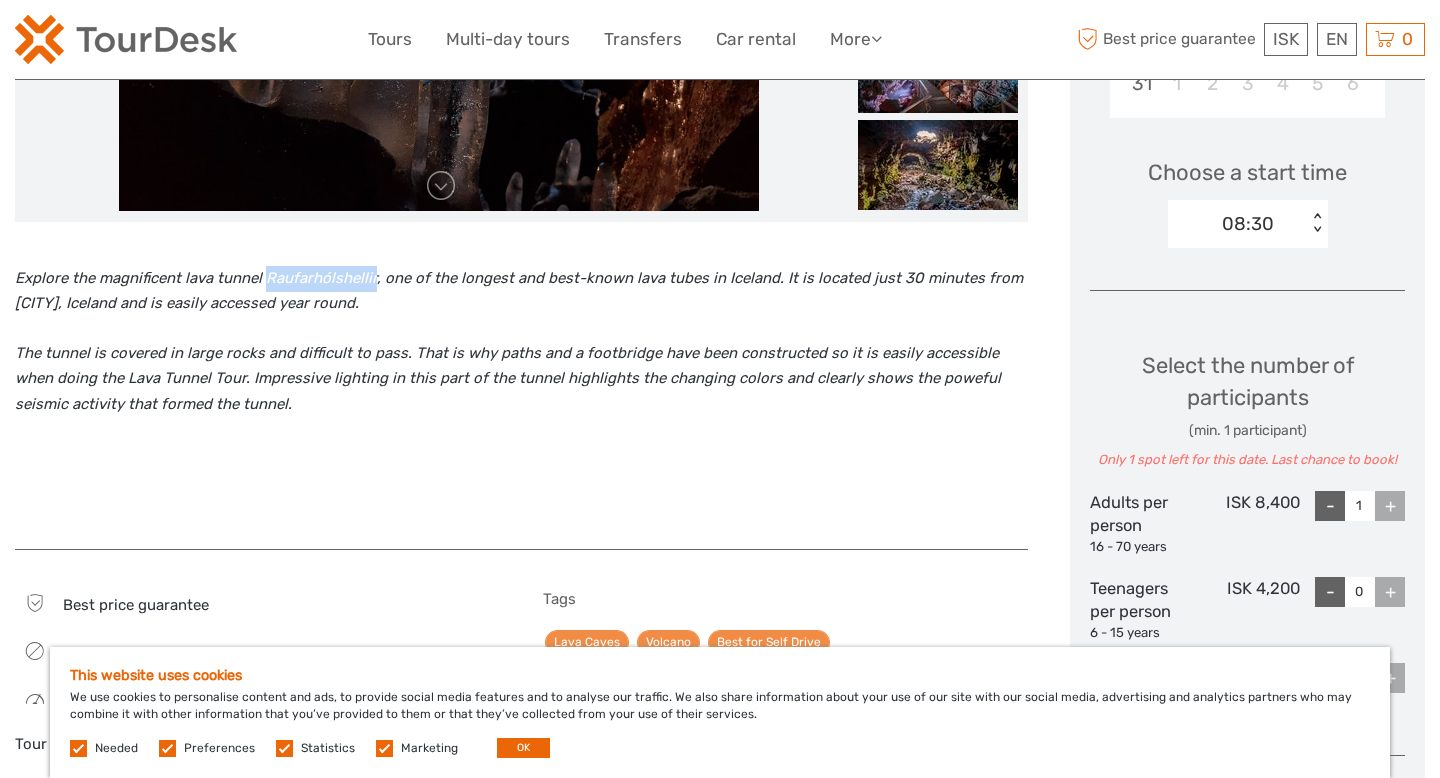 click on "Explore the magnificent lava tunnel
Raufarhólshellir, one of the longest and best-known lava tubes in Iceland. It
is located just 30 minutes from Reykjavík and is easily accessed year round." at bounding box center (519, 291) 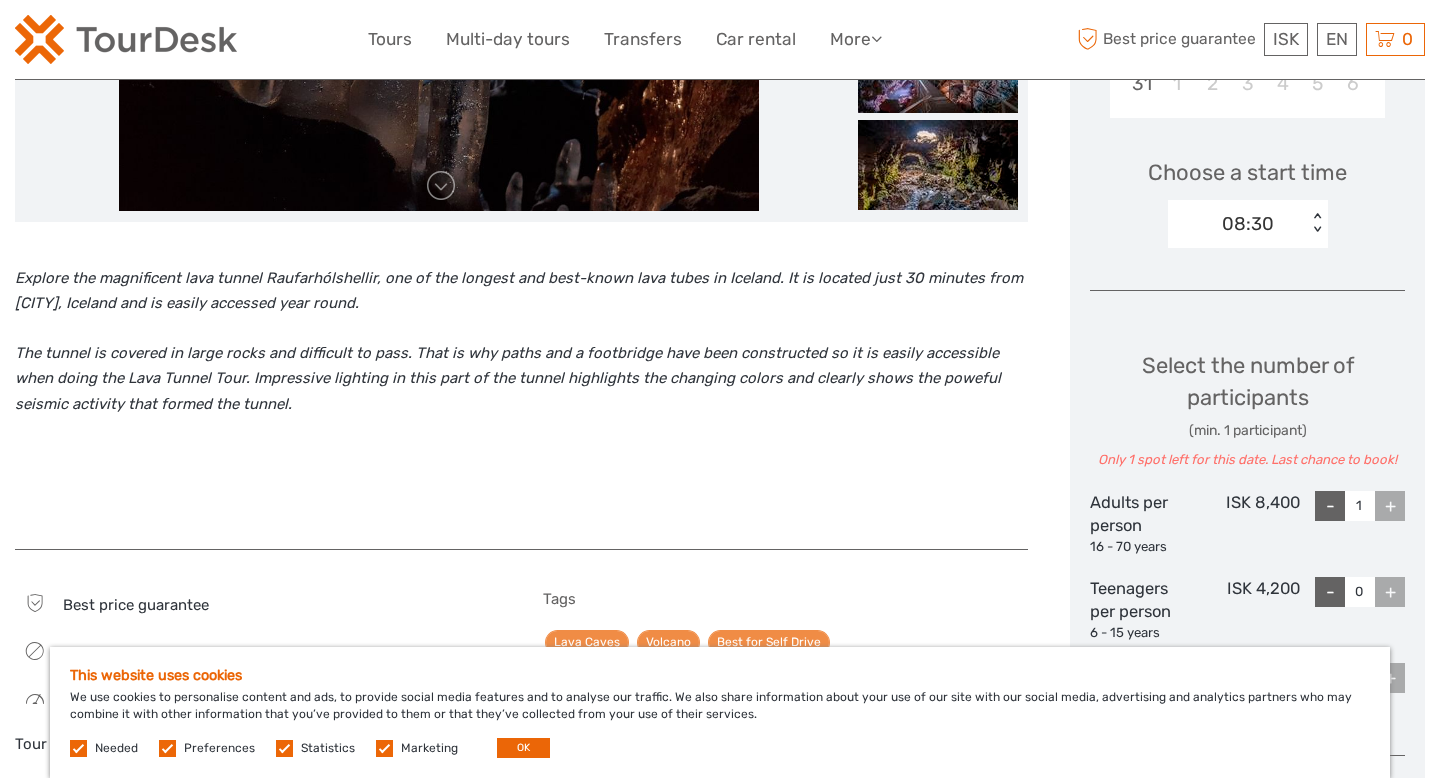 click on "Explore the magnificent lava tunnel
Raufarhólshellir, one of the longest and best-known lava tubes in Iceland. It
is located just 30 minutes from Reykjavík and is easily accessed year round." at bounding box center (521, 291) 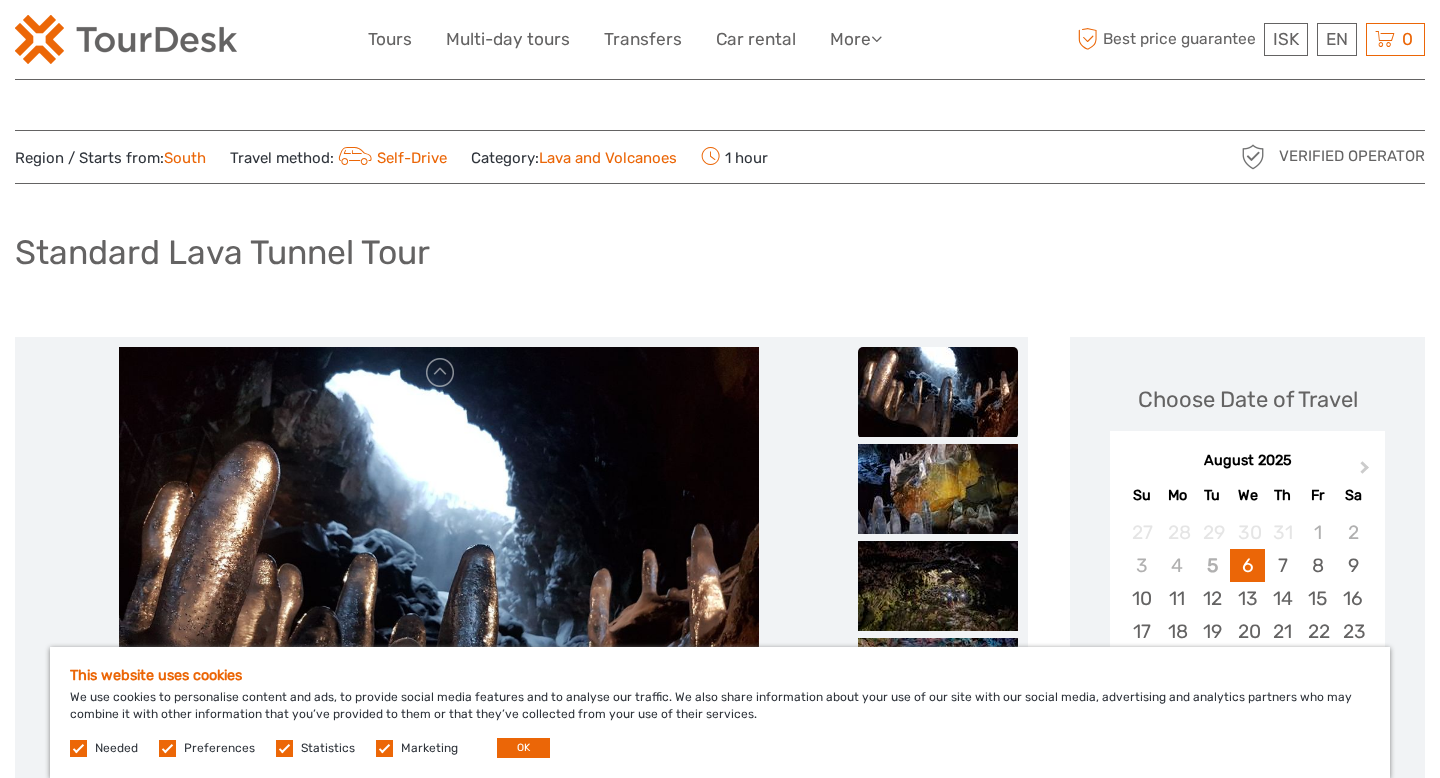 scroll, scrollTop: 1, scrollLeft: 0, axis: vertical 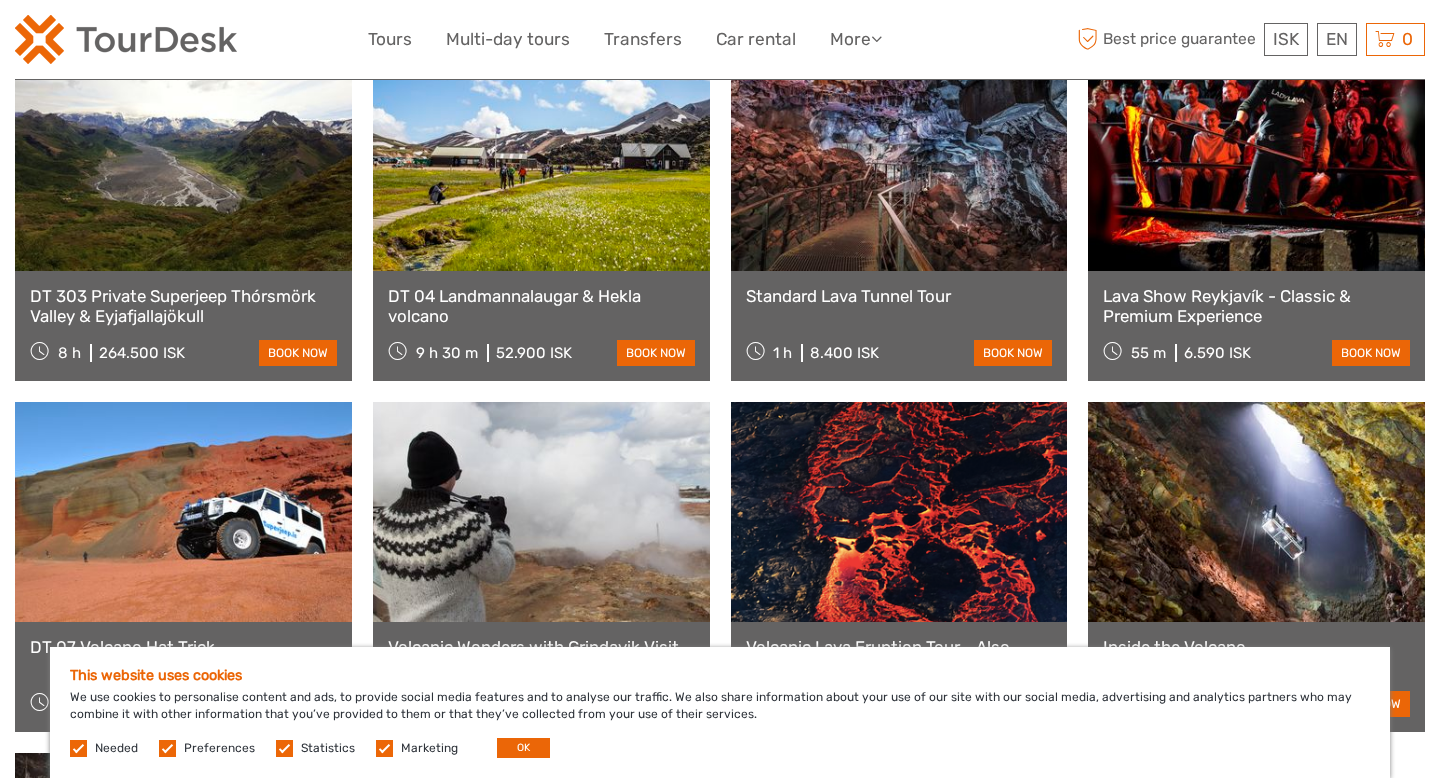 click on "Standard Lava Tunnel Tour" at bounding box center [899, 296] 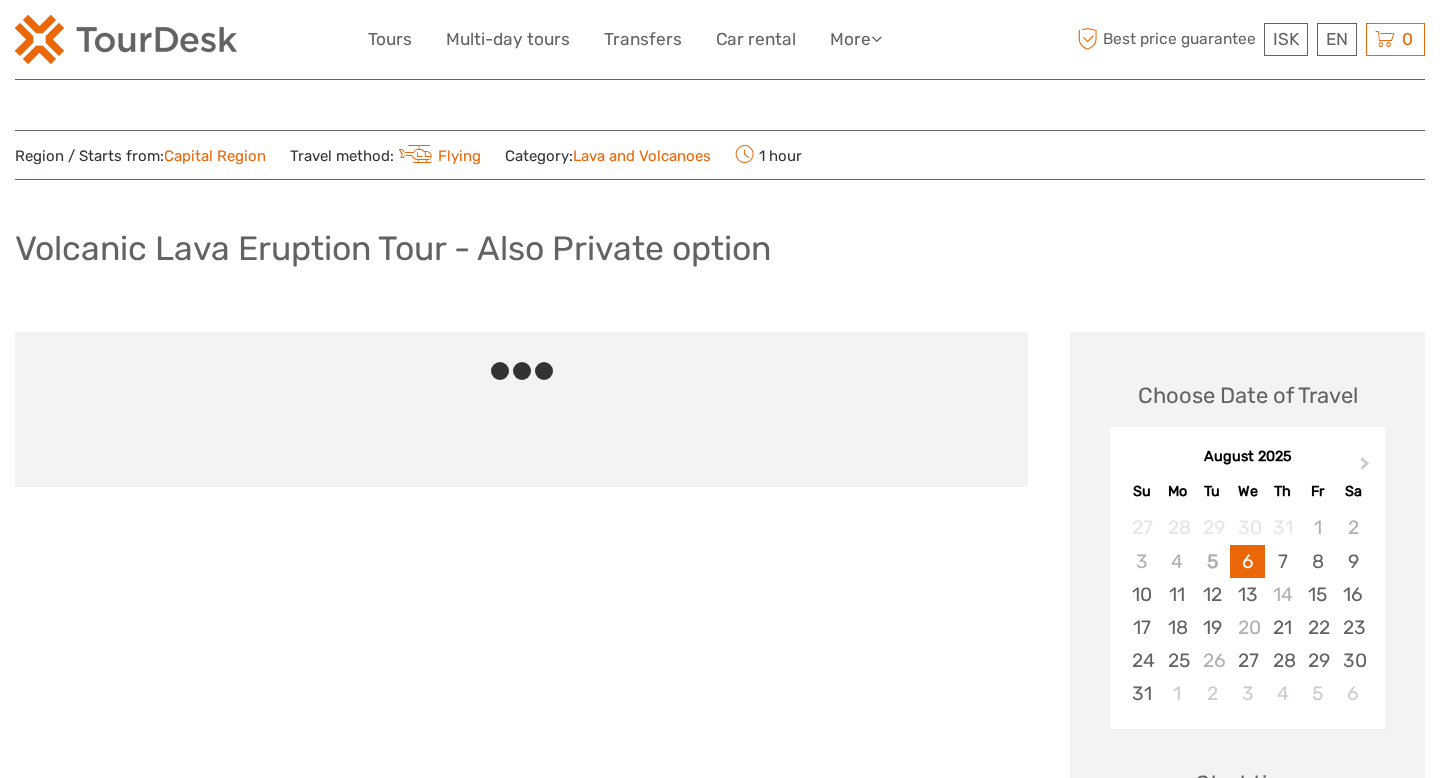 scroll, scrollTop: 0, scrollLeft: 0, axis: both 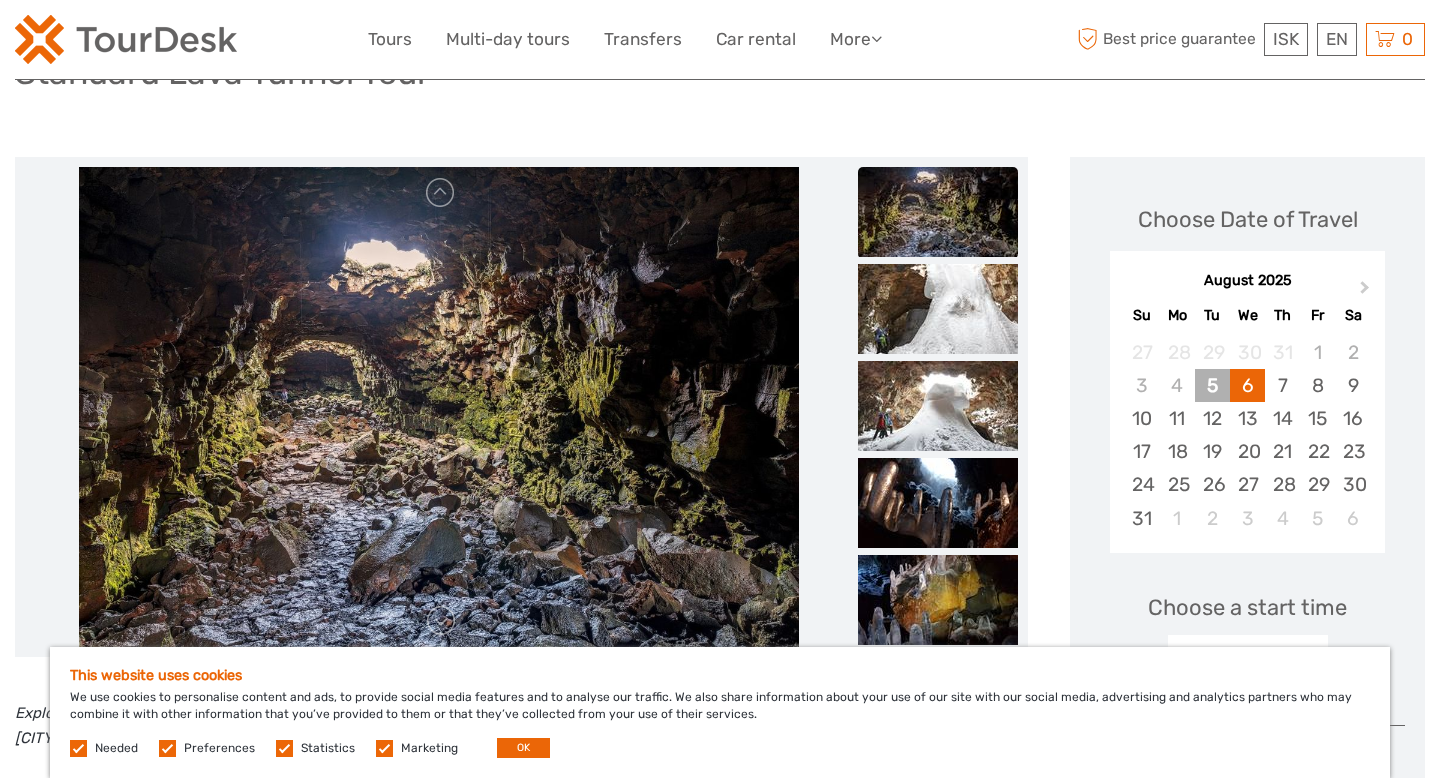 click on "5" at bounding box center (1212, 385) 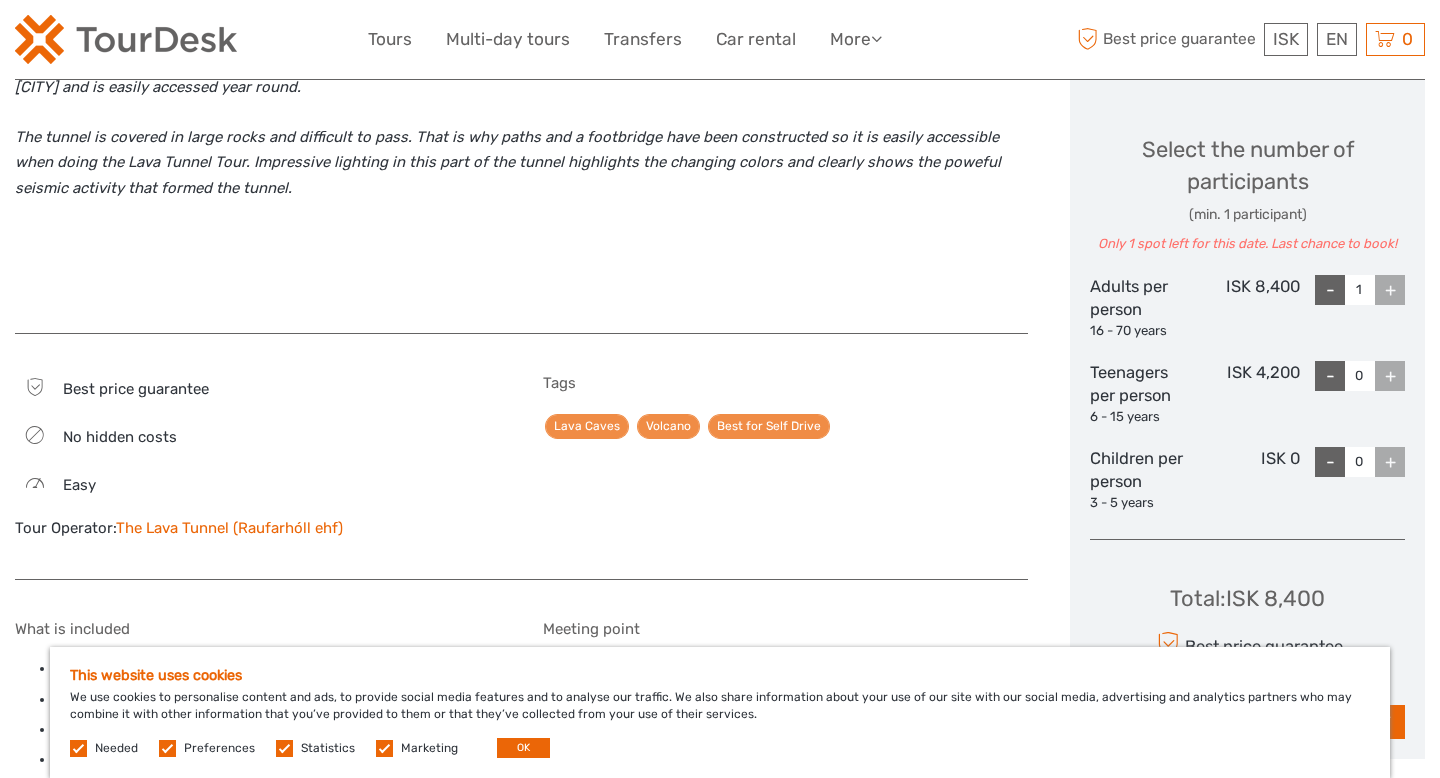 scroll, scrollTop: 814, scrollLeft: 0, axis: vertical 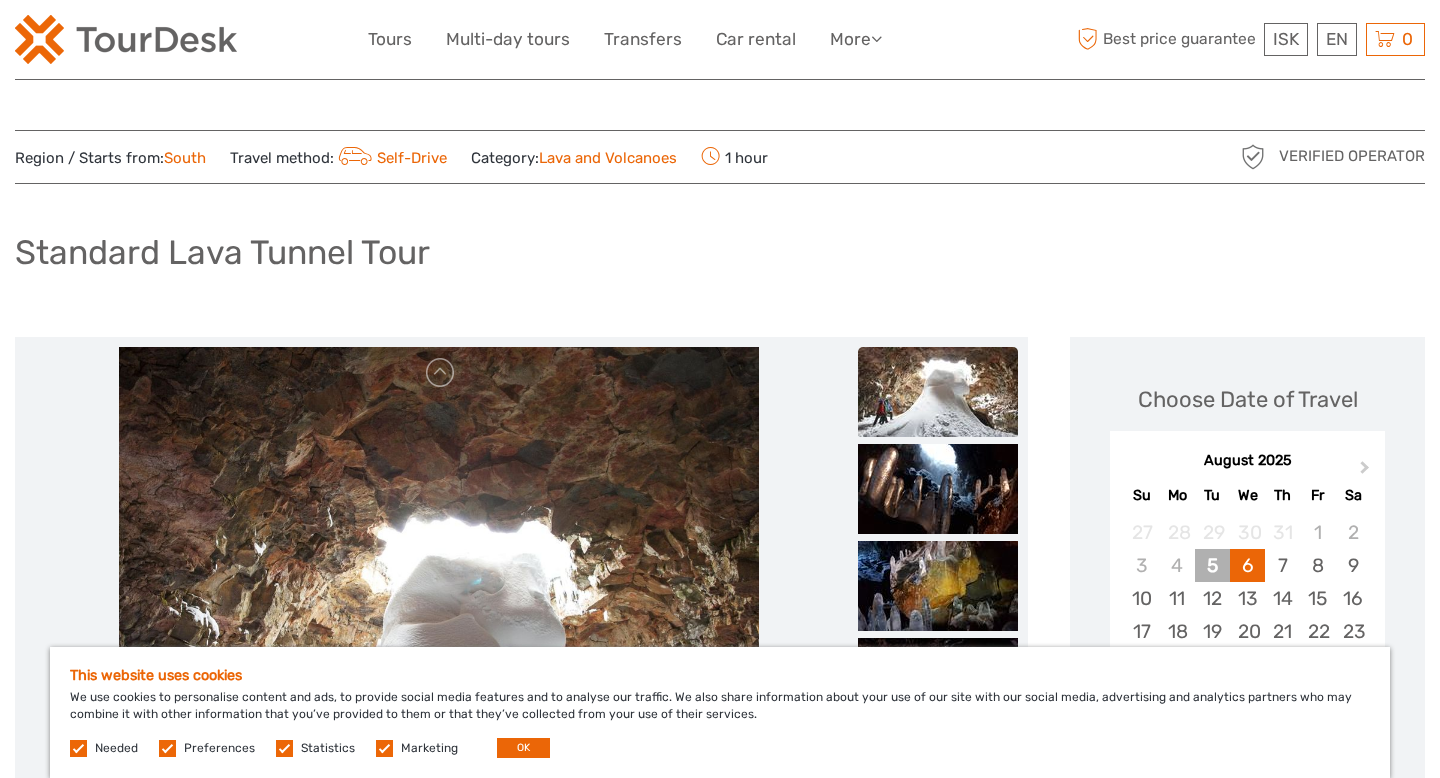click on "5" at bounding box center (1212, 565) 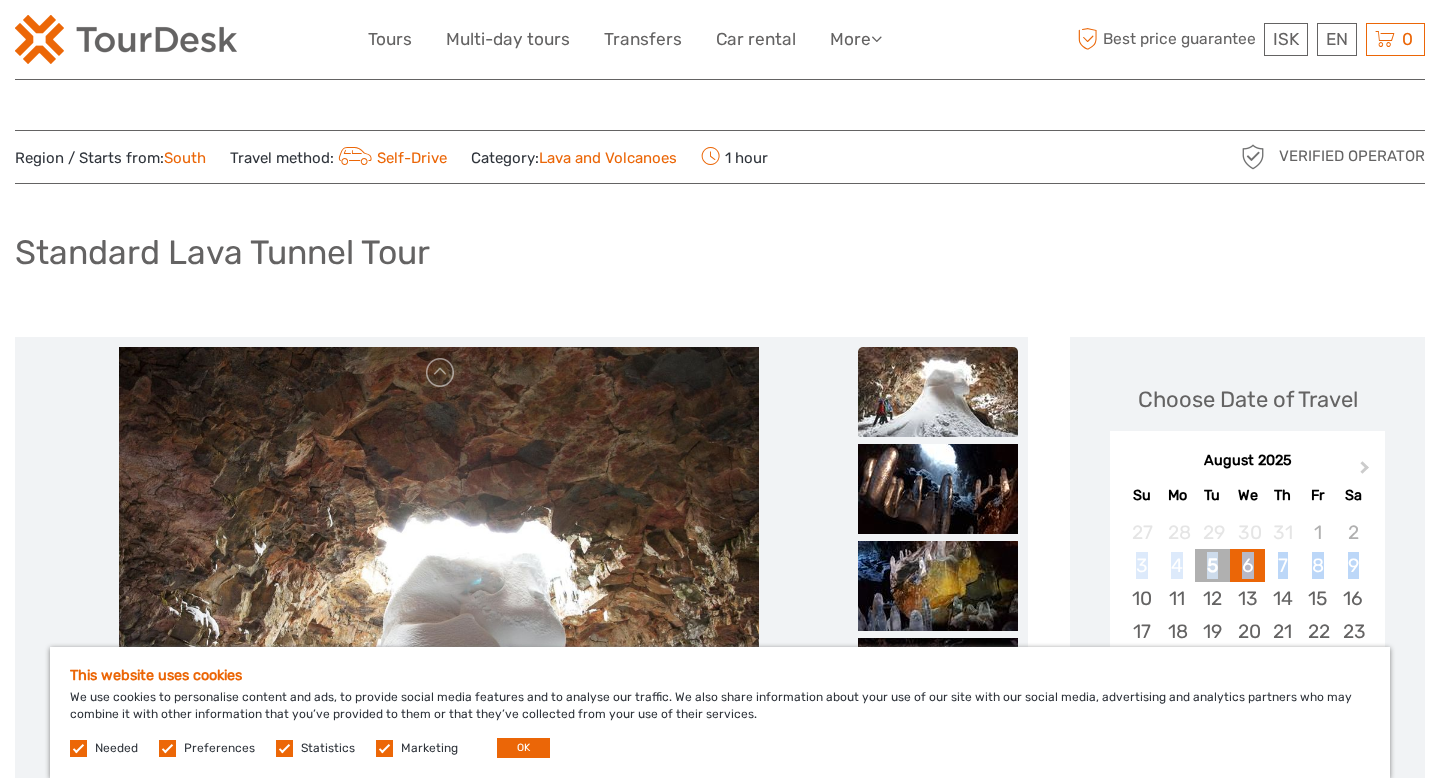 click on "5" at bounding box center [1212, 565] 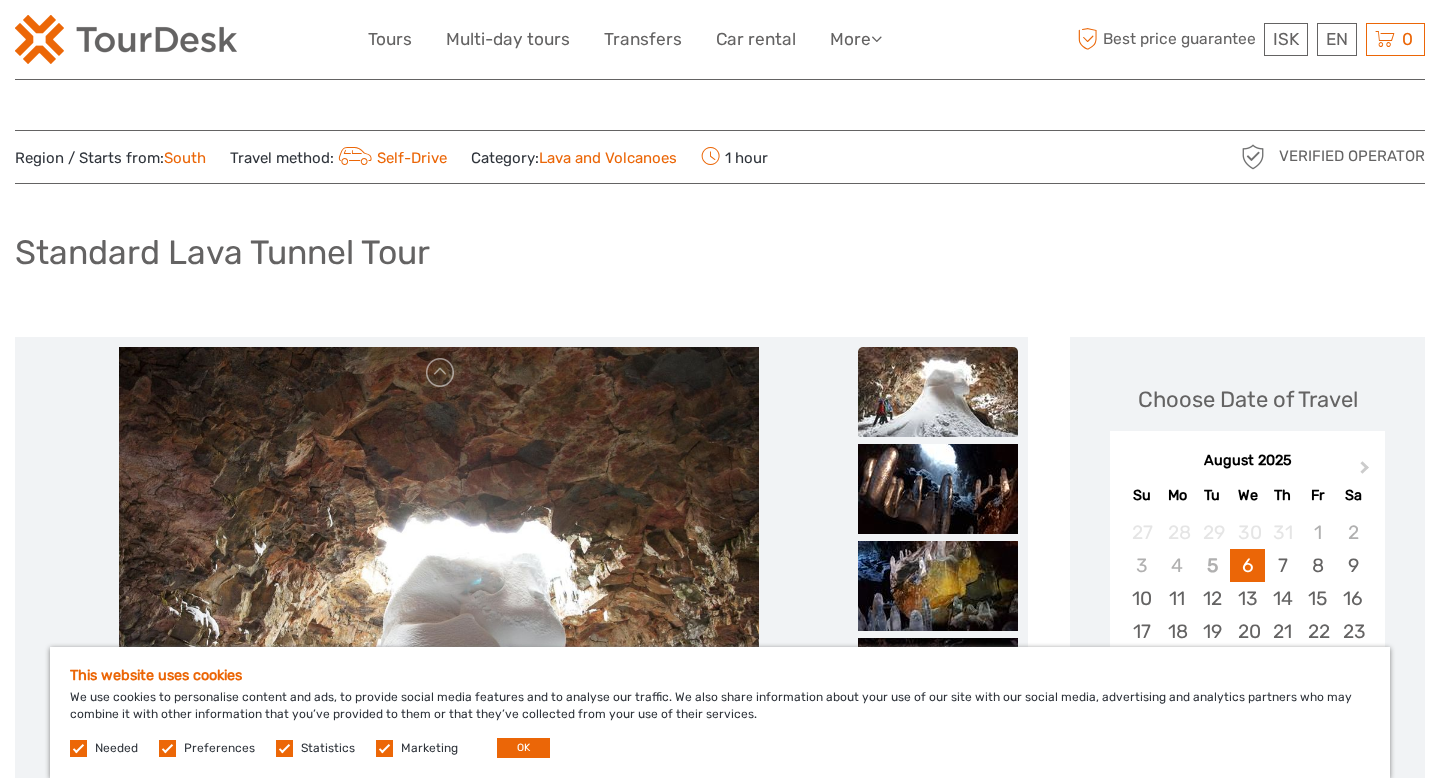 click on "Region / Starts from:
South
Travel method:
Self-Drive
Category:  Lava and Volcanoes
1 hour
Verified Operator
Standard Lava Tunnel Tour" at bounding box center (720, 1010) 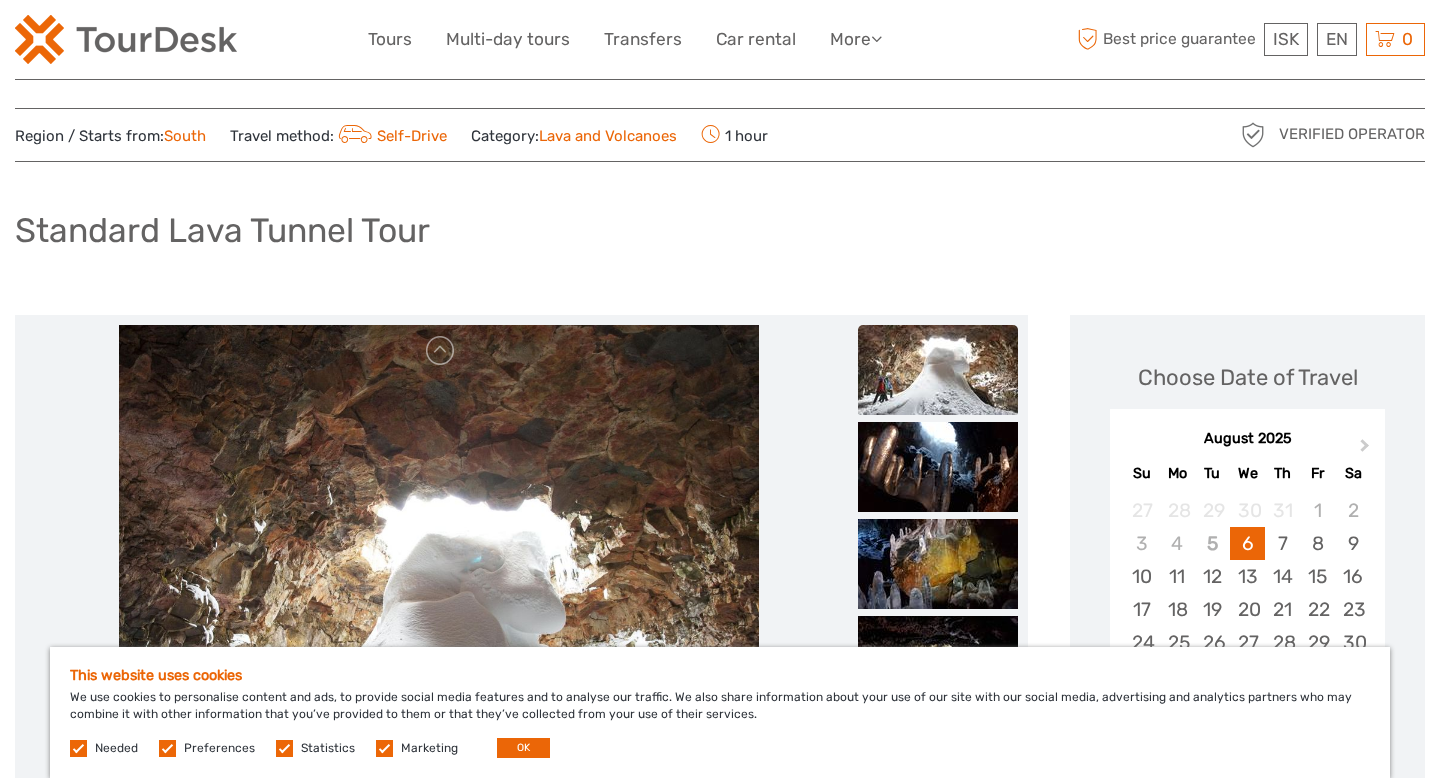 scroll, scrollTop: 18, scrollLeft: 0, axis: vertical 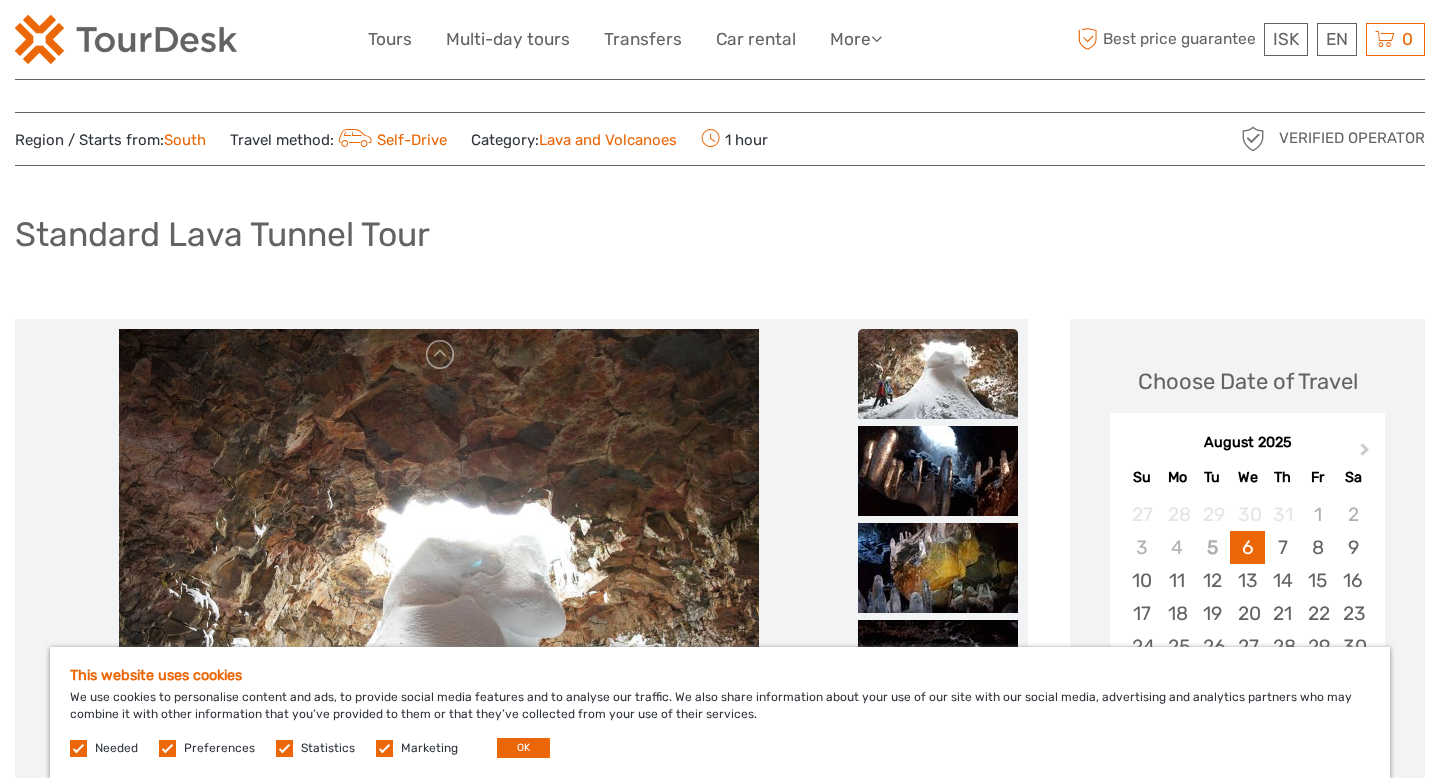 click on "Lava and Volcanoes" at bounding box center (608, 140) 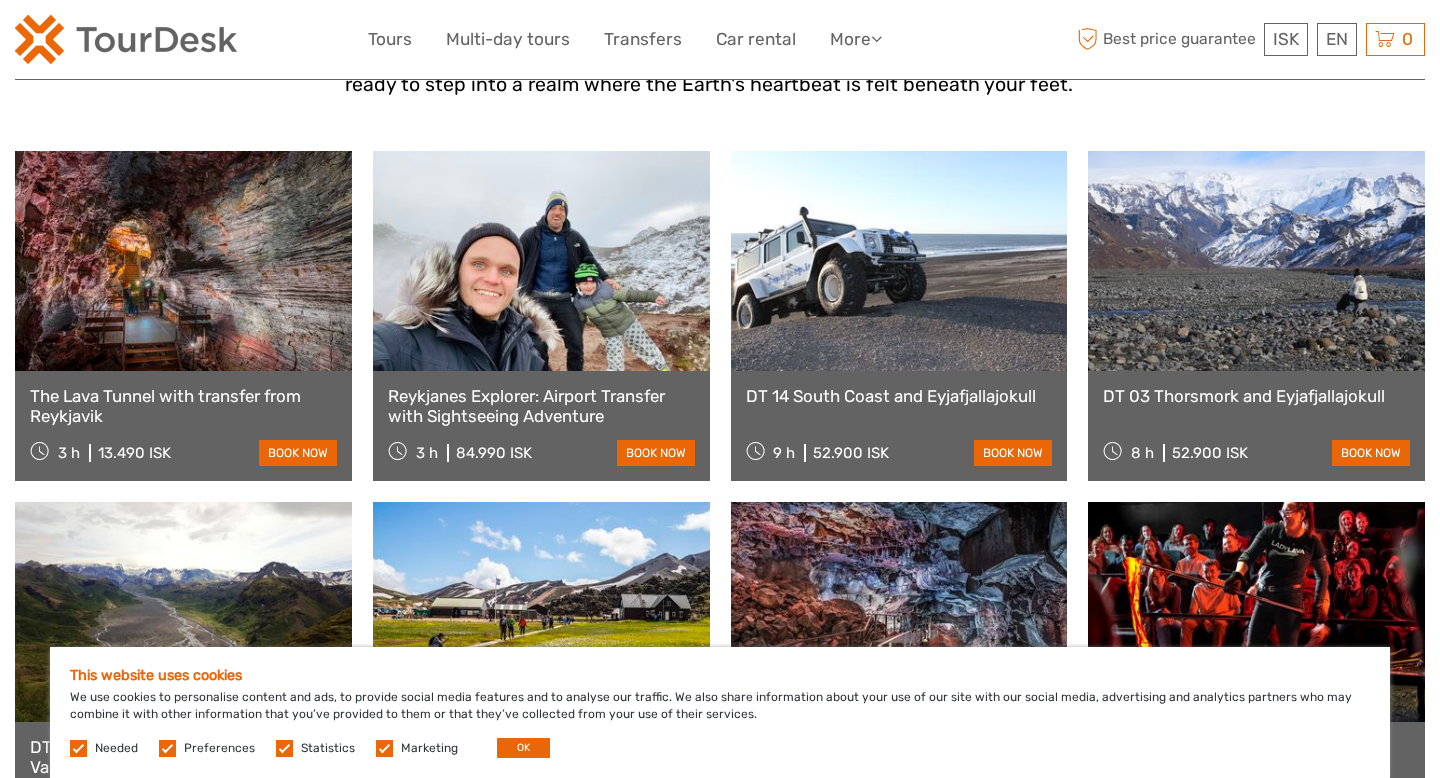 scroll, scrollTop: 725, scrollLeft: 0, axis: vertical 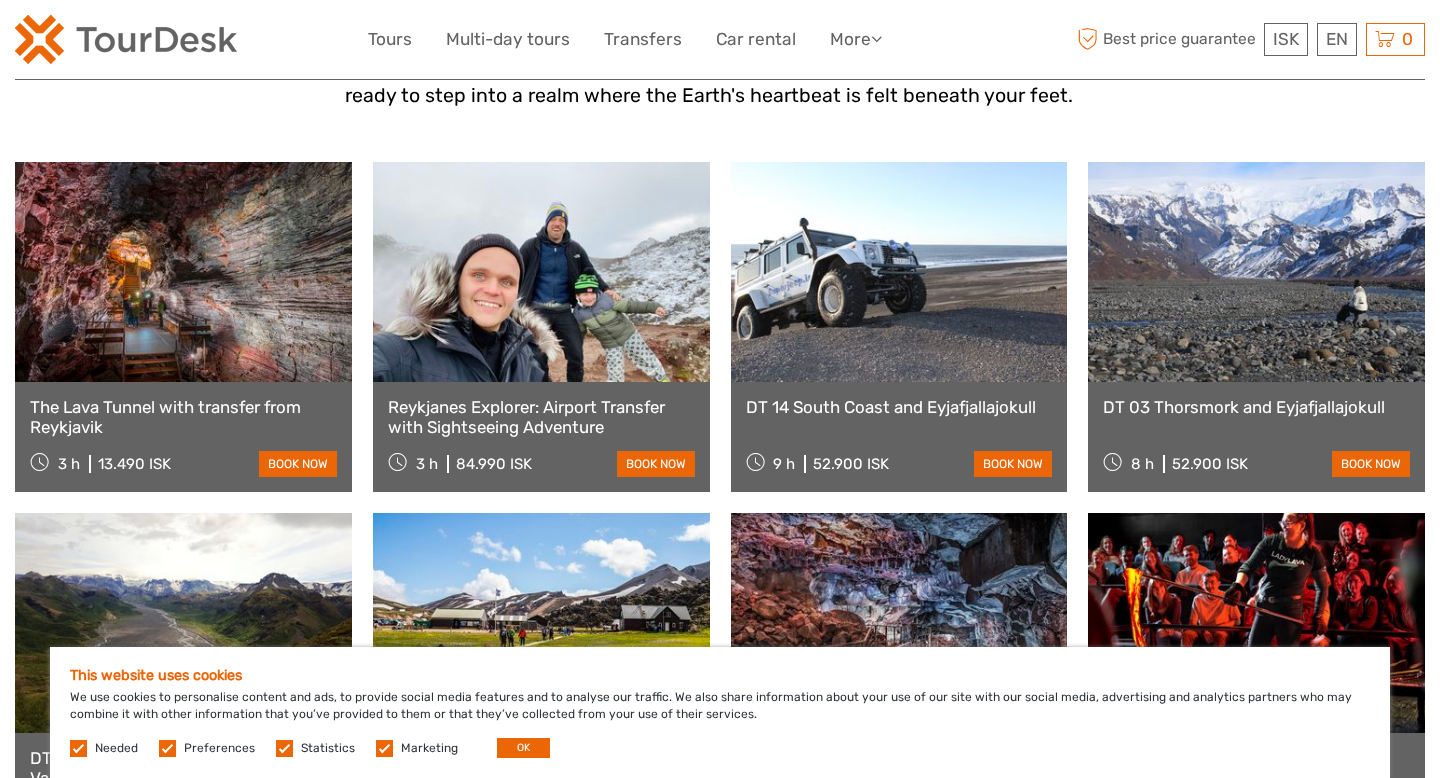 click on "The Lava Tunnel with transfer from Reykjavik" at bounding box center (183, 417) 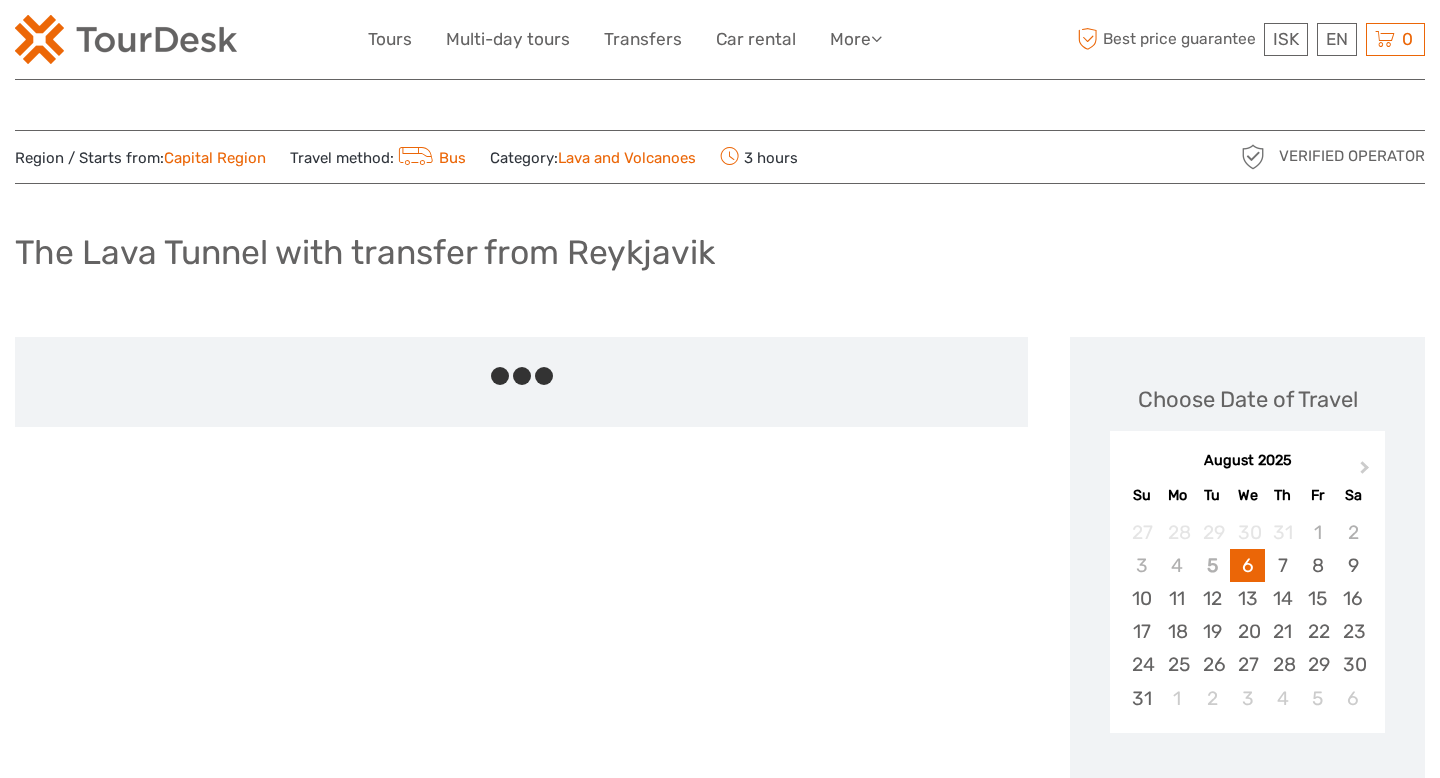 scroll, scrollTop: 0, scrollLeft: 0, axis: both 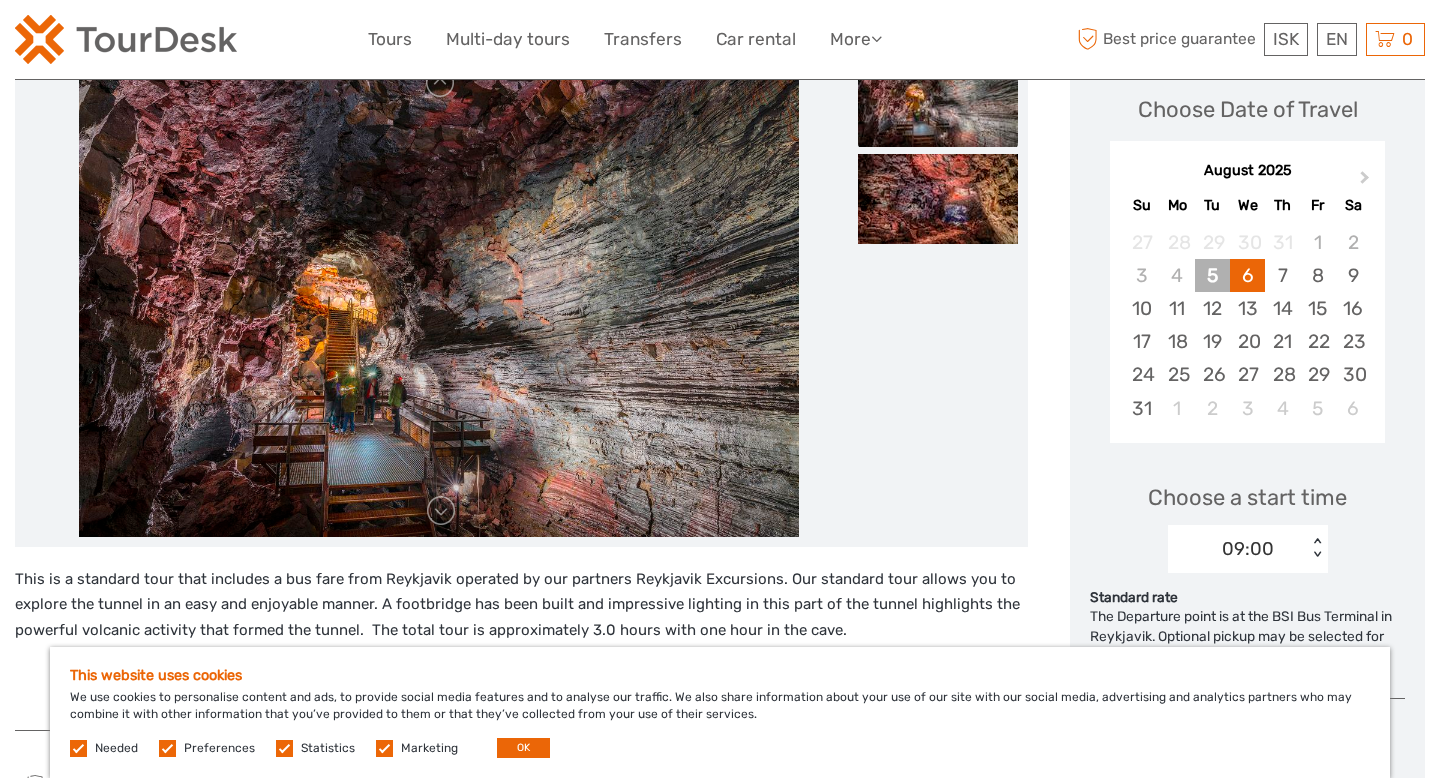 click on "5" at bounding box center (1212, 275) 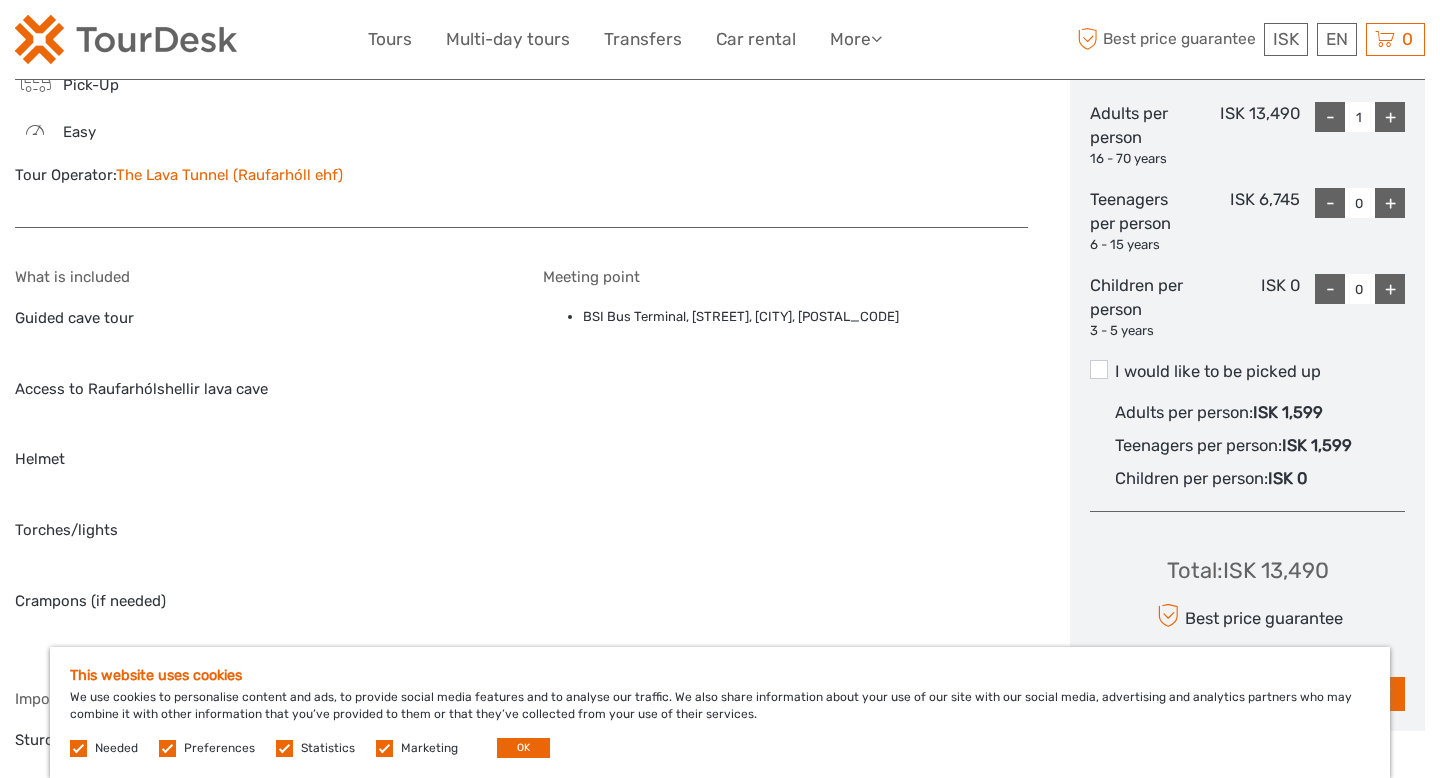 scroll, scrollTop: 1091, scrollLeft: 0, axis: vertical 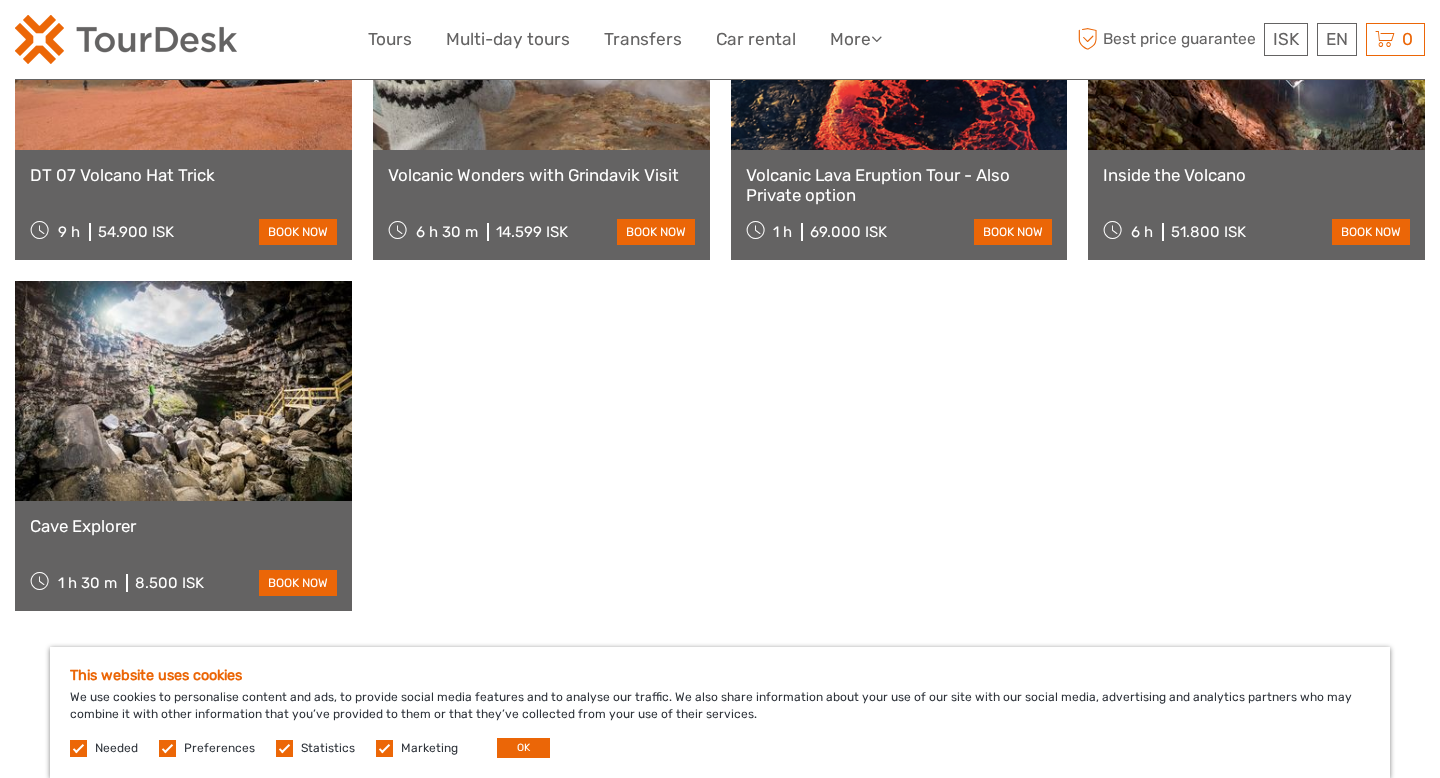 click at bounding box center (183, 391) 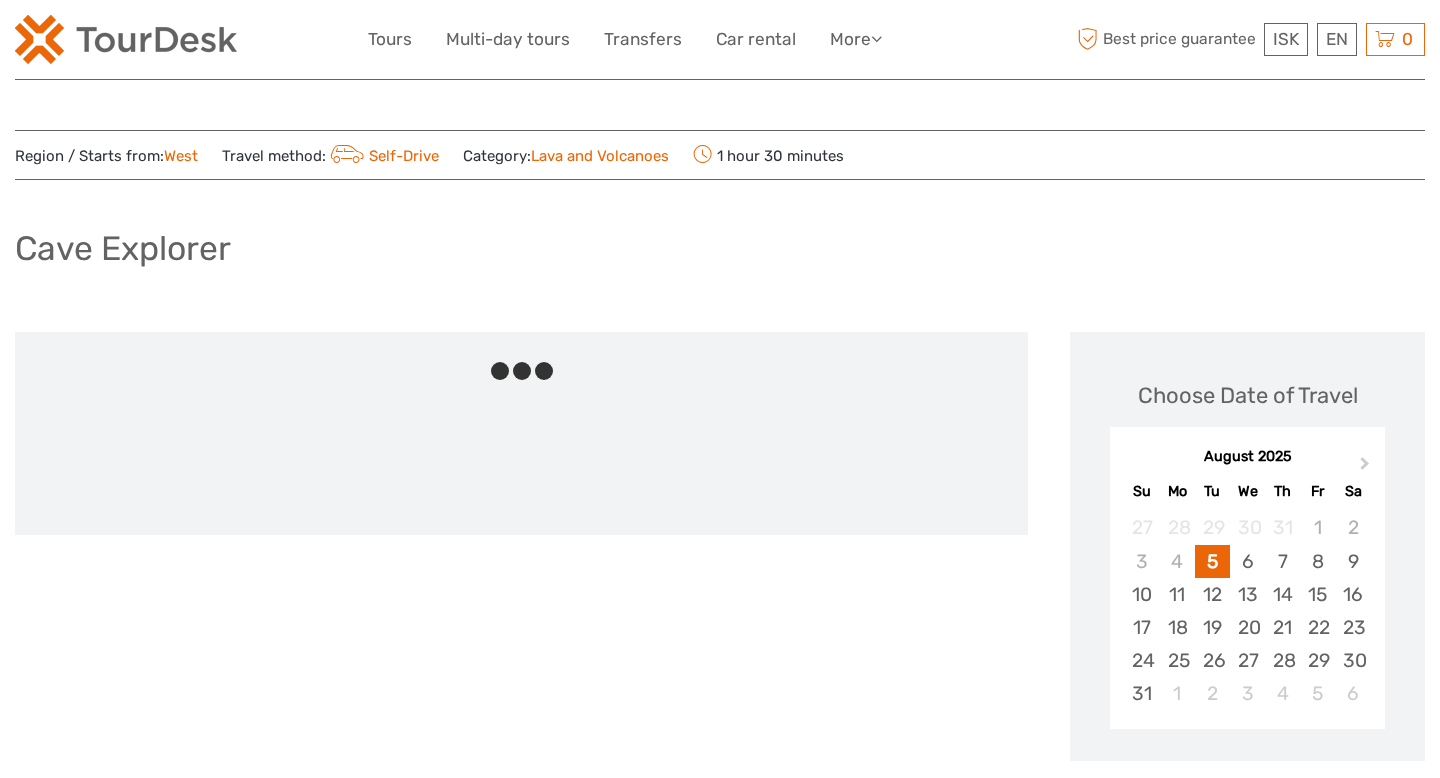 scroll, scrollTop: 0, scrollLeft: 0, axis: both 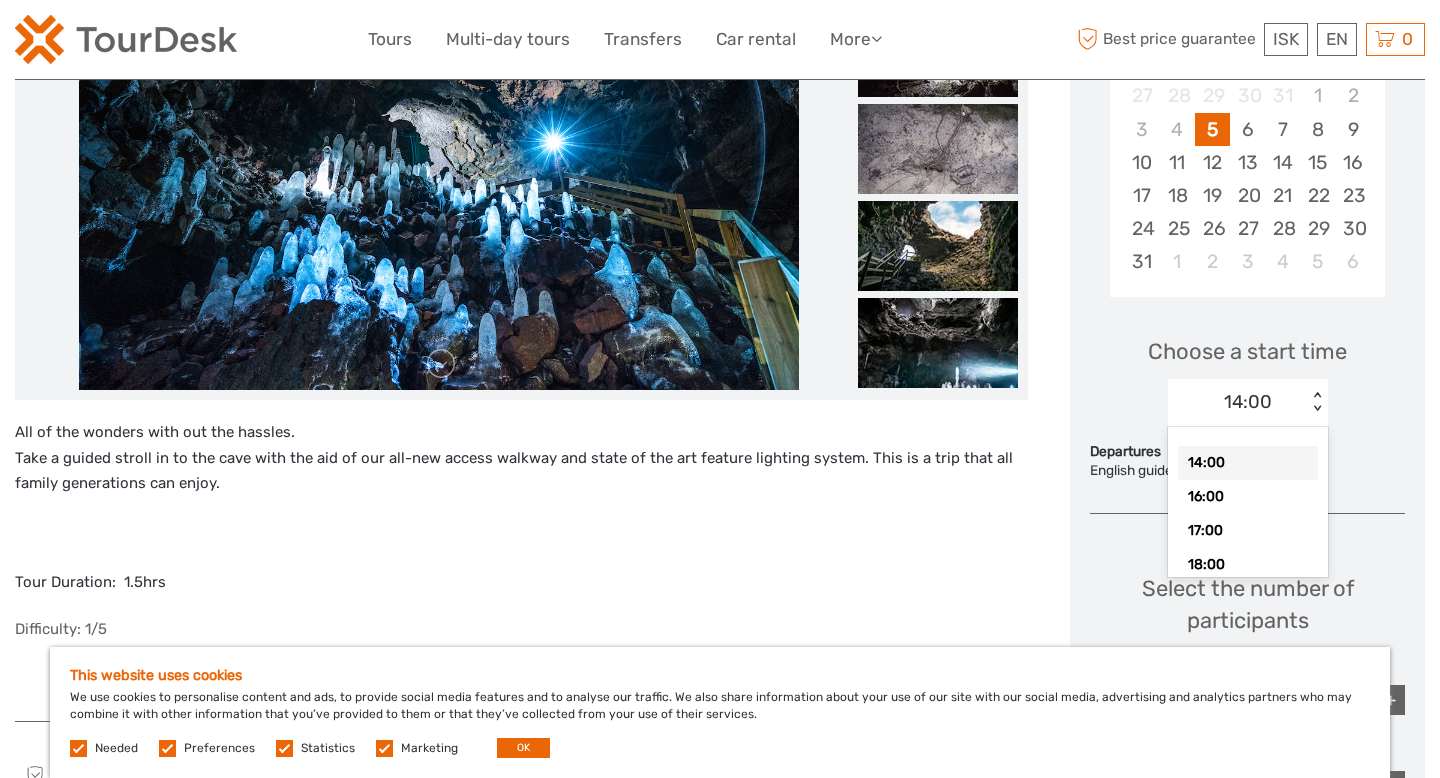 drag, startPoint x: 1248, startPoint y: 389, endPoint x: 872, endPoint y: 404, distance: 376.29907 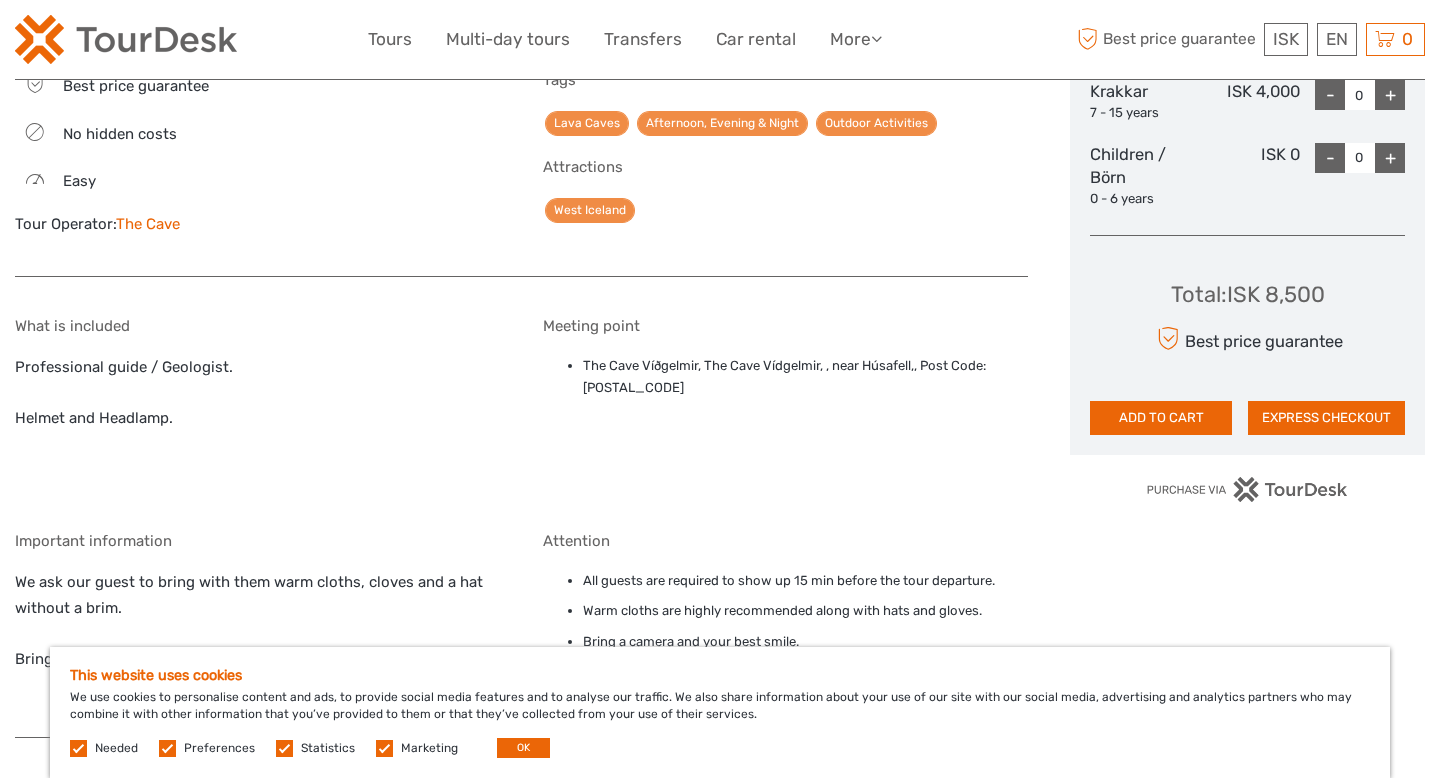scroll, scrollTop: 1125, scrollLeft: 0, axis: vertical 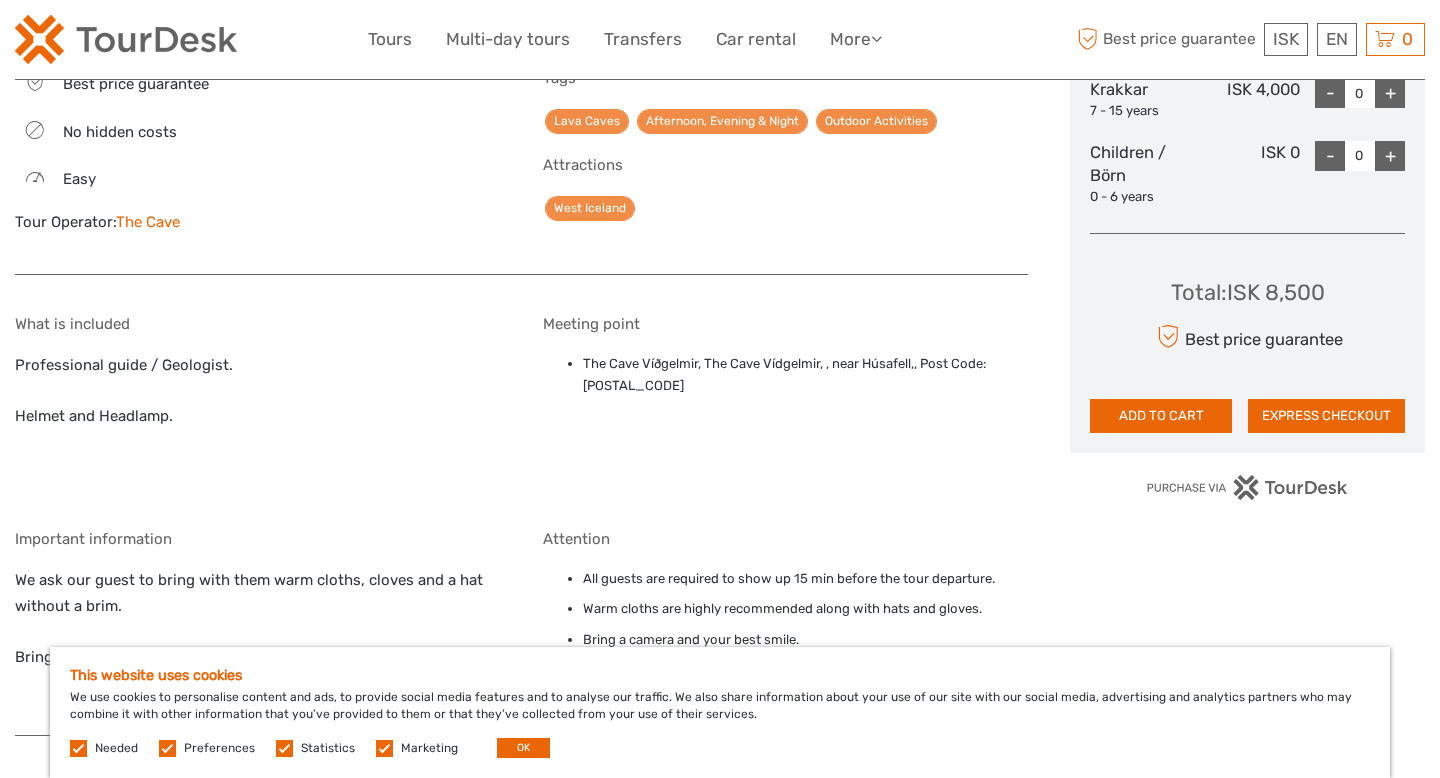 click on "The Cave Víðgelmir, The Cave Vídgelmir, , near Húsafell,, Post Code: Reykholt 320" at bounding box center [806, 375] 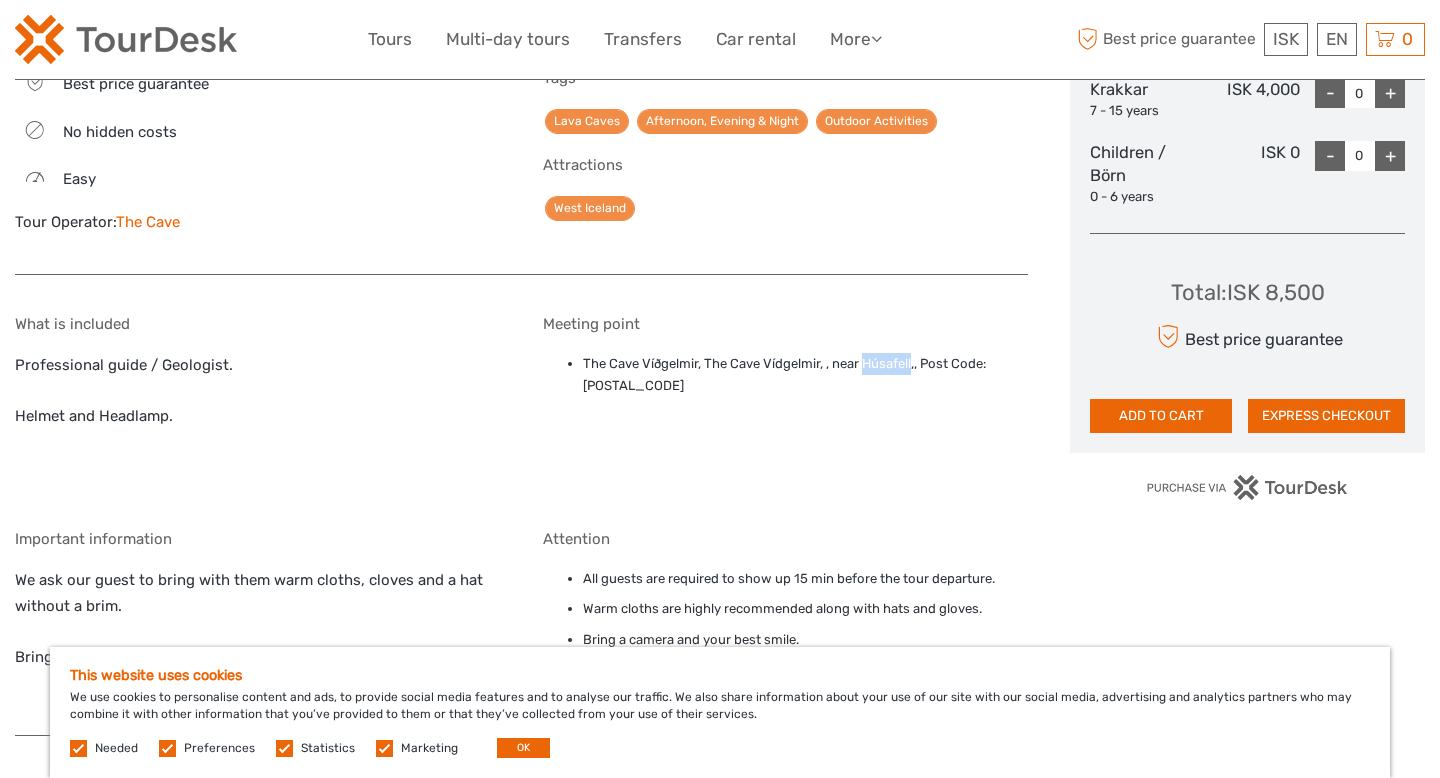 click on "The Cave Víðgelmir, The Cave Vídgelmir, , near Húsafell,, Post Code: Reykholt 320" at bounding box center (806, 375) 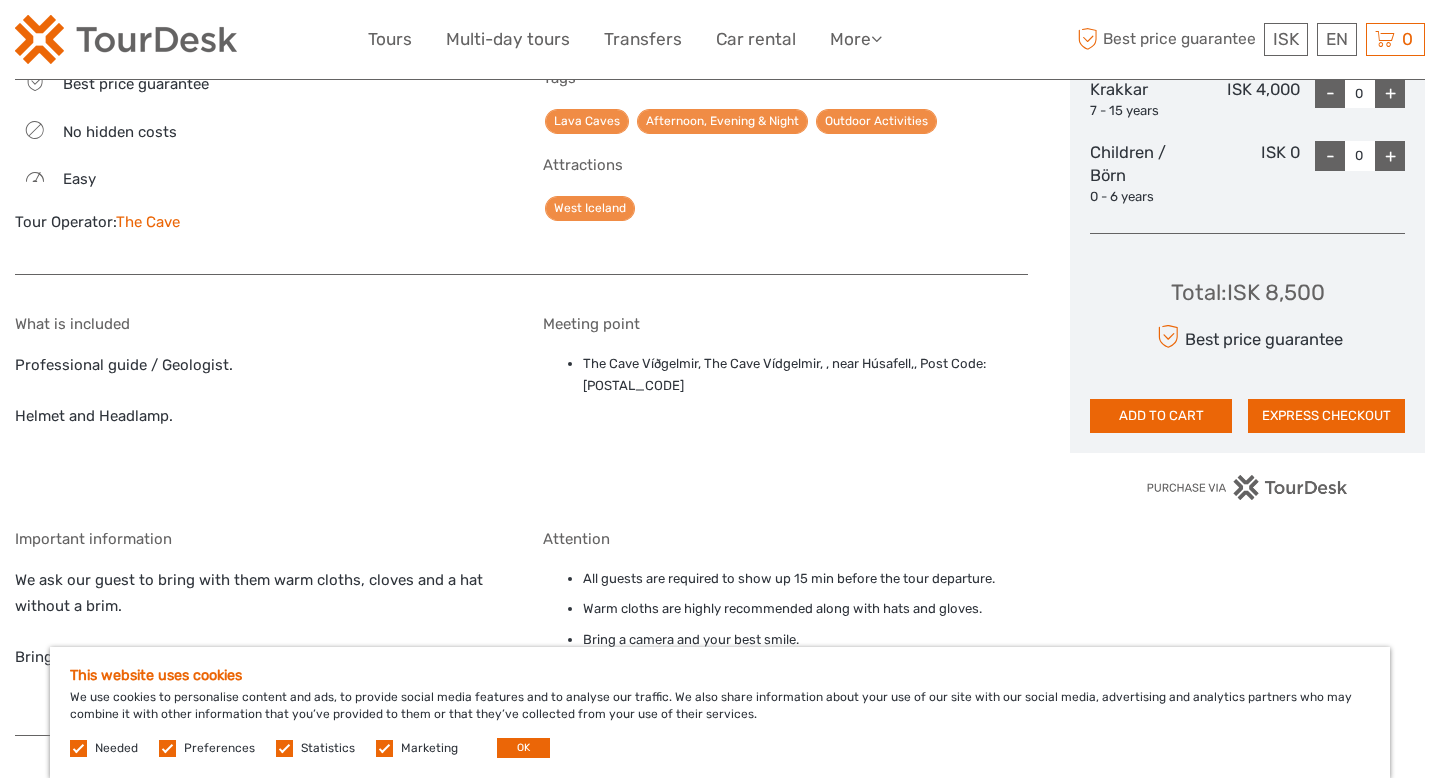 click on "What is included
Professional guide / Geologist.  Helmet and Headlamp." at bounding box center (258, 407) 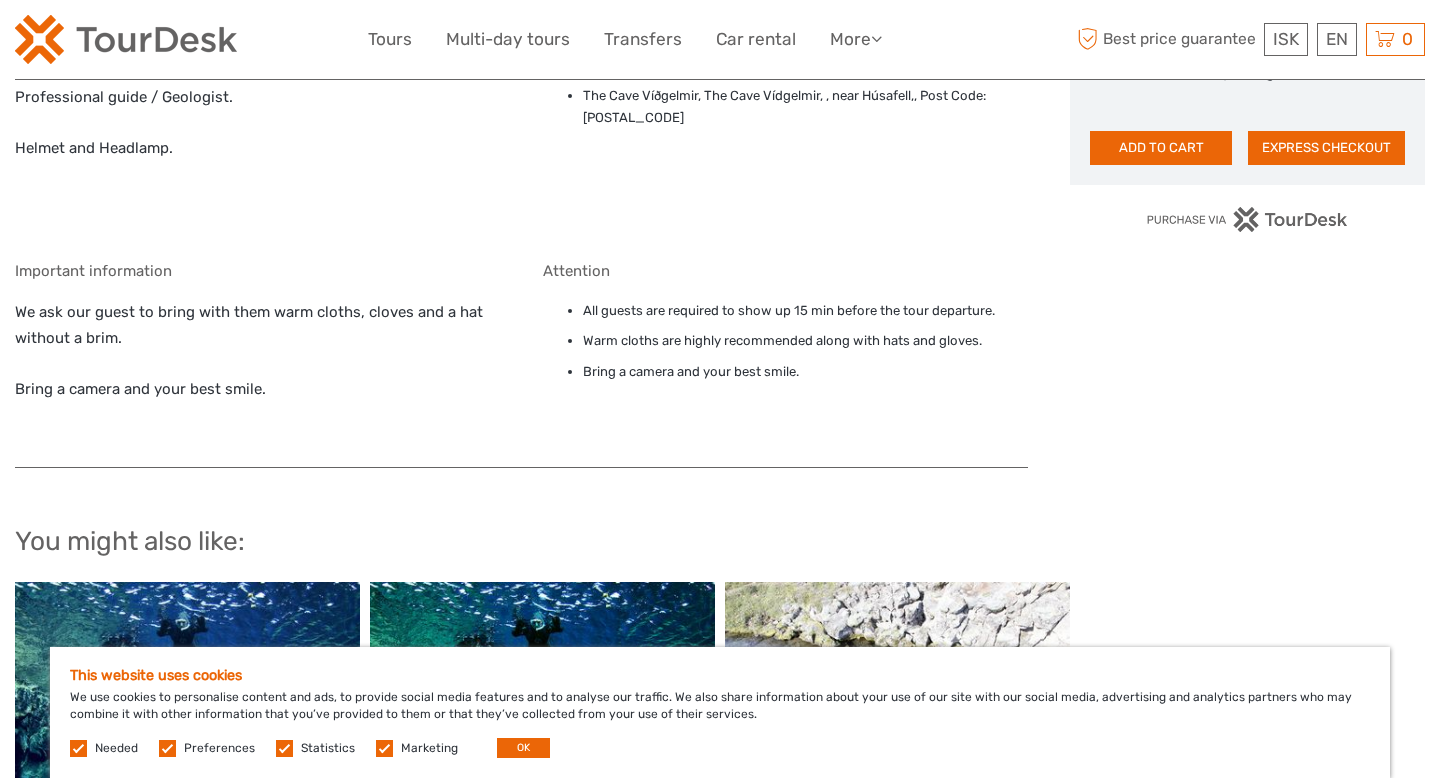 scroll, scrollTop: 1398, scrollLeft: 0, axis: vertical 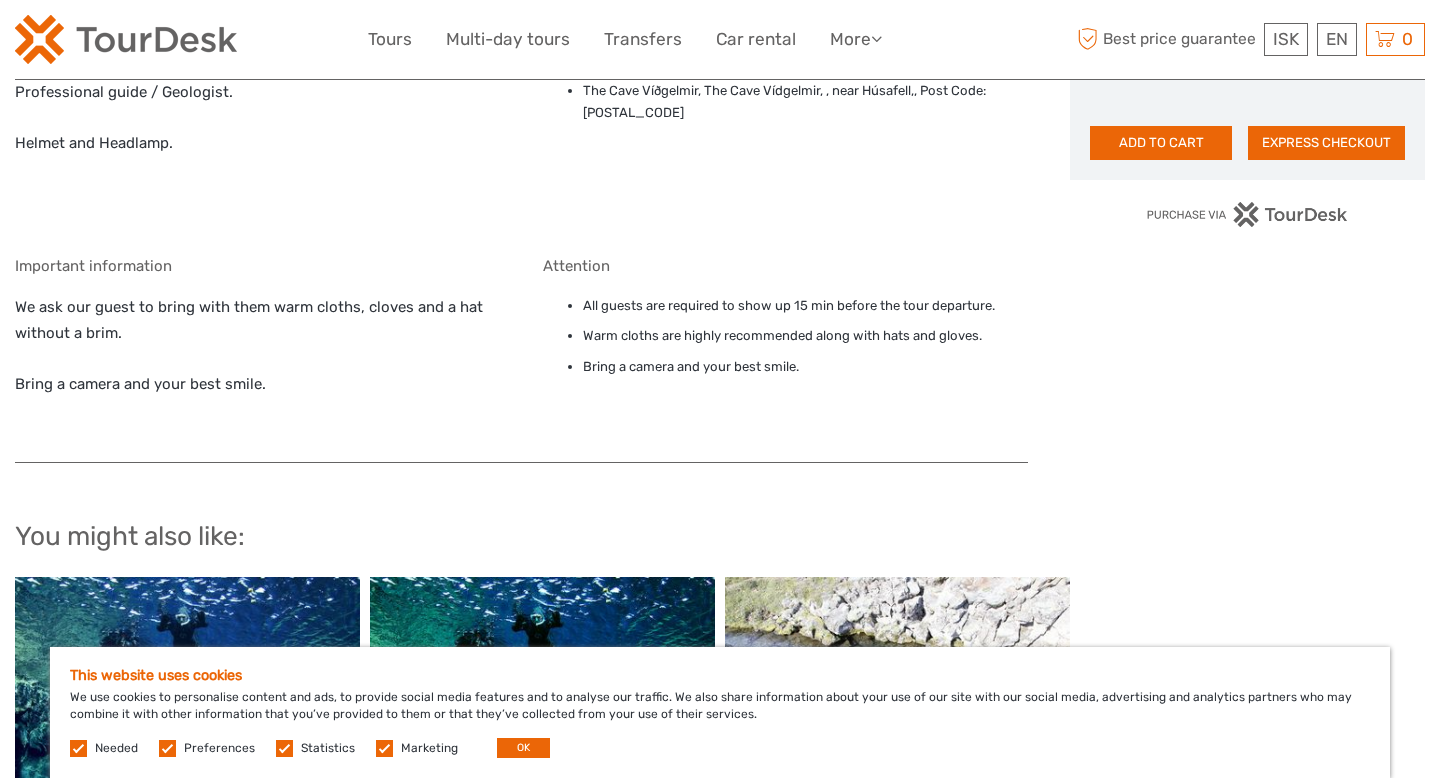 drag, startPoint x: 362, startPoint y: 304, endPoint x: 398, endPoint y: 340, distance: 50.91169 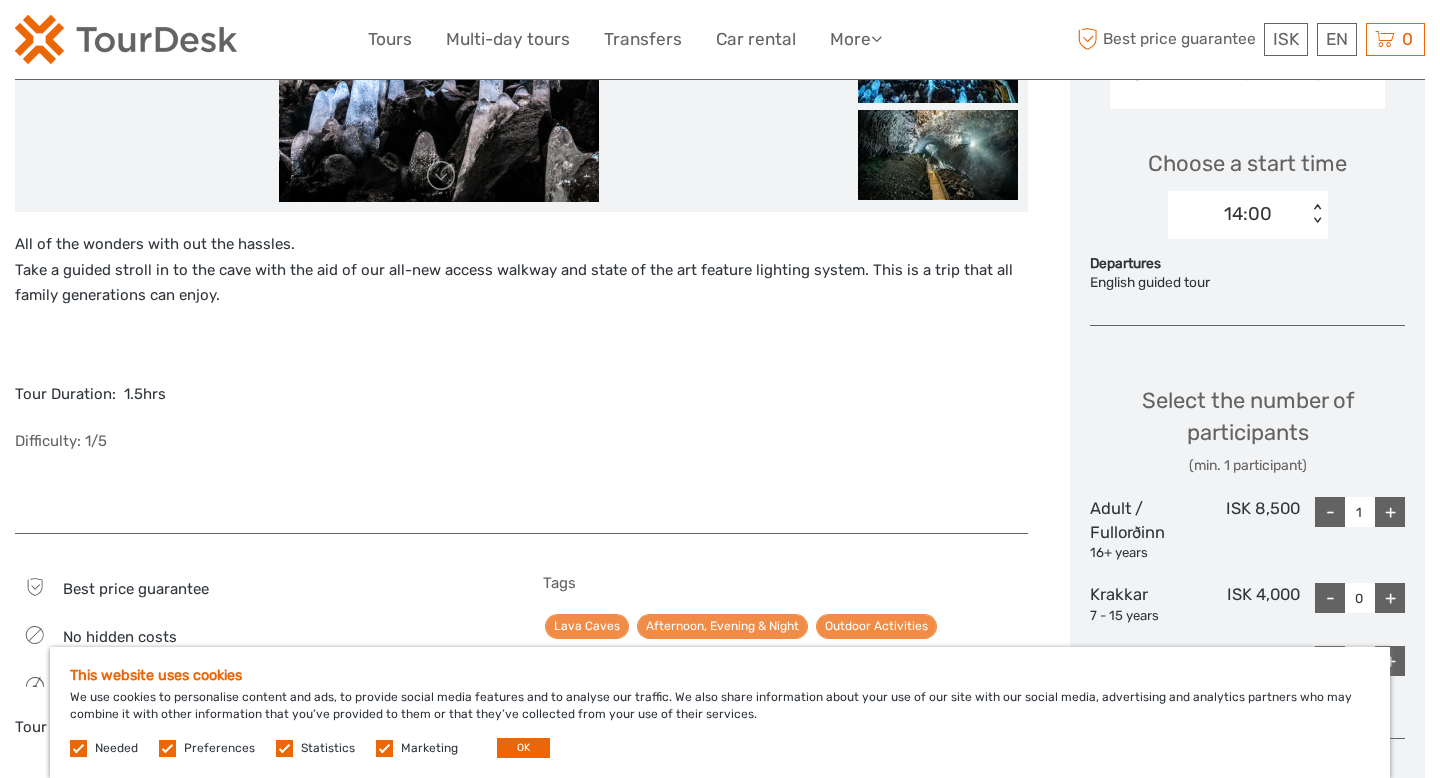 scroll, scrollTop: 622, scrollLeft: 0, axis: vertical 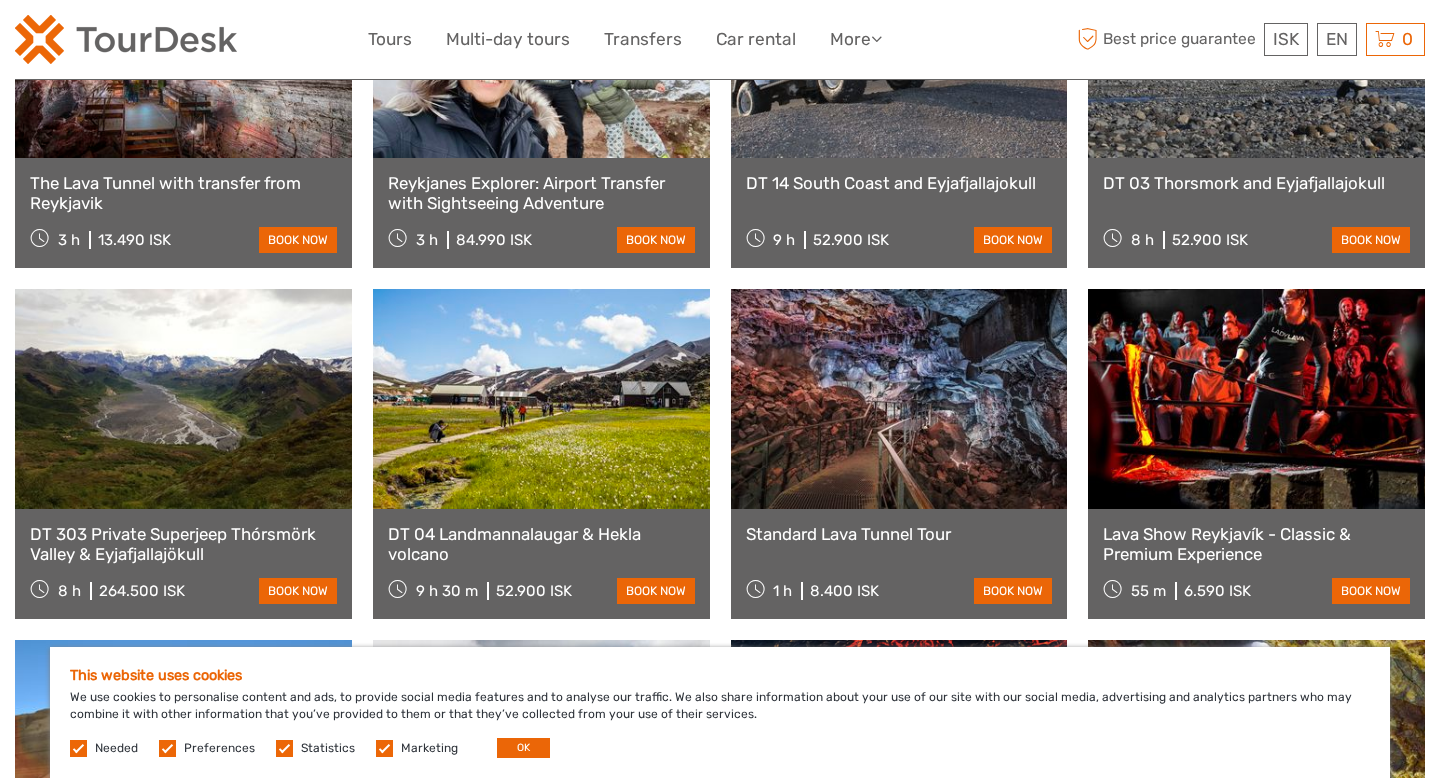 click on "Standard Lava Tunnel Tour" at bounding box center (899, 534) 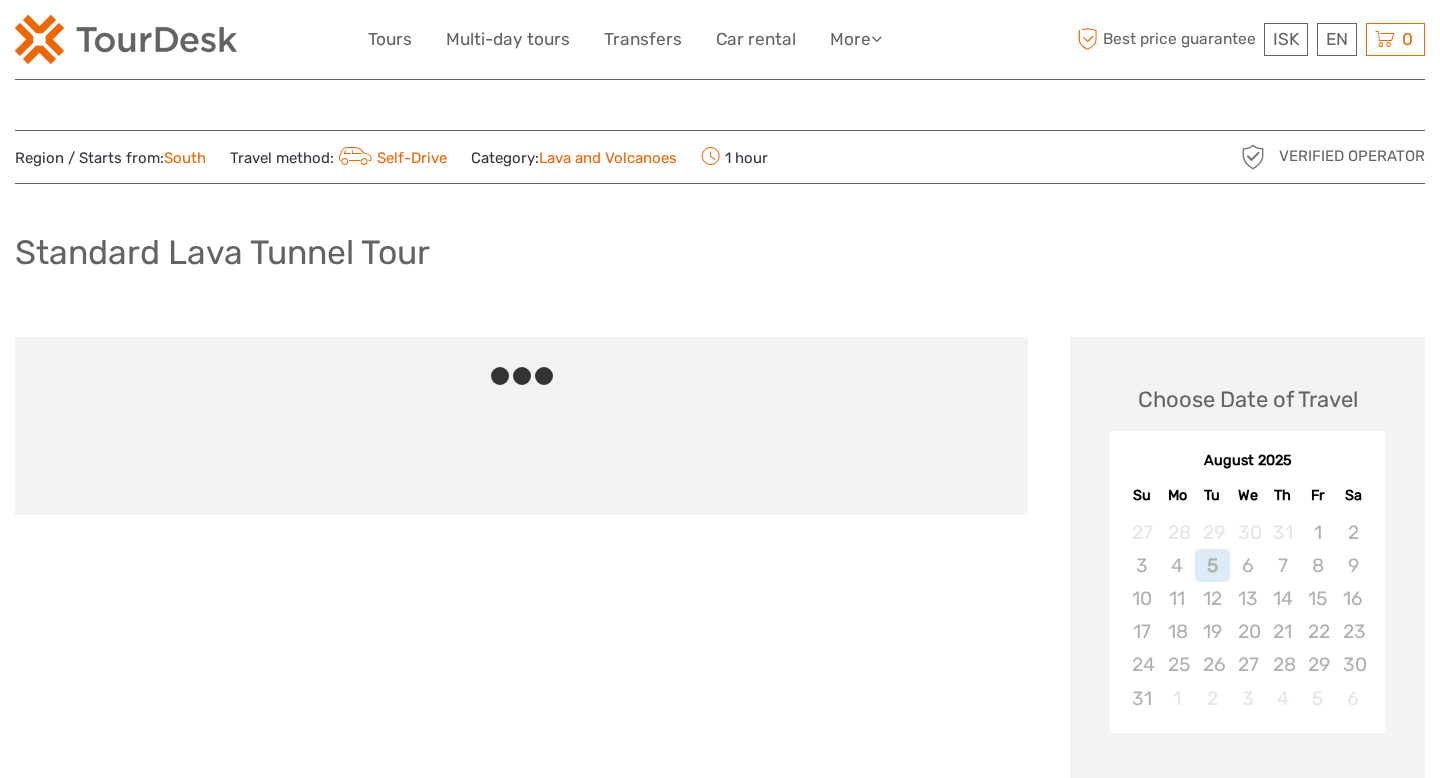 scroll, scrollTop: 0, scrollLeft: 0, axis: both 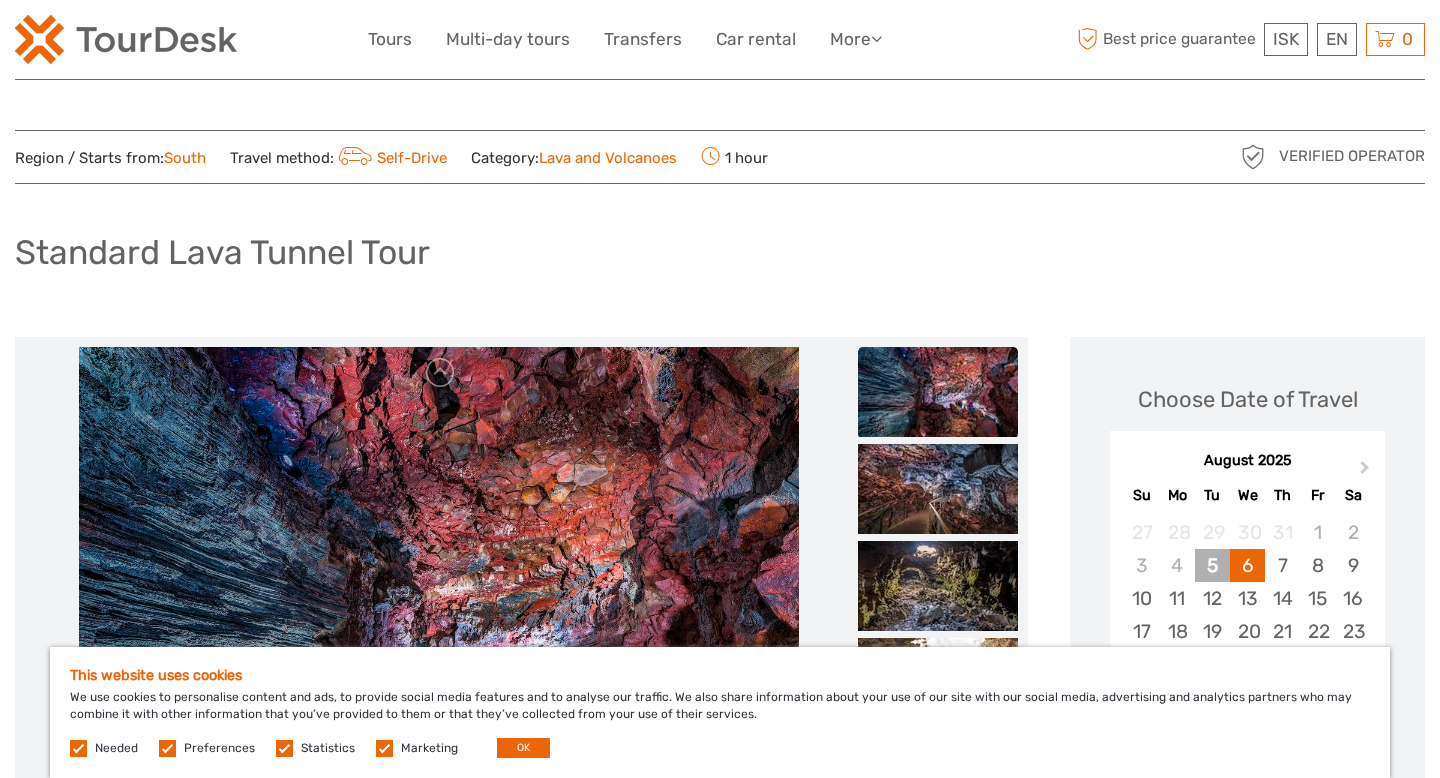 click on "5" at bounding box center (1212, 565) 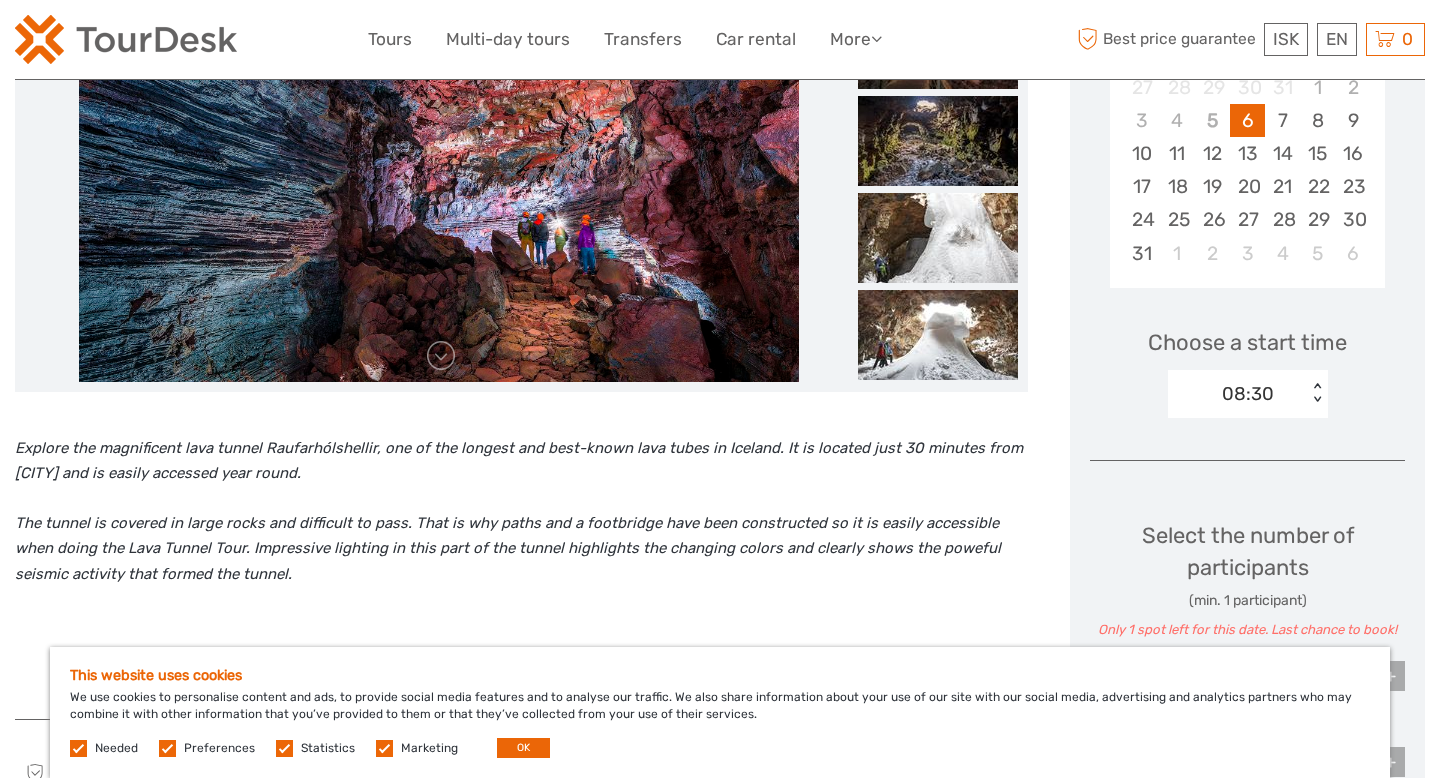 scroll, scrollTop: 275, scrollLeft: 0, axis: vertical 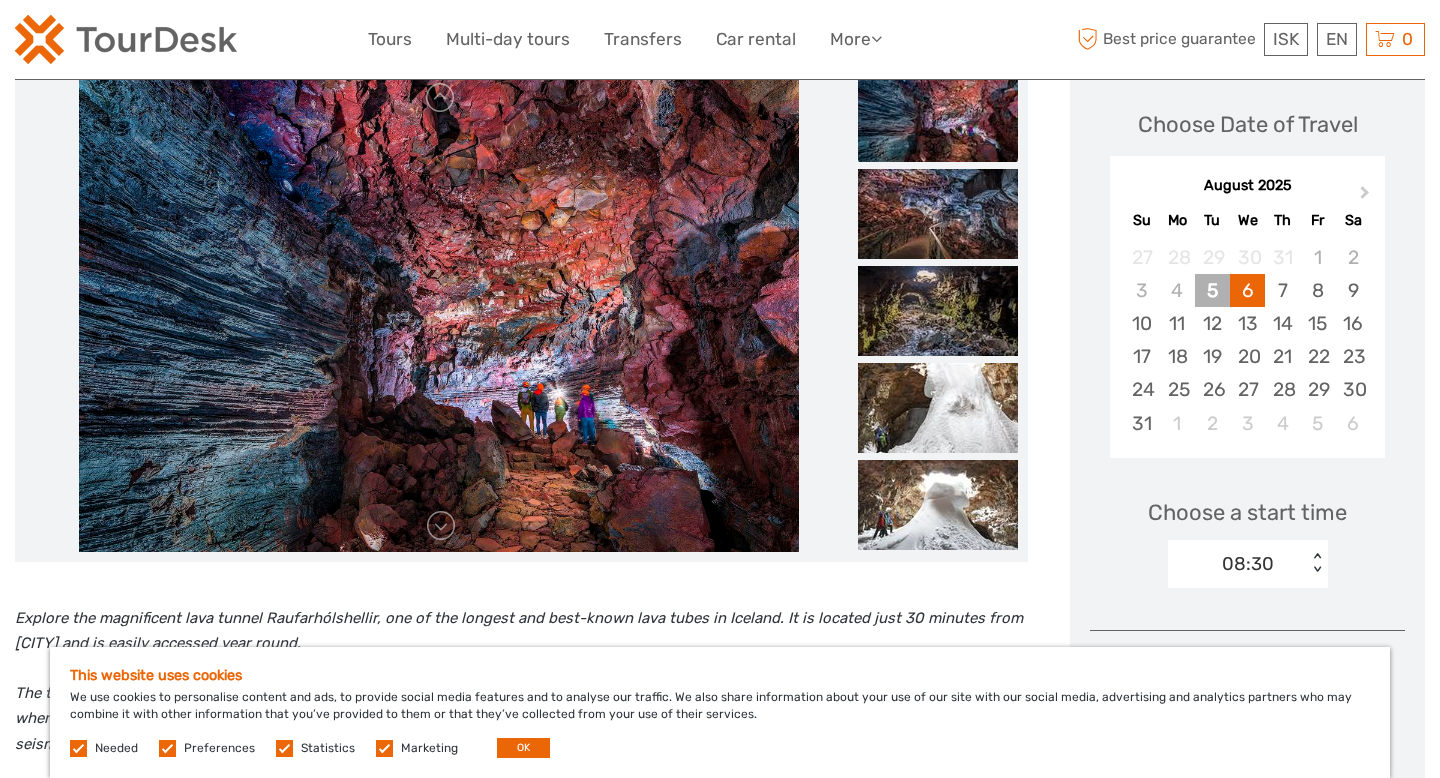 click on "5" at bounding box center [1212, 290] 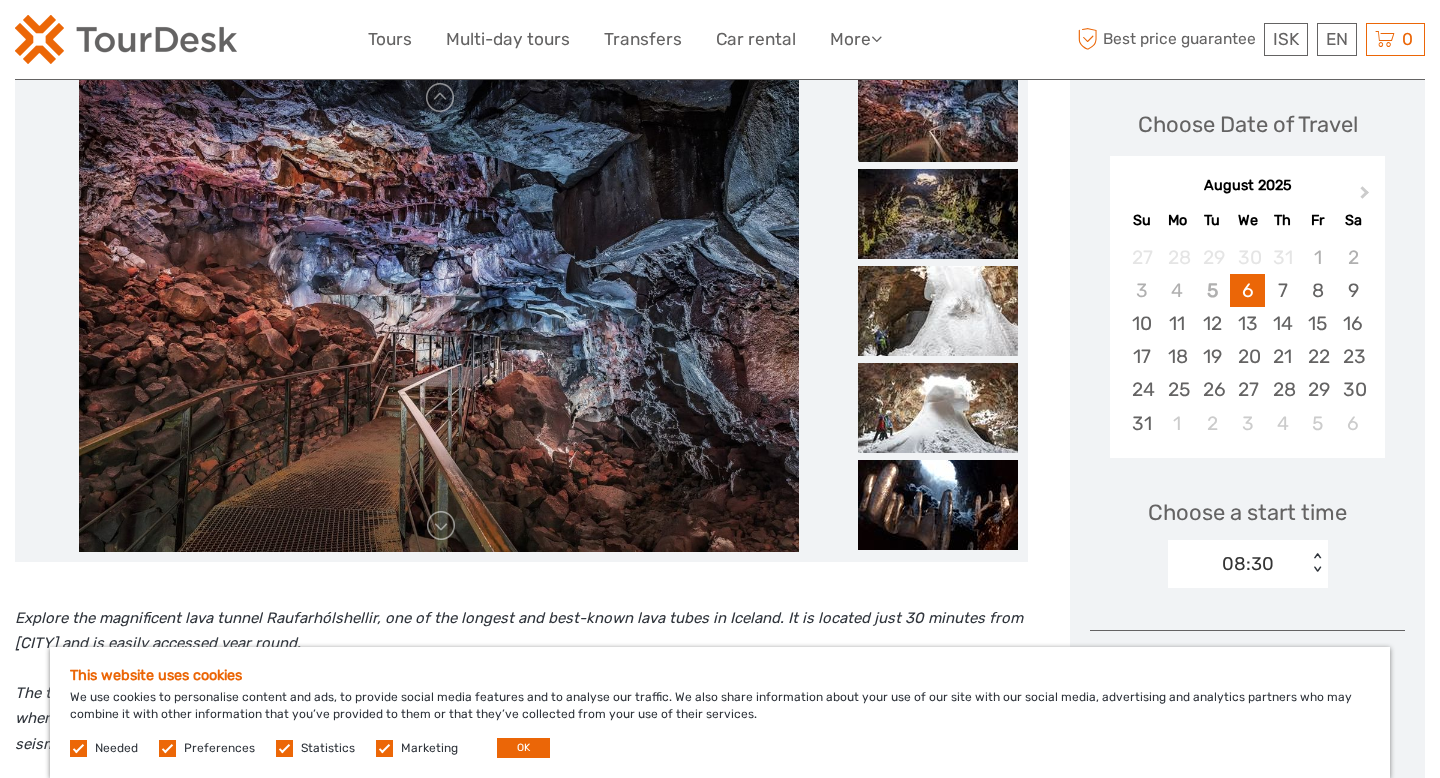 scroll, scrollTop: 276, scrollLeft: 0, axis: vertical 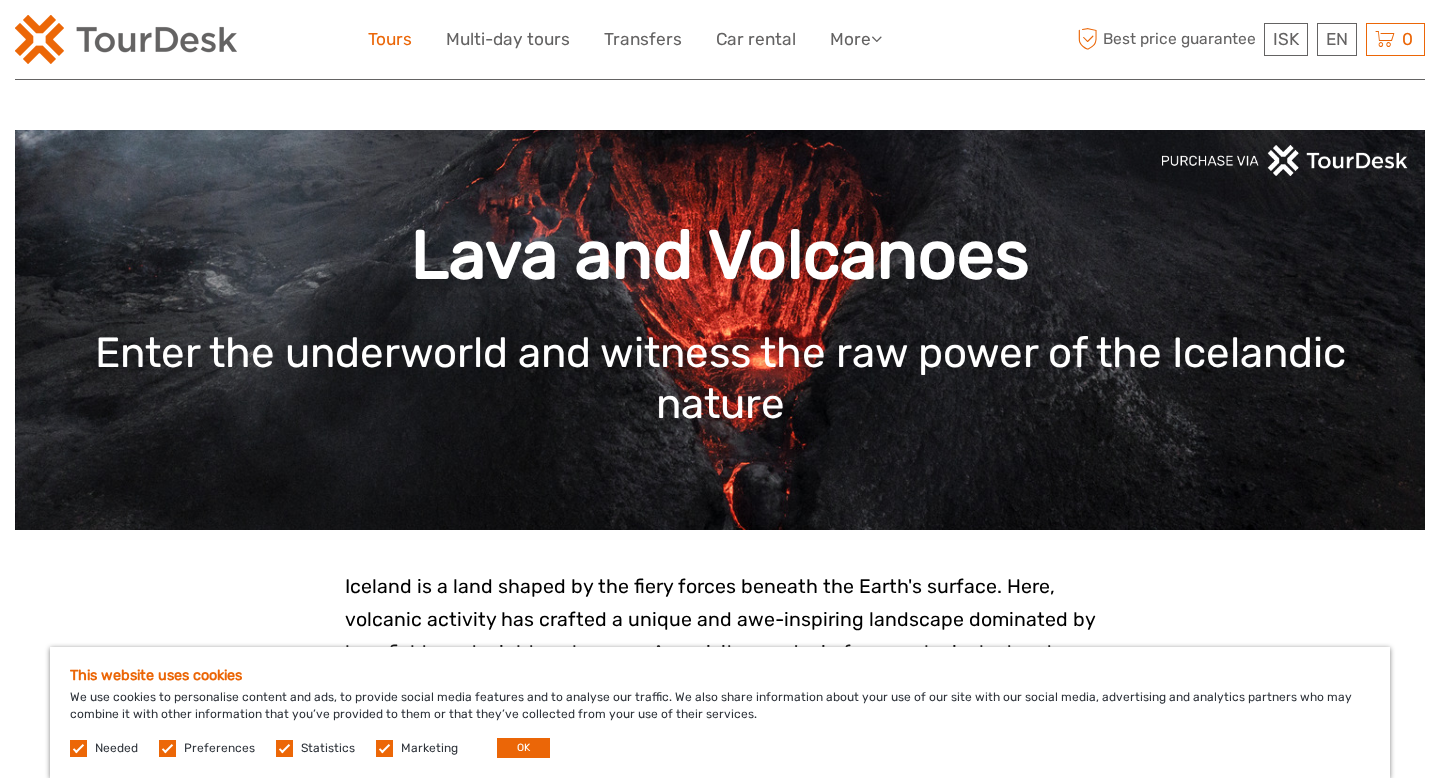 click on "Tours" at bounding box center (390, 39) 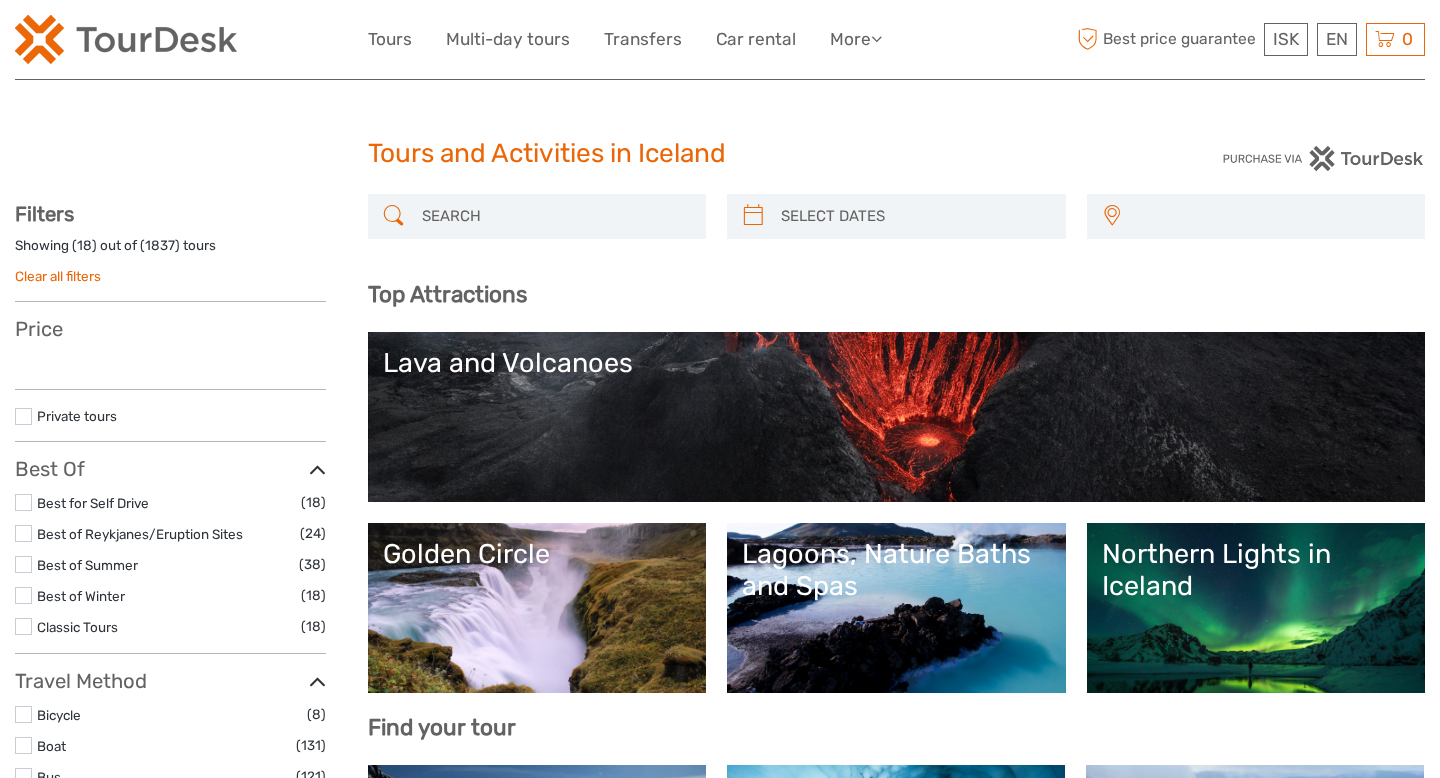 select 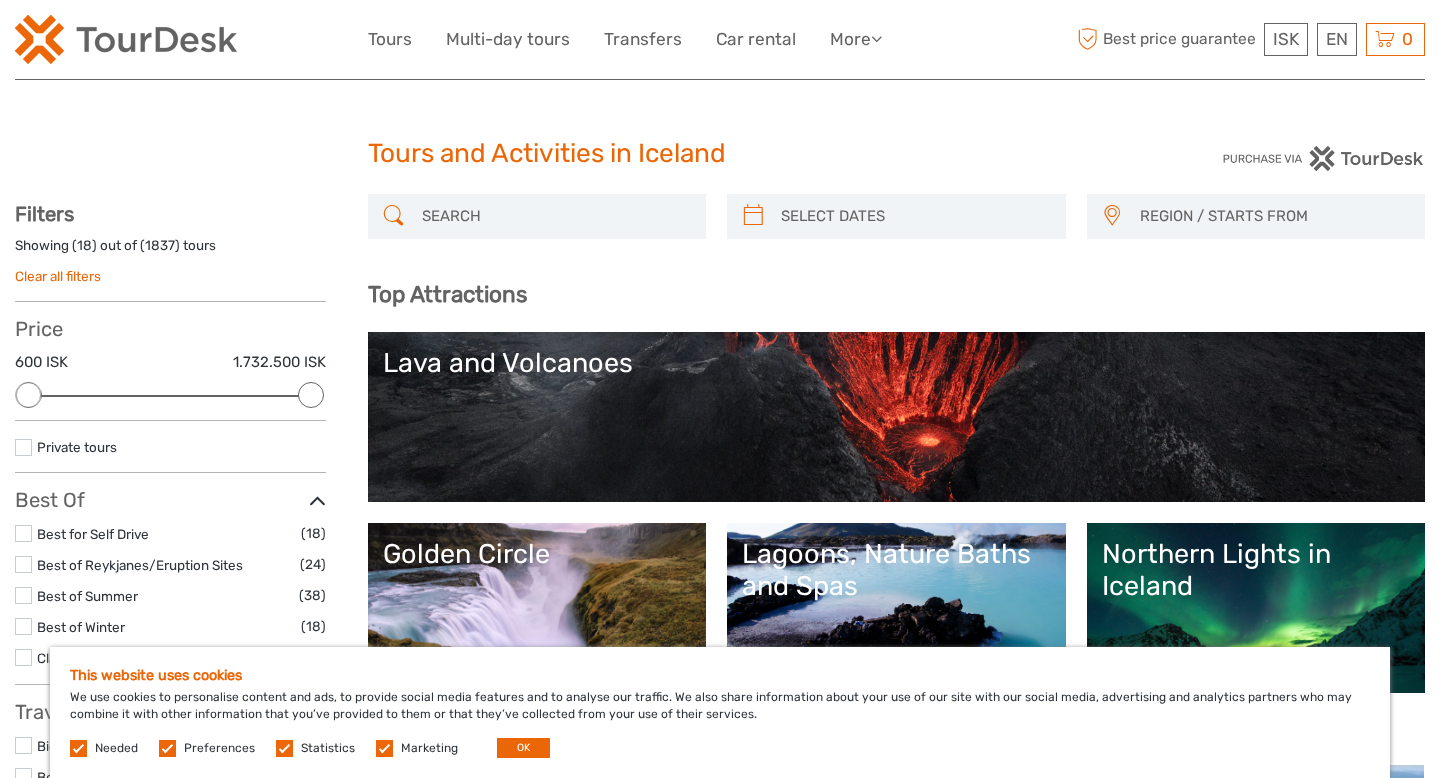 scroll, scrollTop: 0, scrollLeft: 0, axis: both 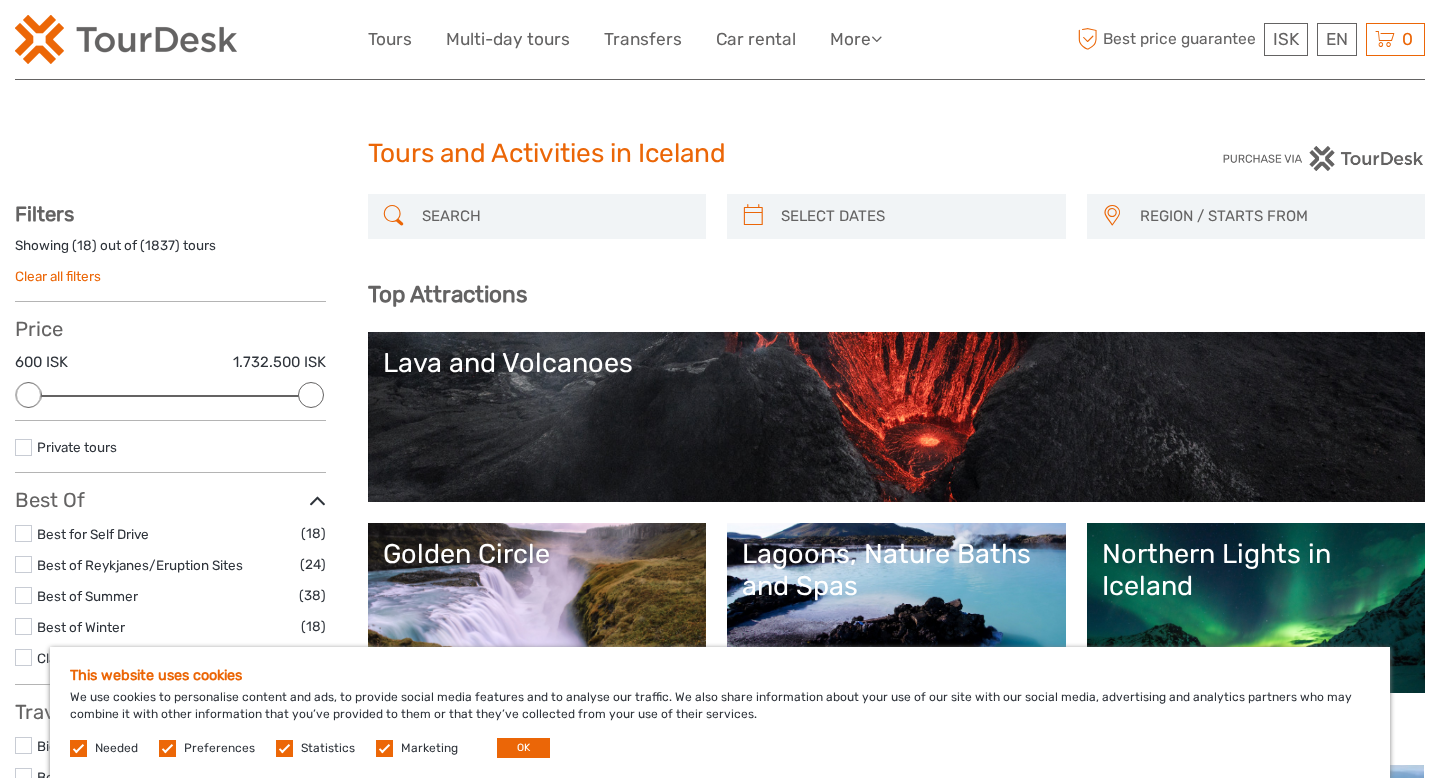 click at bounding box center [555, 216] 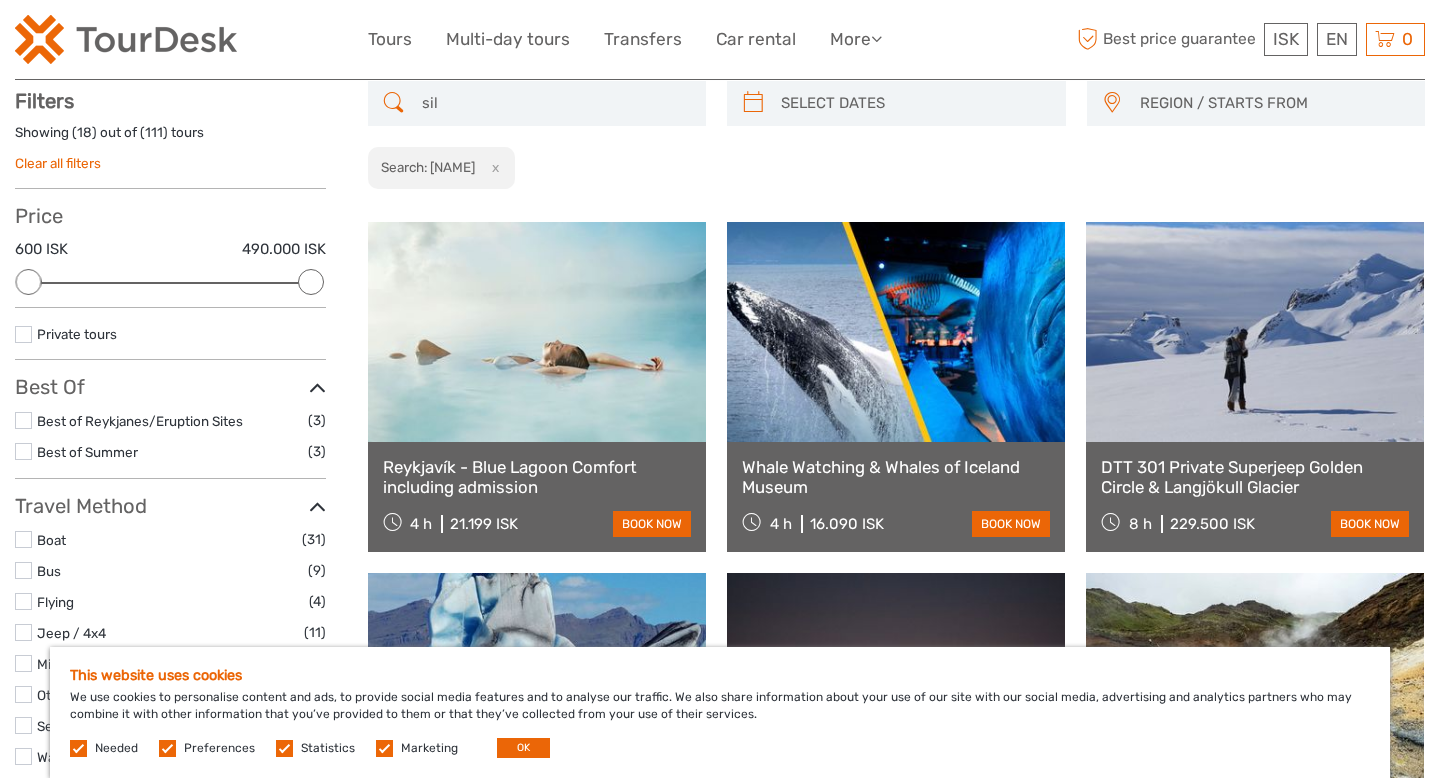 scroll, scrollTop: 113, scrollLeft: 0, axis: vertical 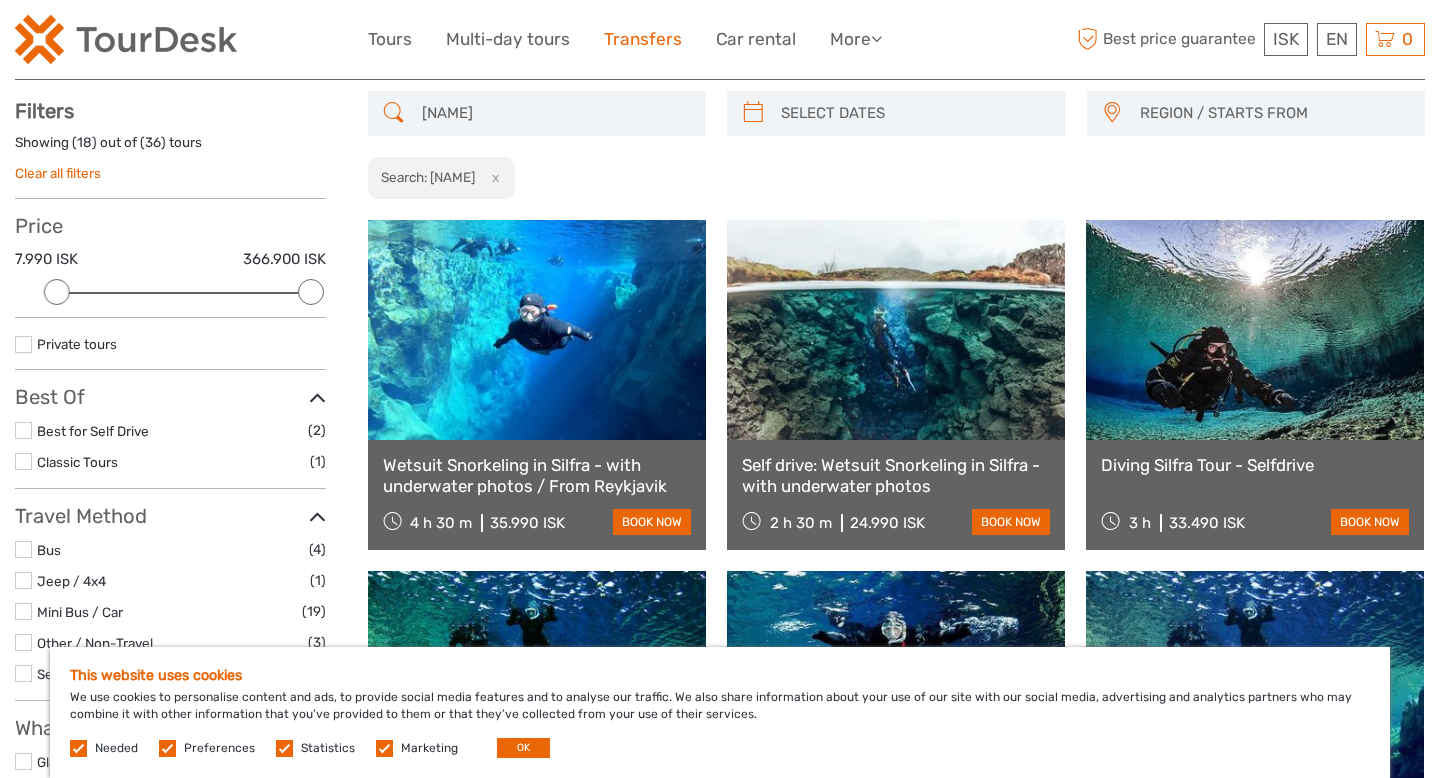 type on "[NAME]" 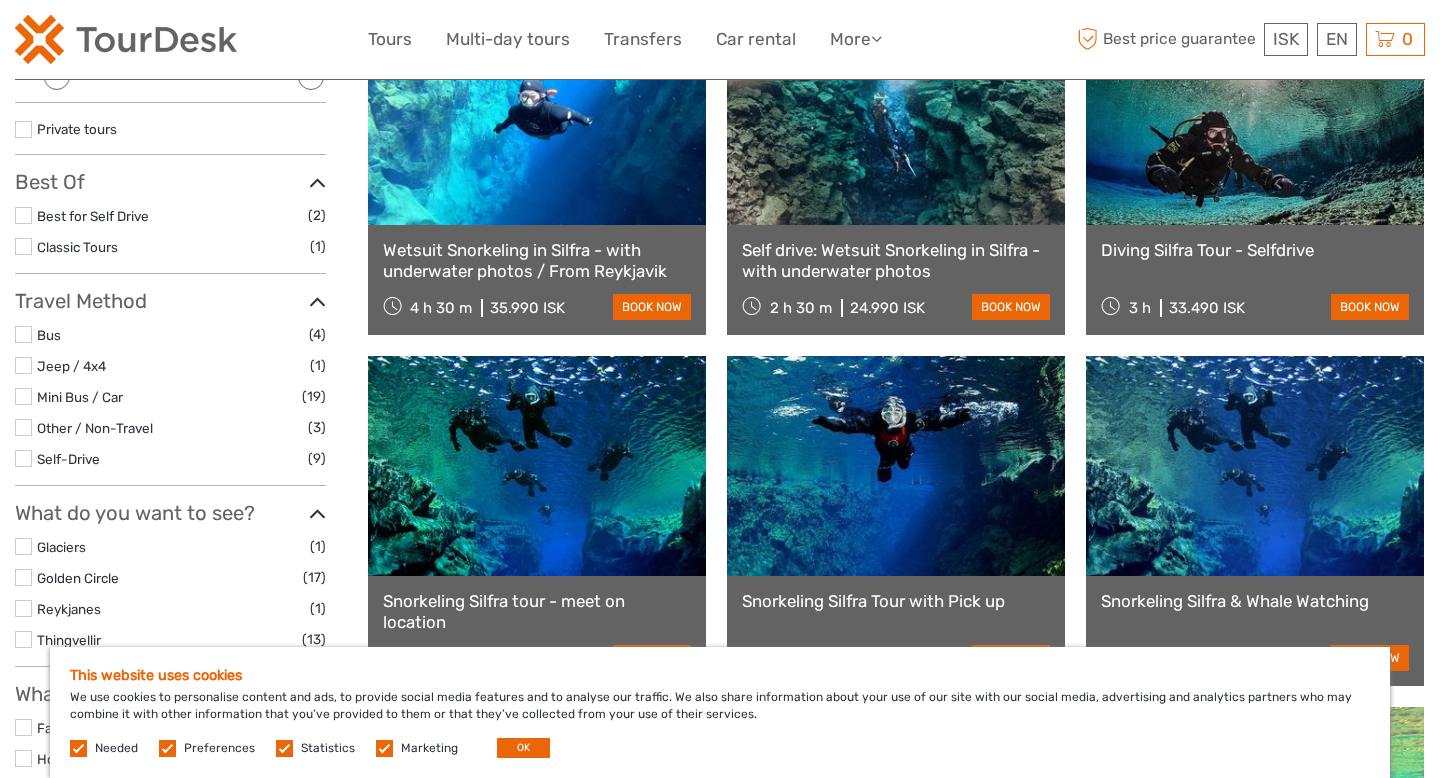 scroll, scrollTop: 647, scrollLeft: 0, axis: vertical 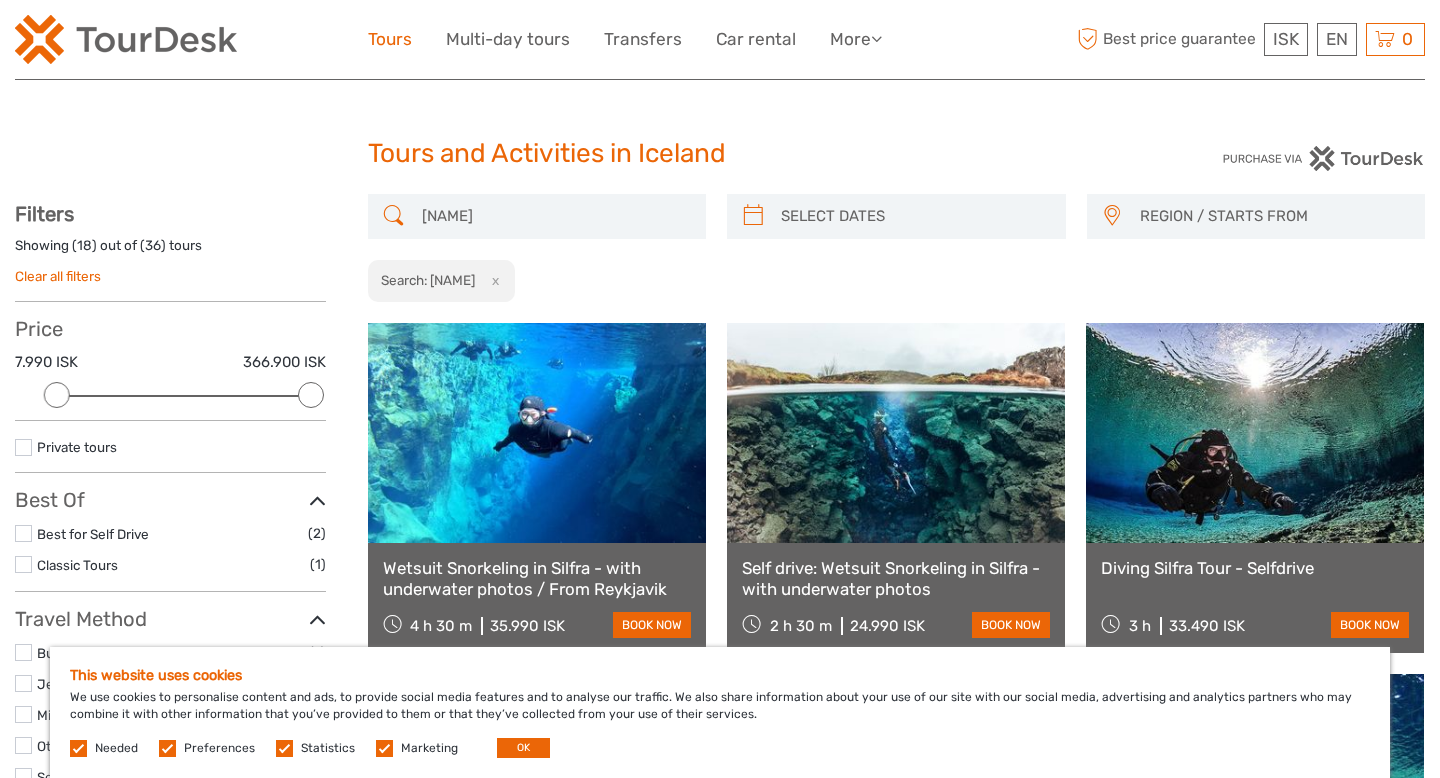 click on "Tours" at bounding box center (390, 39) 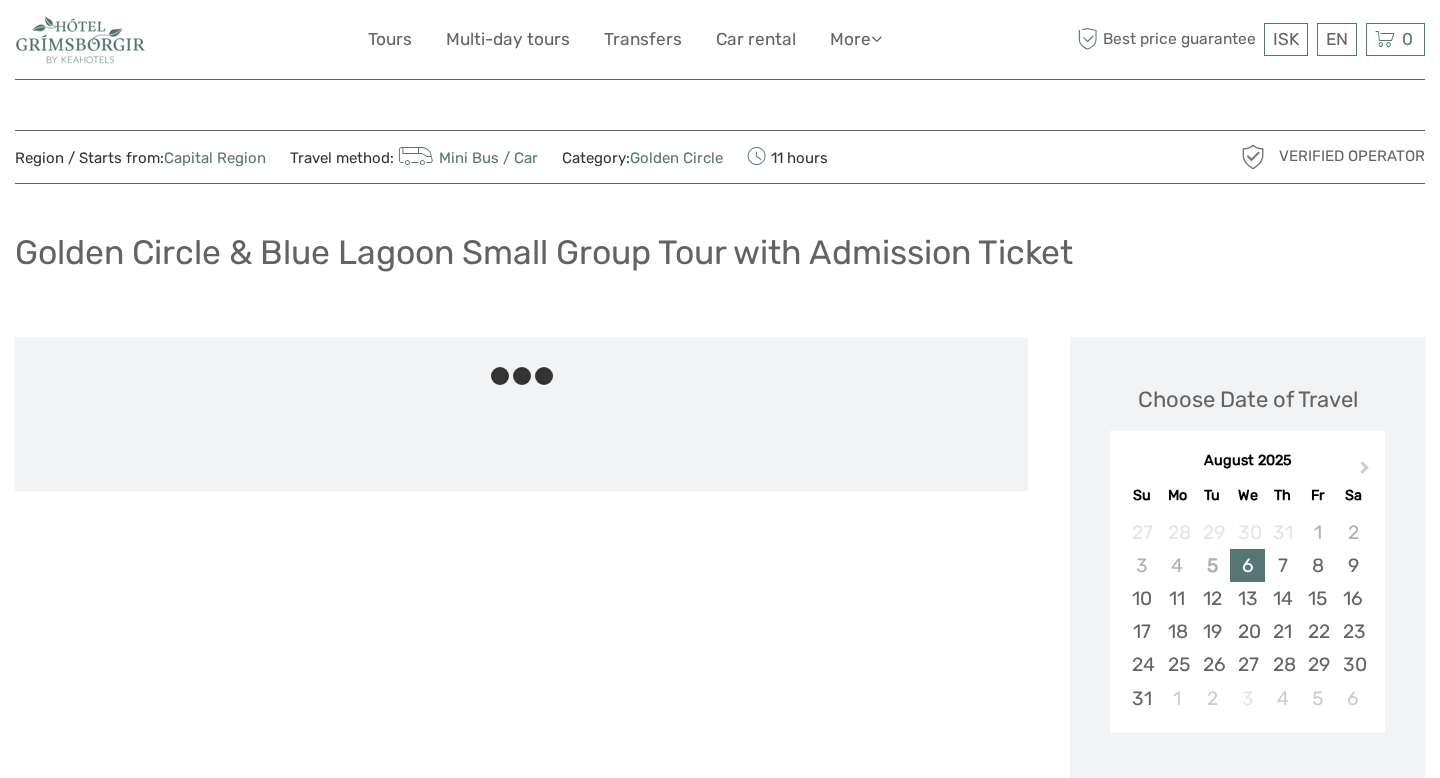 scroll, scrollTop: 0, scrollLeft: 0, axis: both 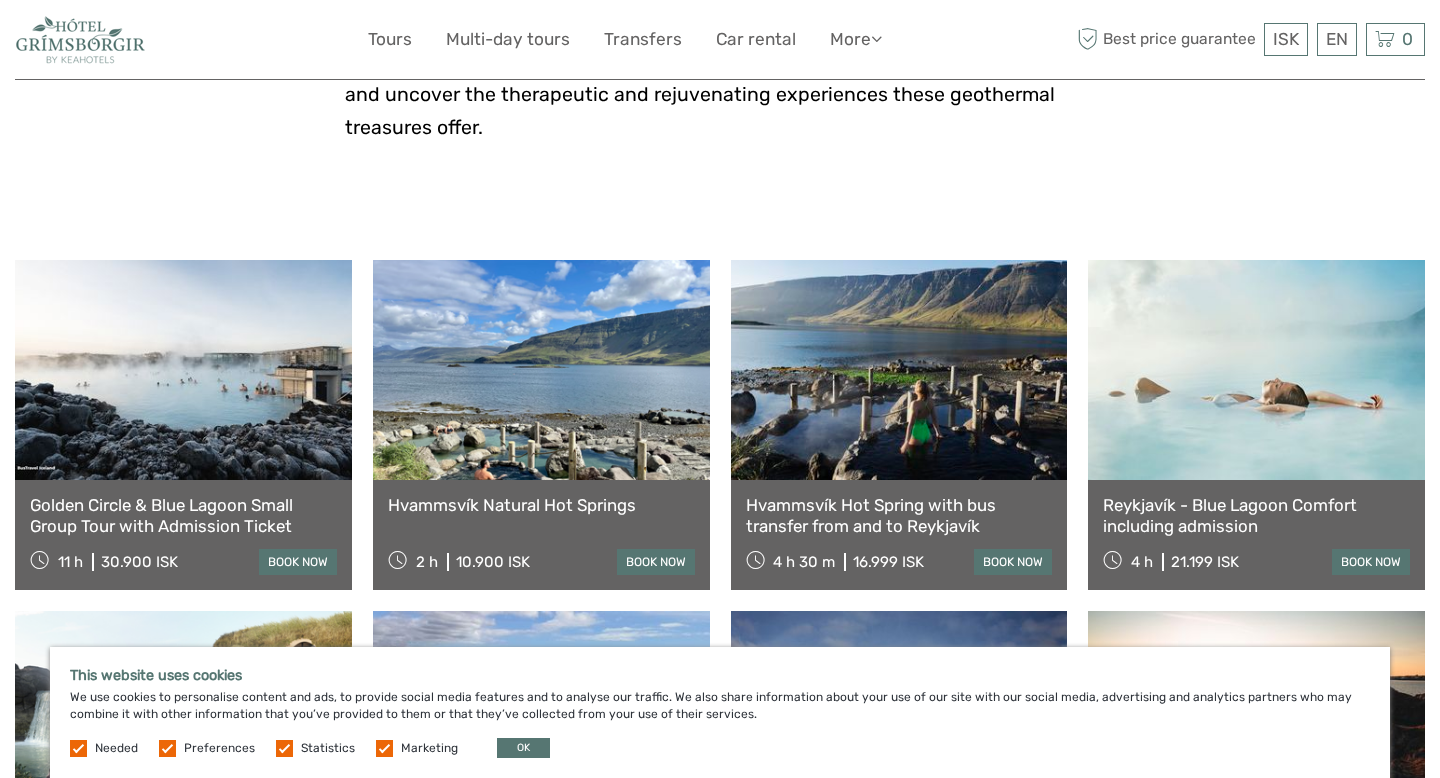 click at bounding box center (720, 193) 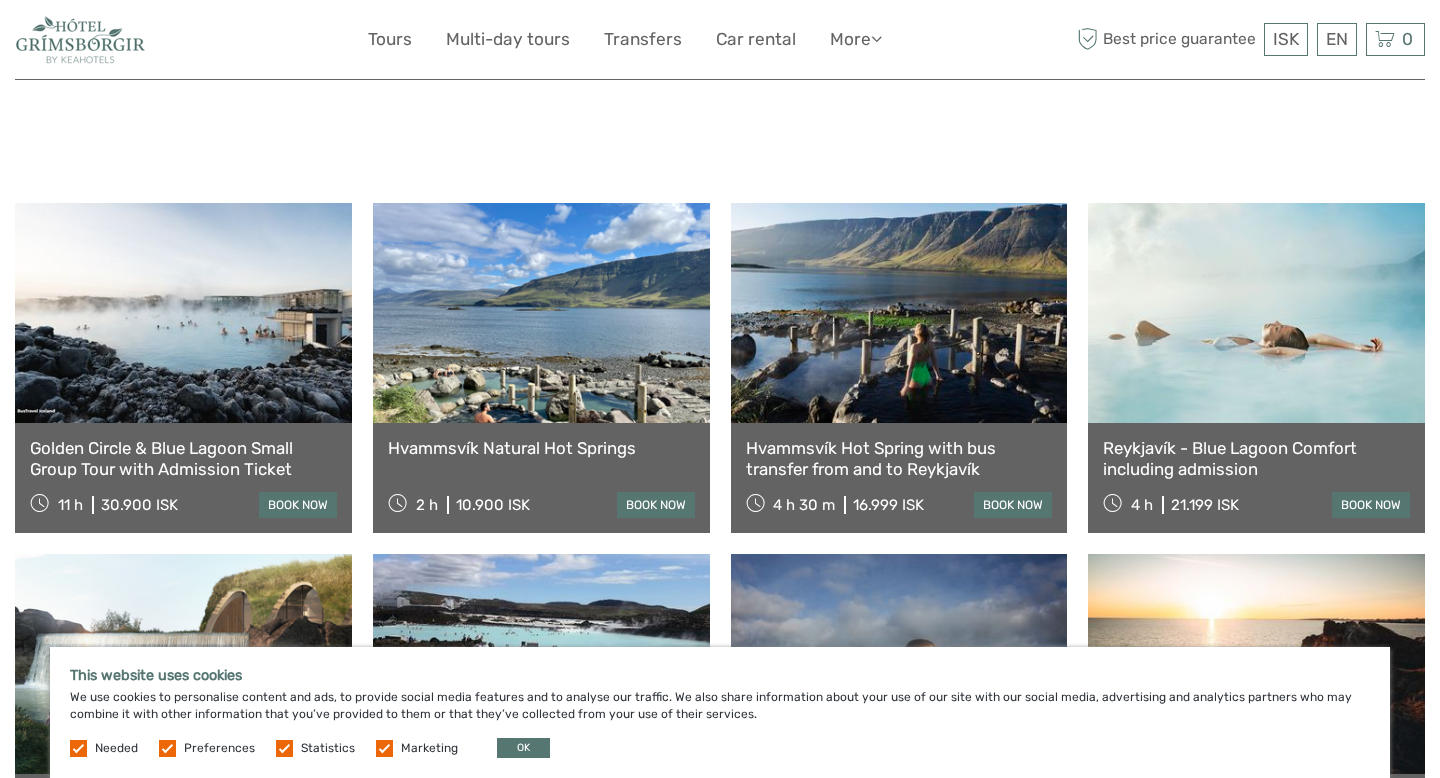 scroll, scrollTop: 714, scrollLeft: 0, axis: vertical 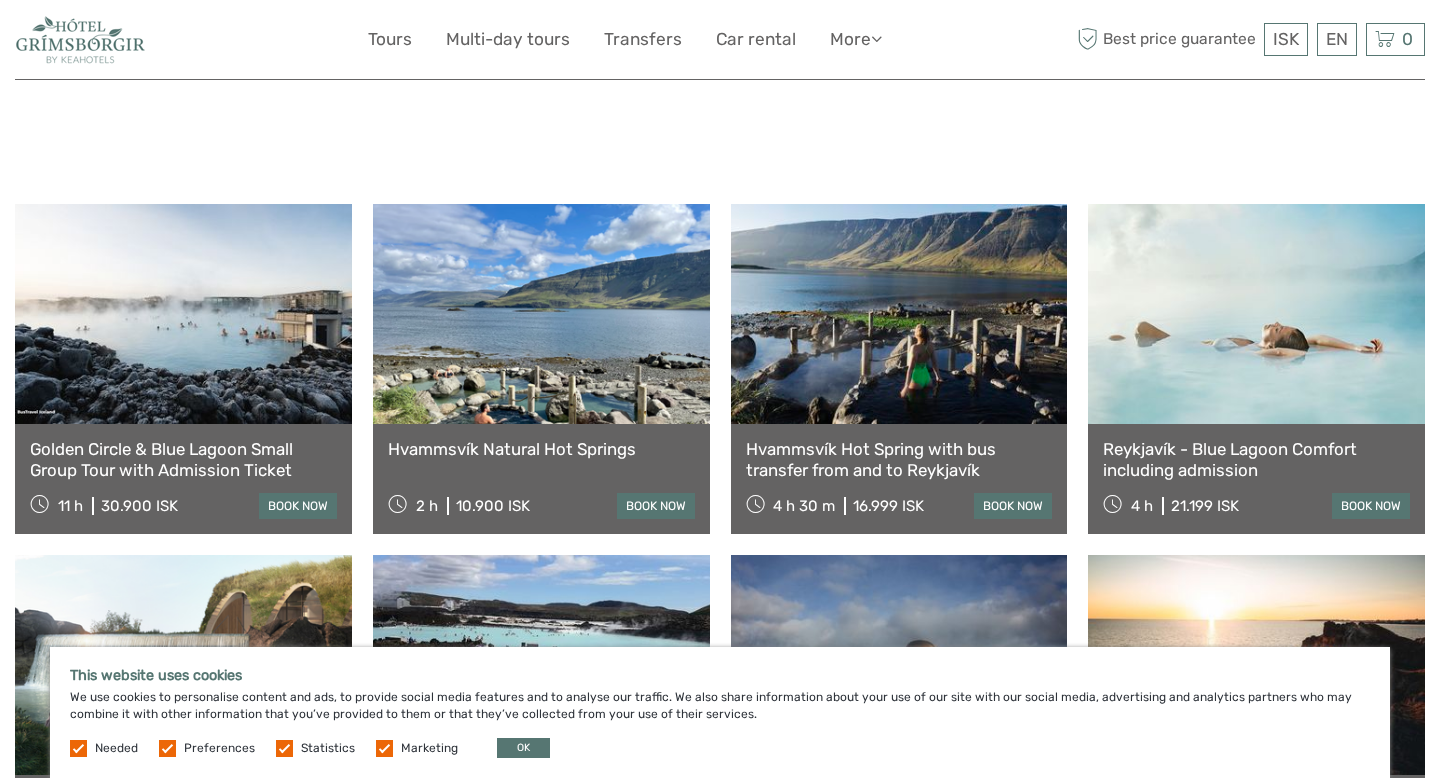 click on "Hvammsvík Natural Hot Springs" at bounding box center (541, 449) 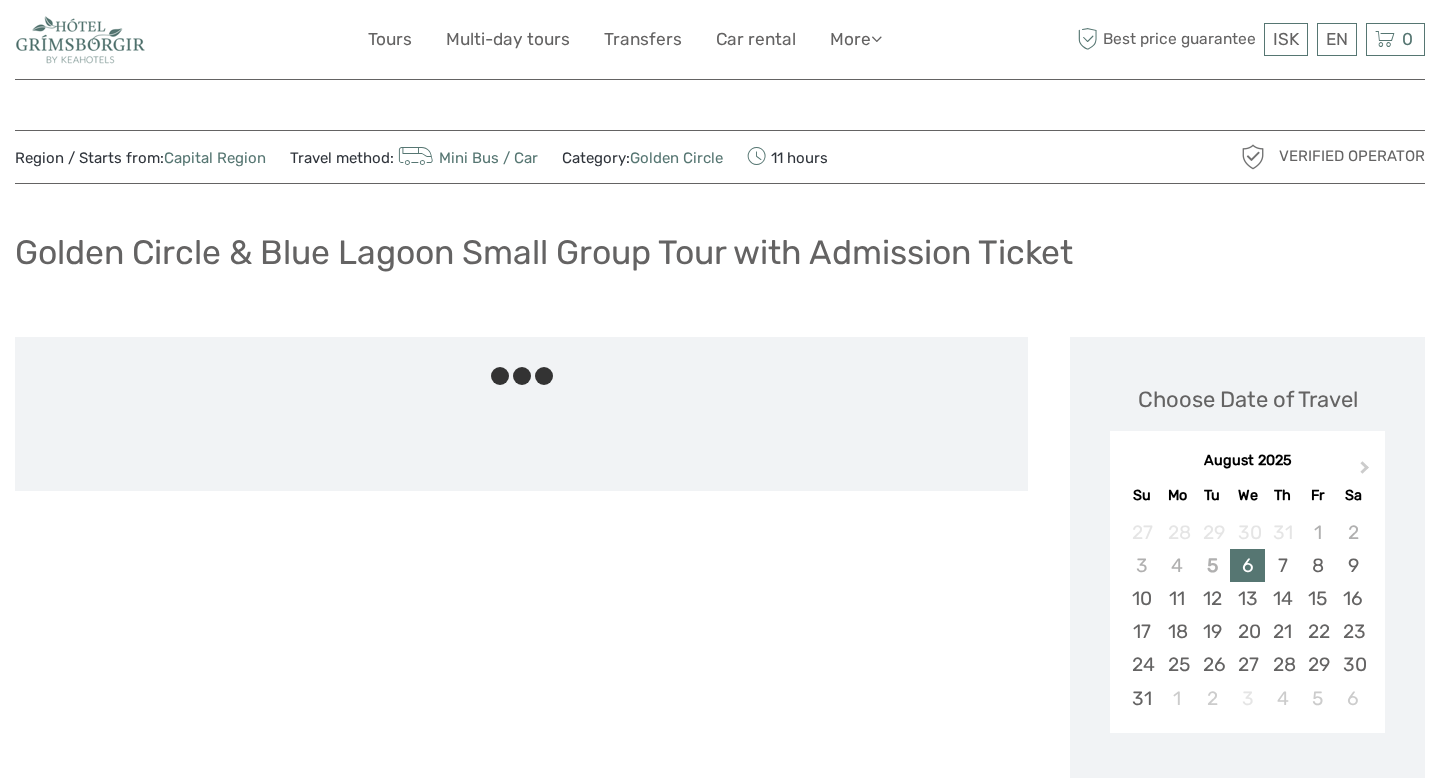scroll, scrollTop: 0, scrollLeft: 0, axis: both 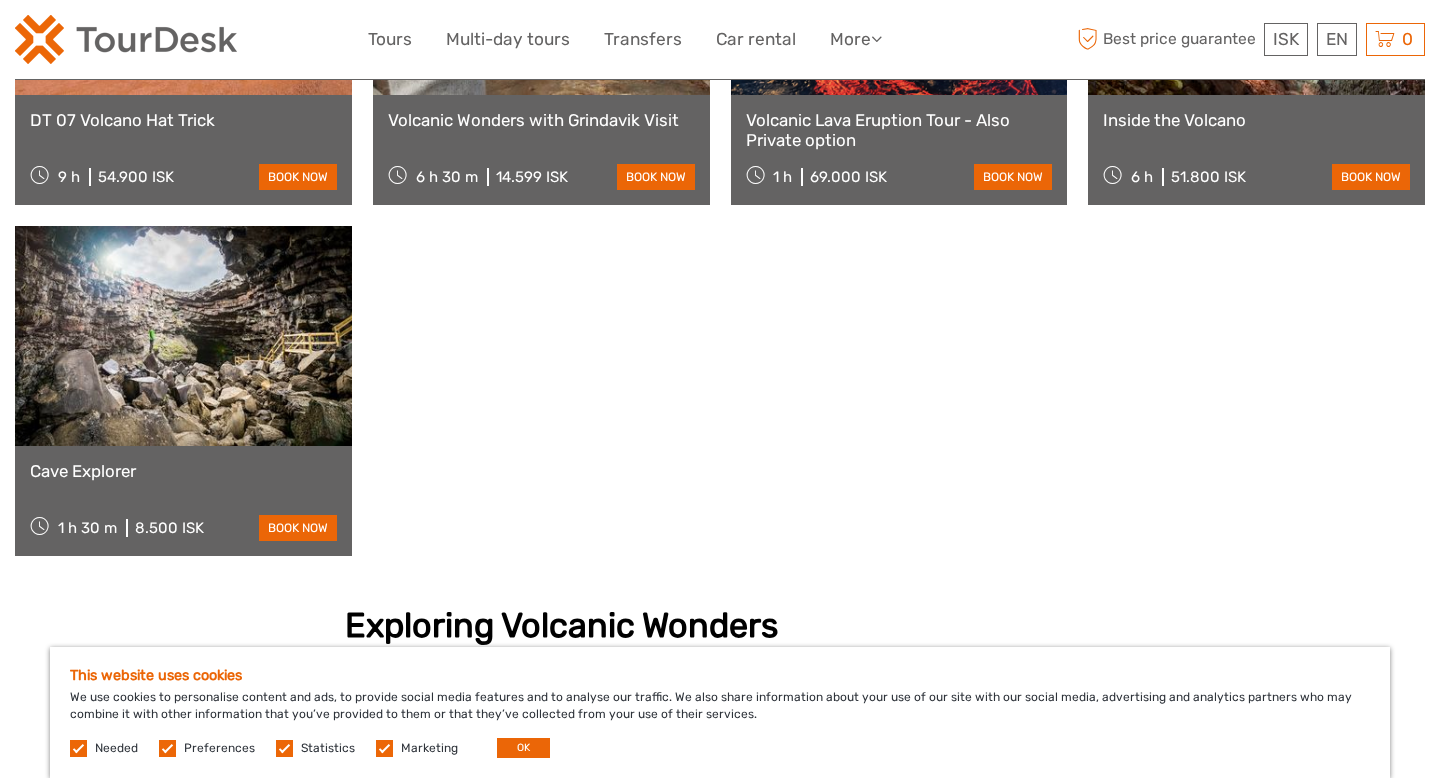 click on "Cave Explorer" at bounding box center (183, 471) 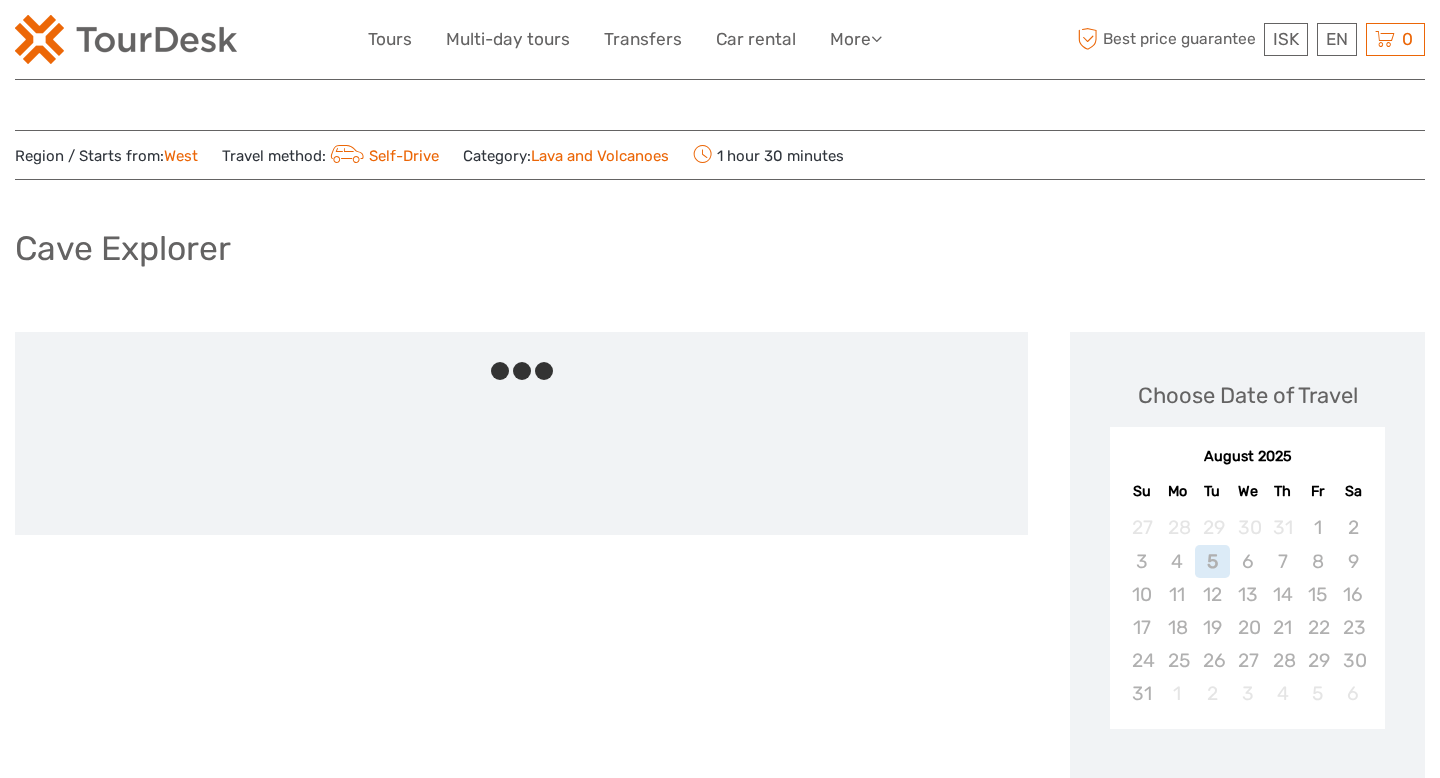 scroll, scrollTop: 0, scrollLeft: 0, axis: both 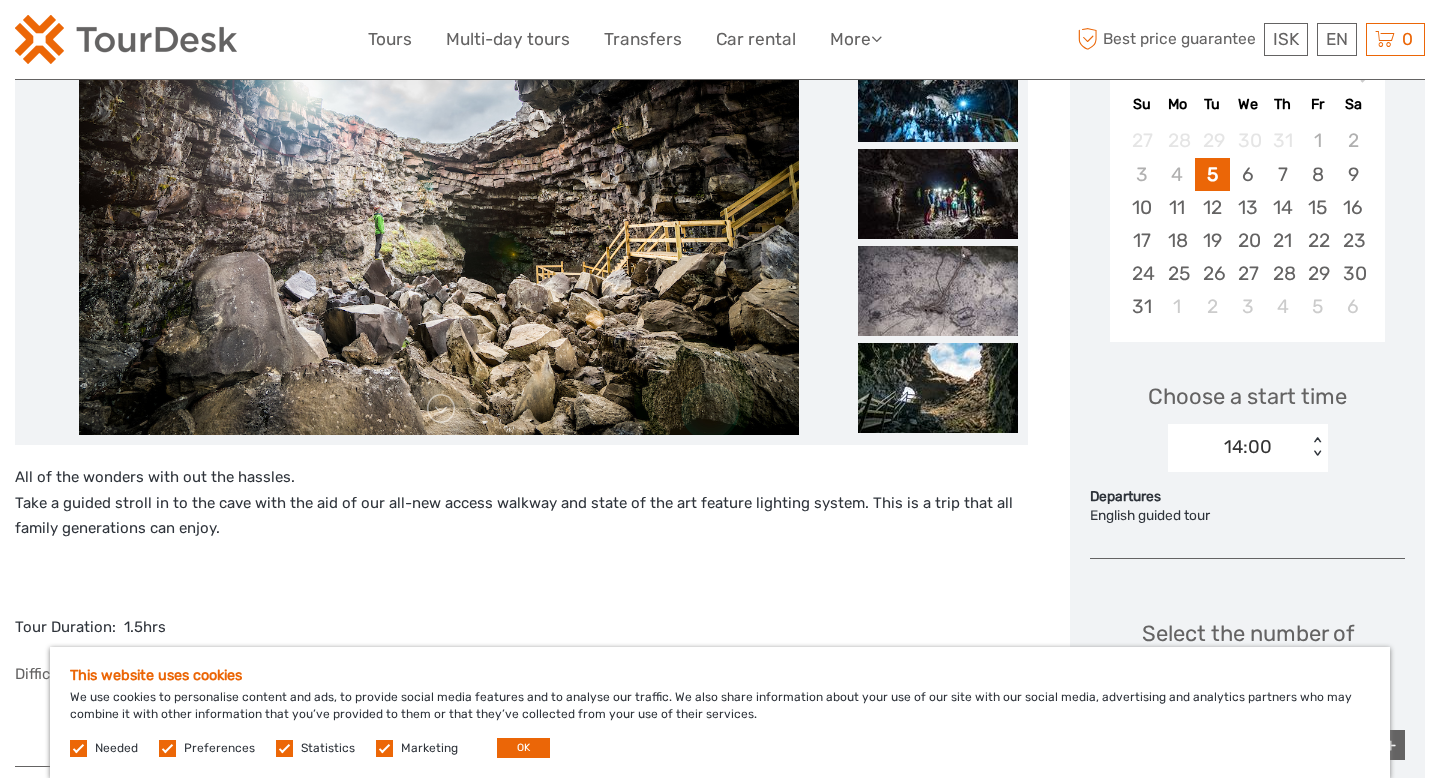 click on "14:00 < >" at bounding box center (1248, 448) 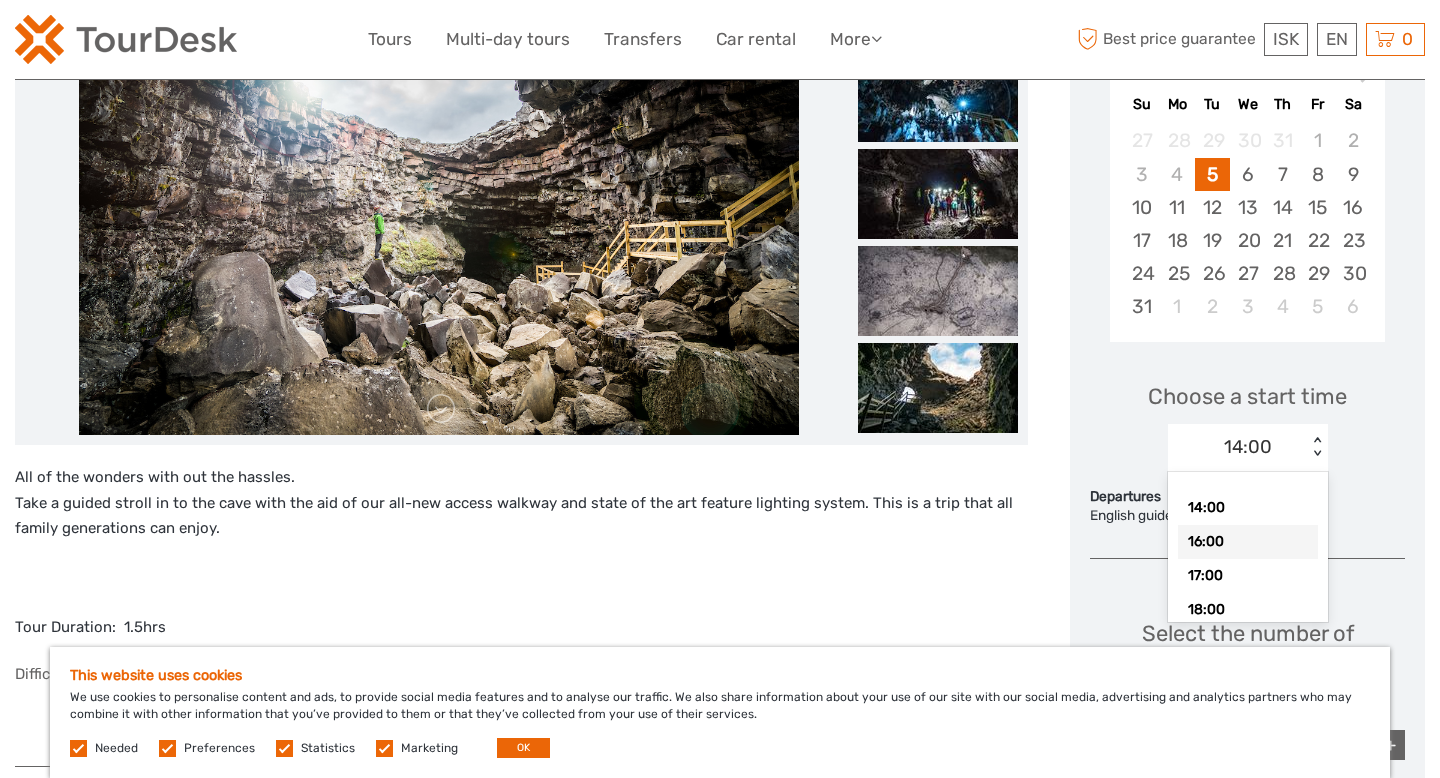 click on "16:00" at bounding box center [1248, 542] 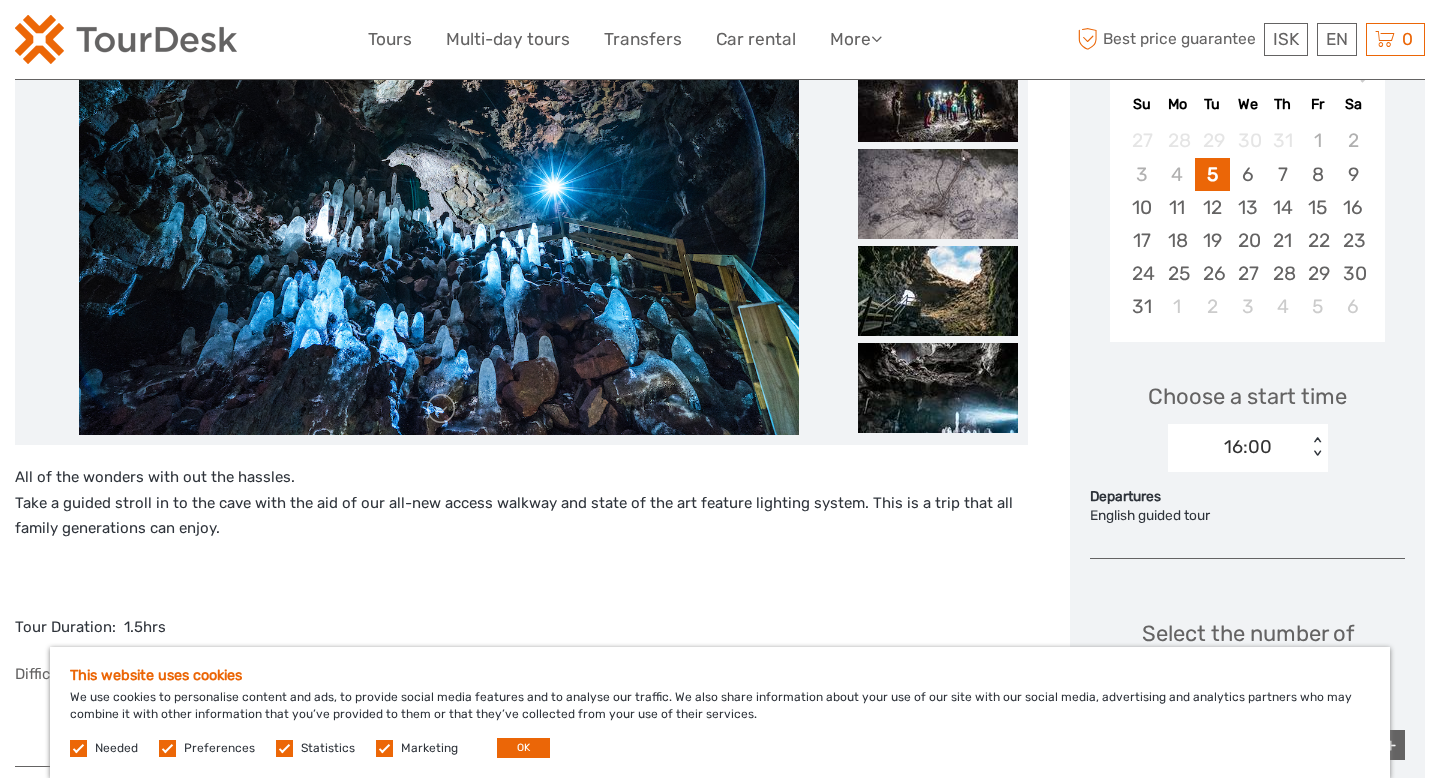 click at bounding box center [521, 579] 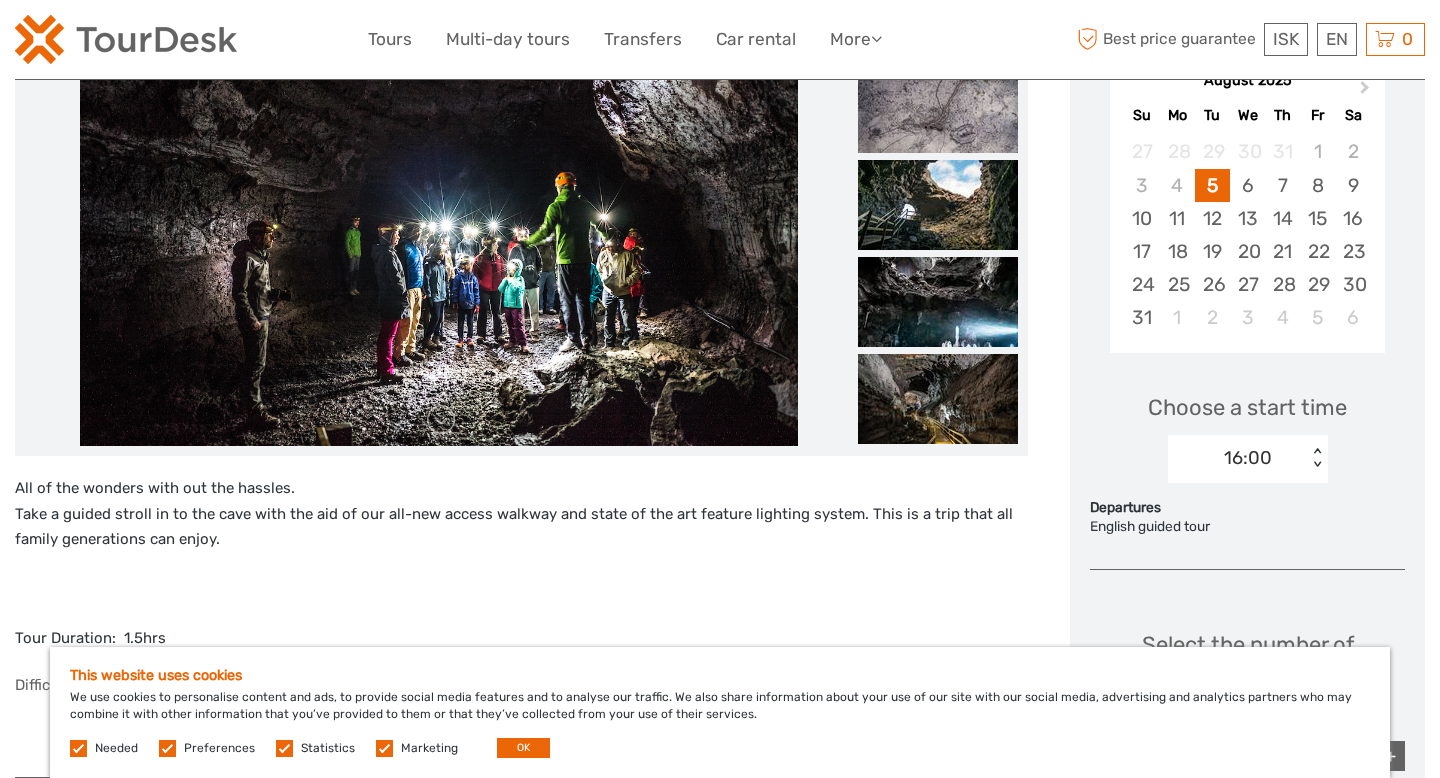 scroll, scrollTop: 377, scrollLeft: 0, axis: vertical 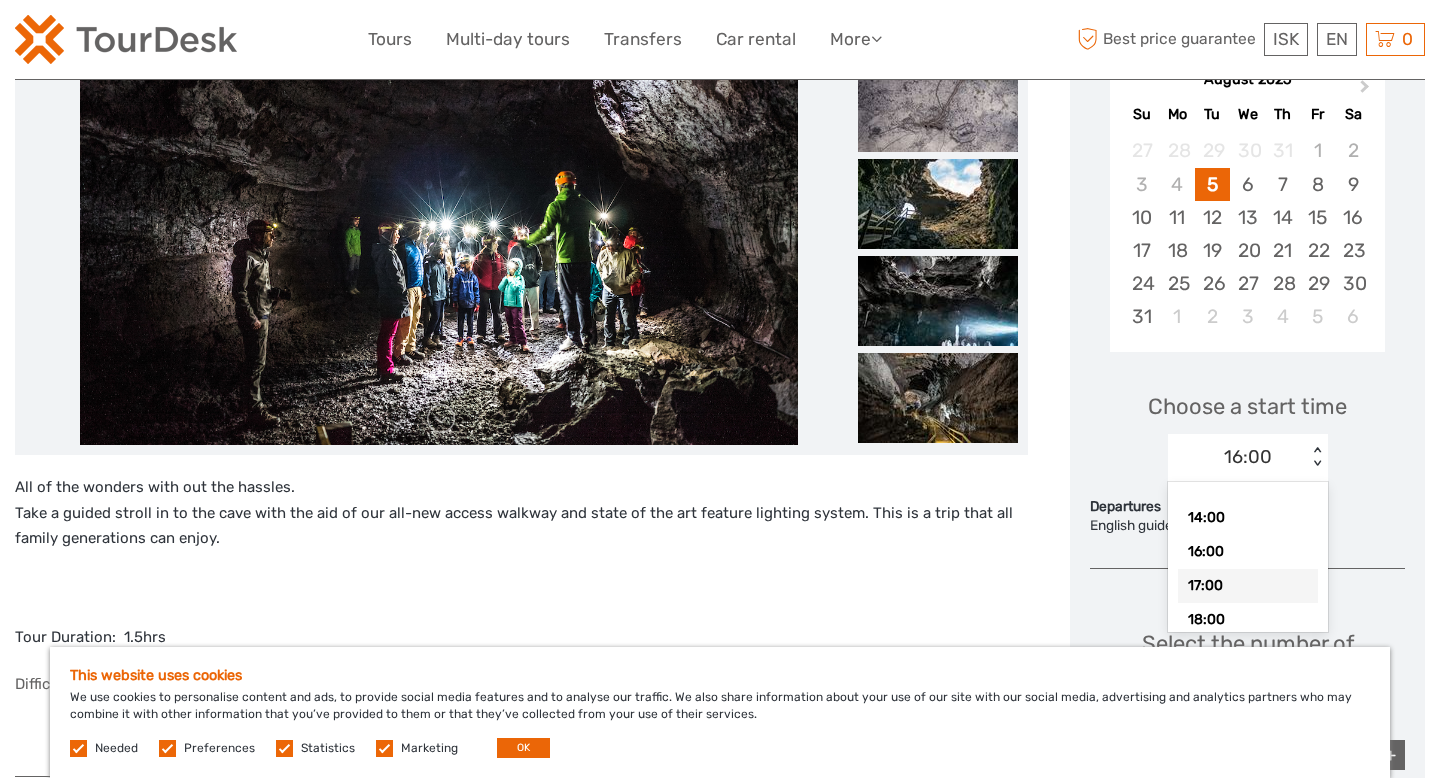 drag, startPoint x: 1260, startPoint y: 458, endPoint x: 1250, endPoint y: 584, distance: 126.3962 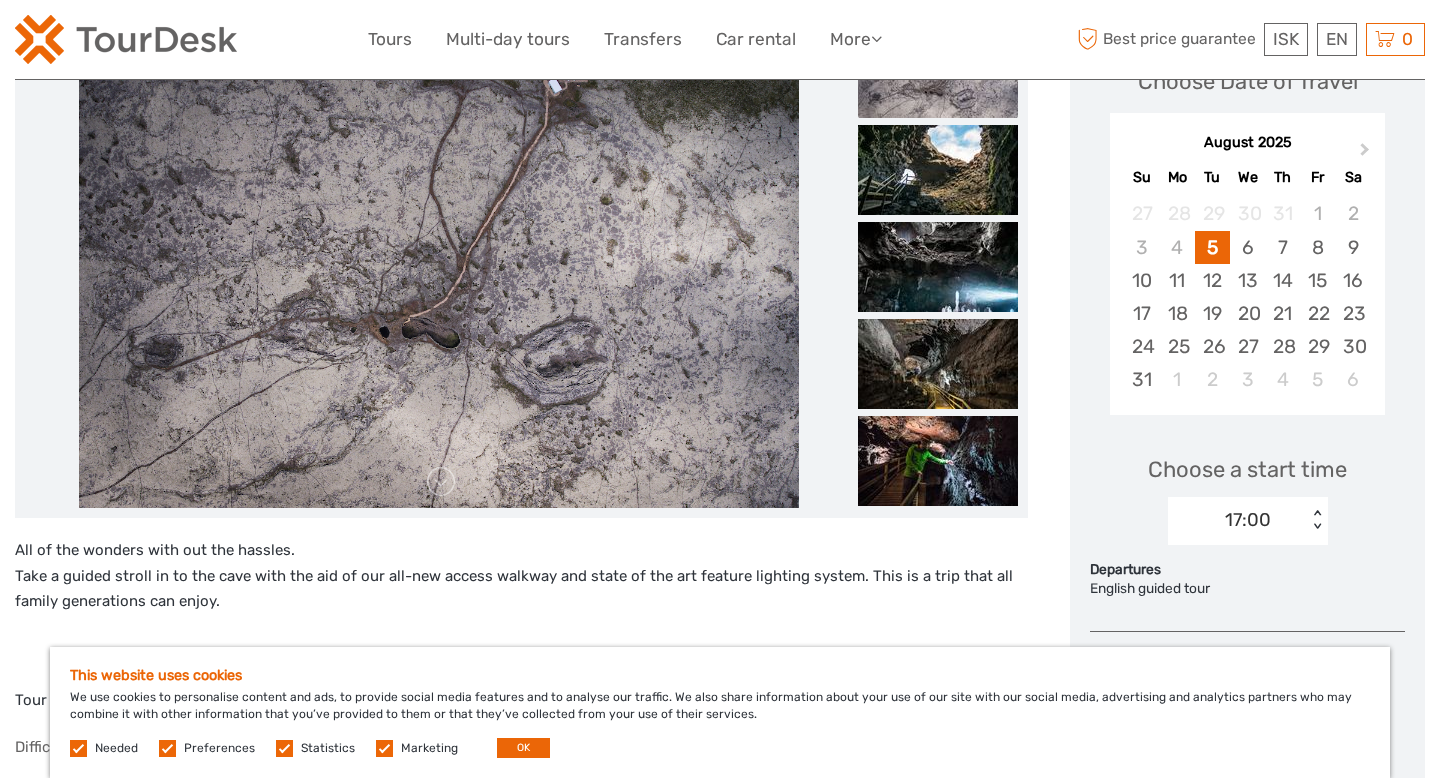 scroll, scrollTop: 308, scrollLeft: 0, axis: vertical 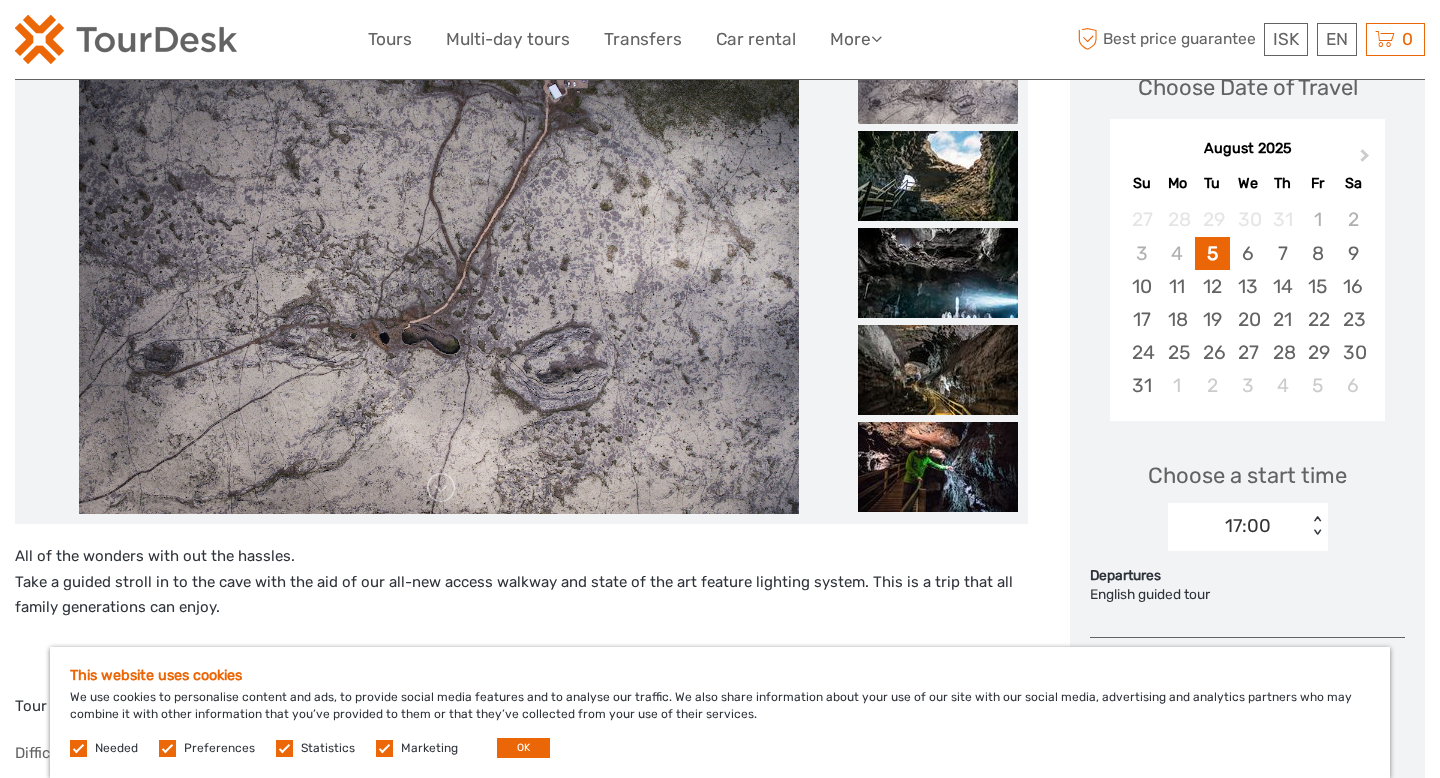click on "17:00" at bounding box center [1237, 526] 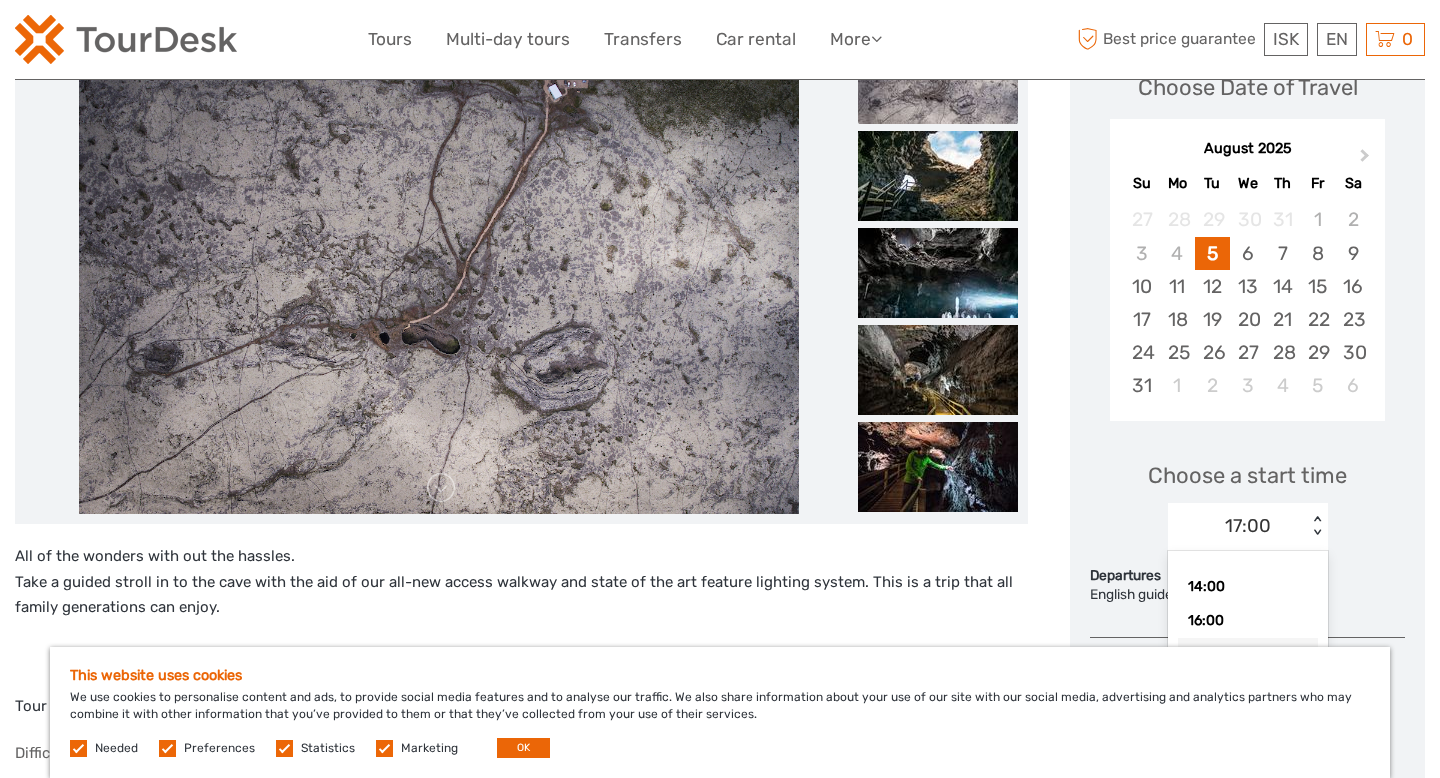 click on "Choose a start time option 17:00, selected. option 17:00 selected, 3 of 4. 4 results available. Use Up and Down to choose options, press Enter to select the currently focused option, press Escape to exit the menu, press Tab to select the option and exit the menu. 17:00 < > 14:00 16:00 17:00 18:00" at bounding box center [1247, 497] 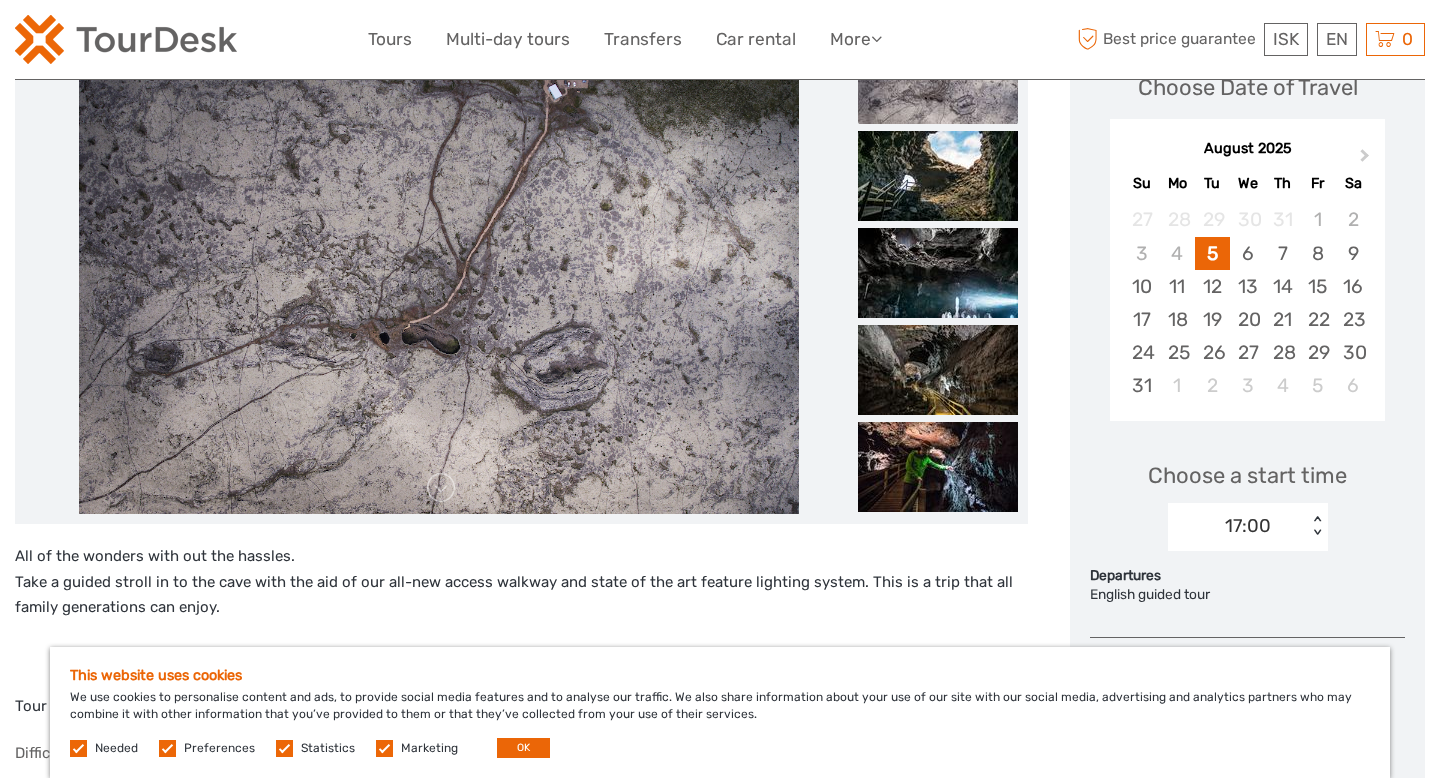 scroll, scrollTop: 376, scrollLeft: 0, axis: vertical 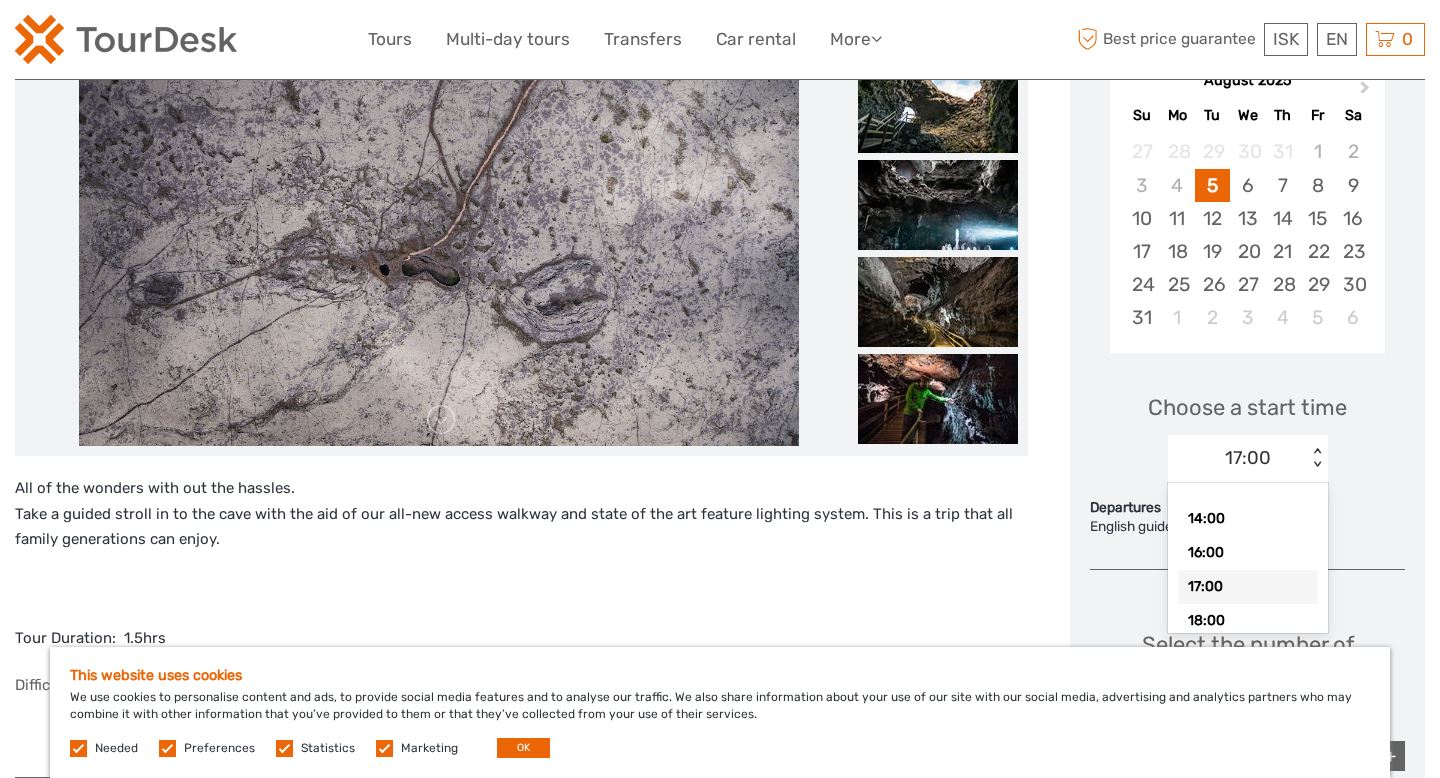 click on "17:00" at bounding box center (1248, 458) 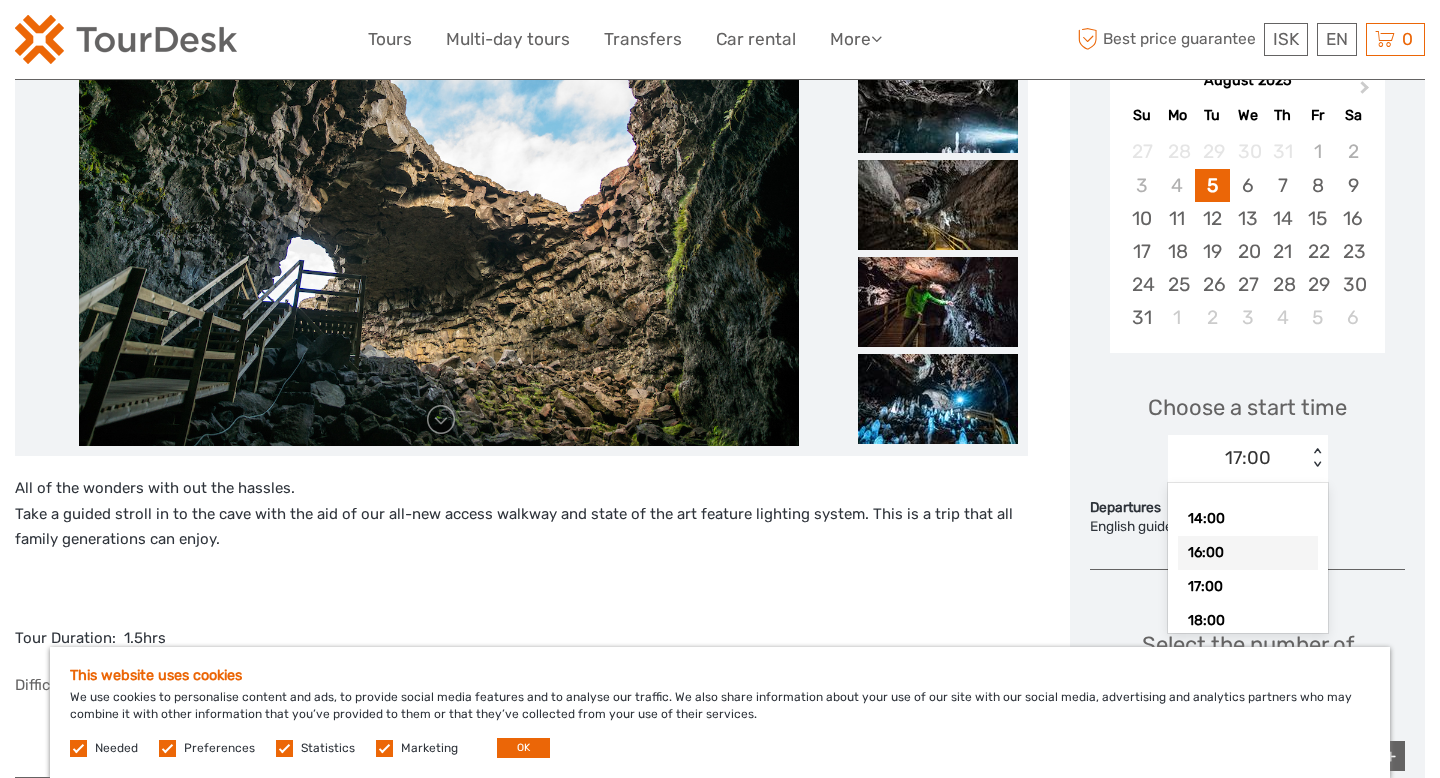 click on "16:00" at bounding box center (1248, 553) 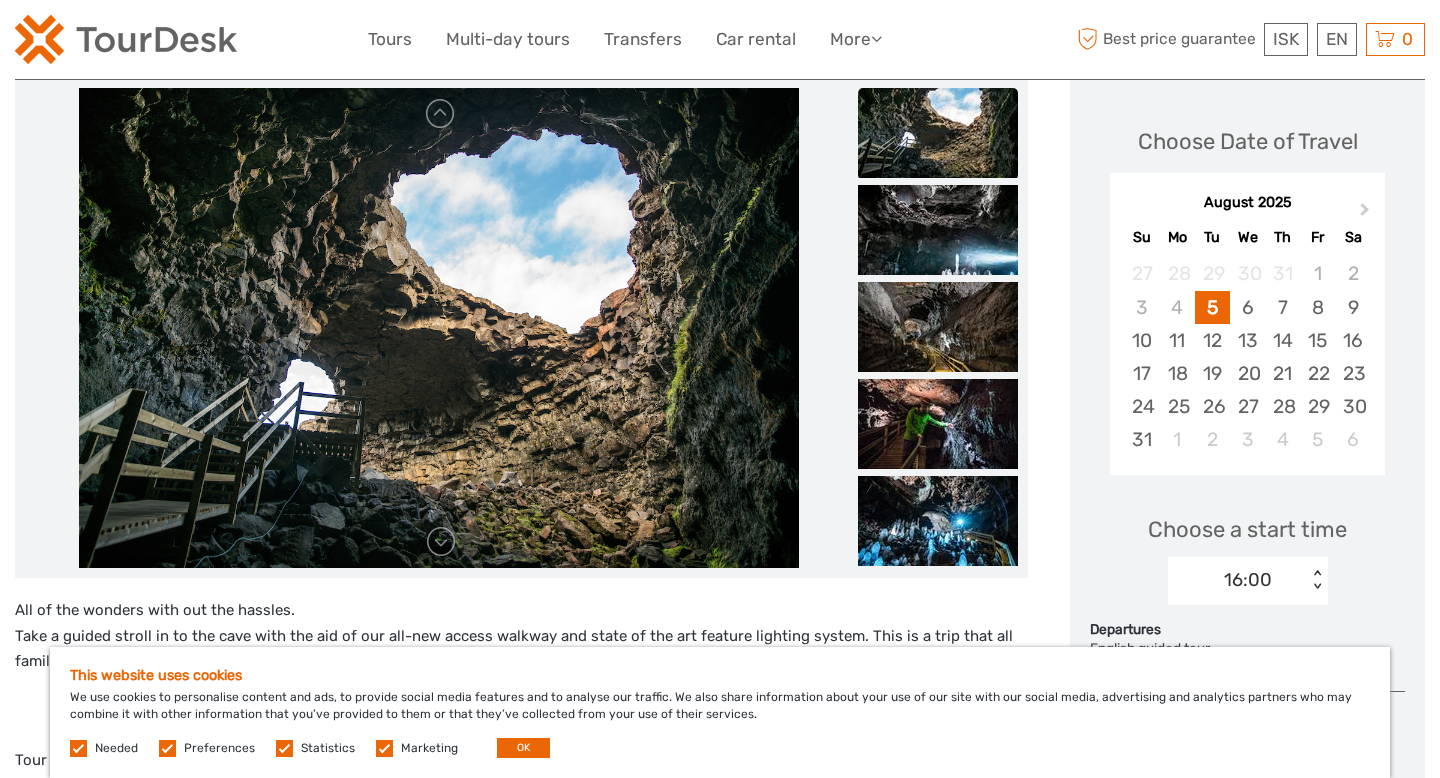 scroll, scrollTop: 81, scrollLeft: 0, axis: vertical 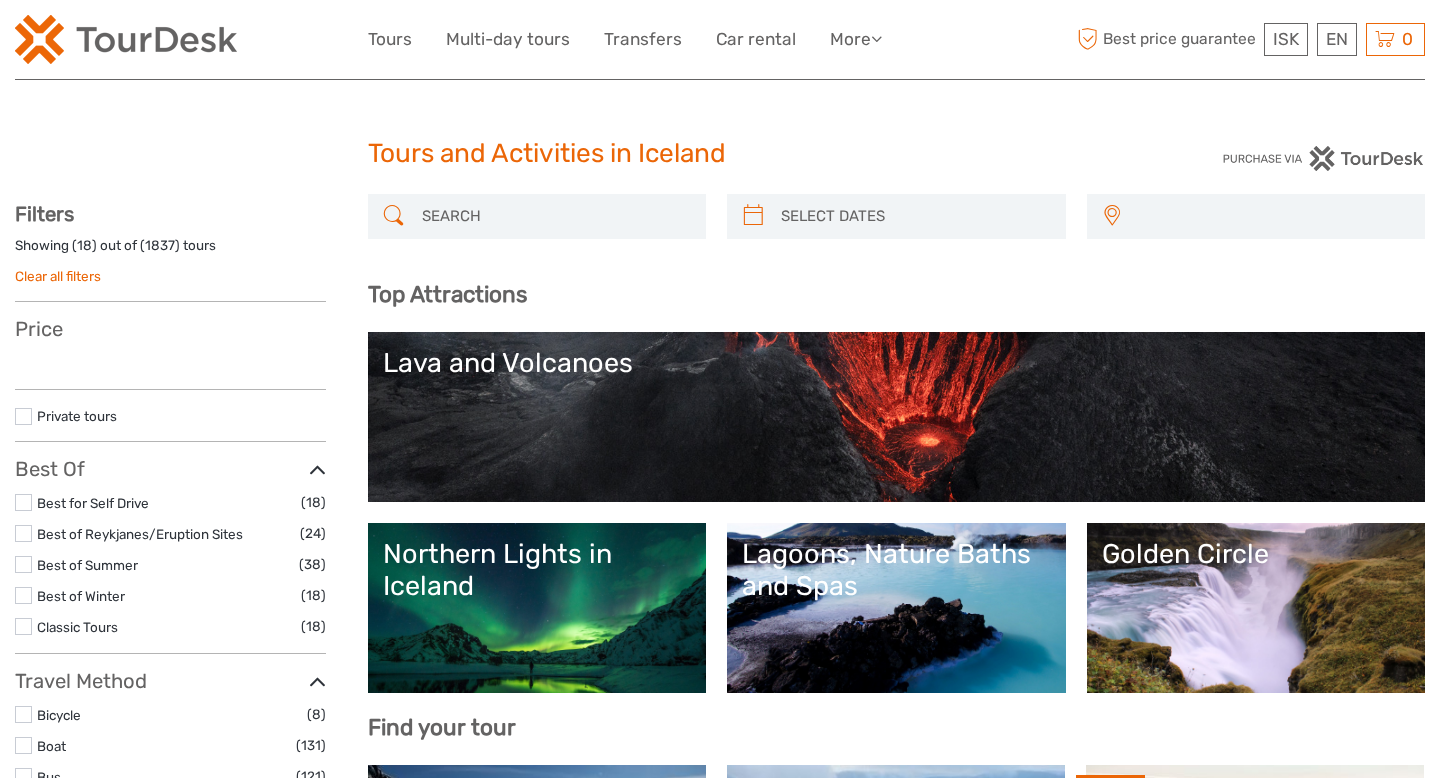 select 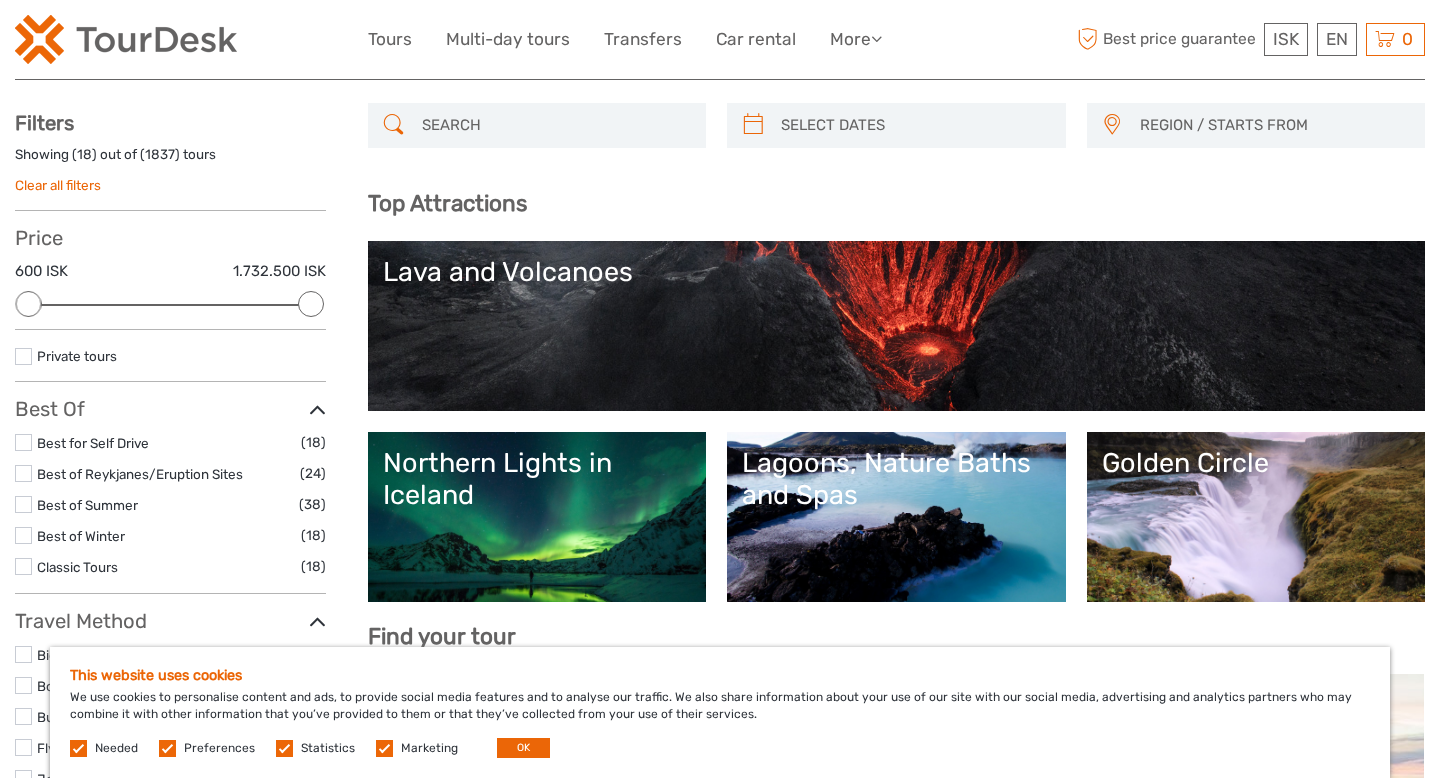 scroll, scrollTop: 130, scrollLeft: 0, axis: vertical 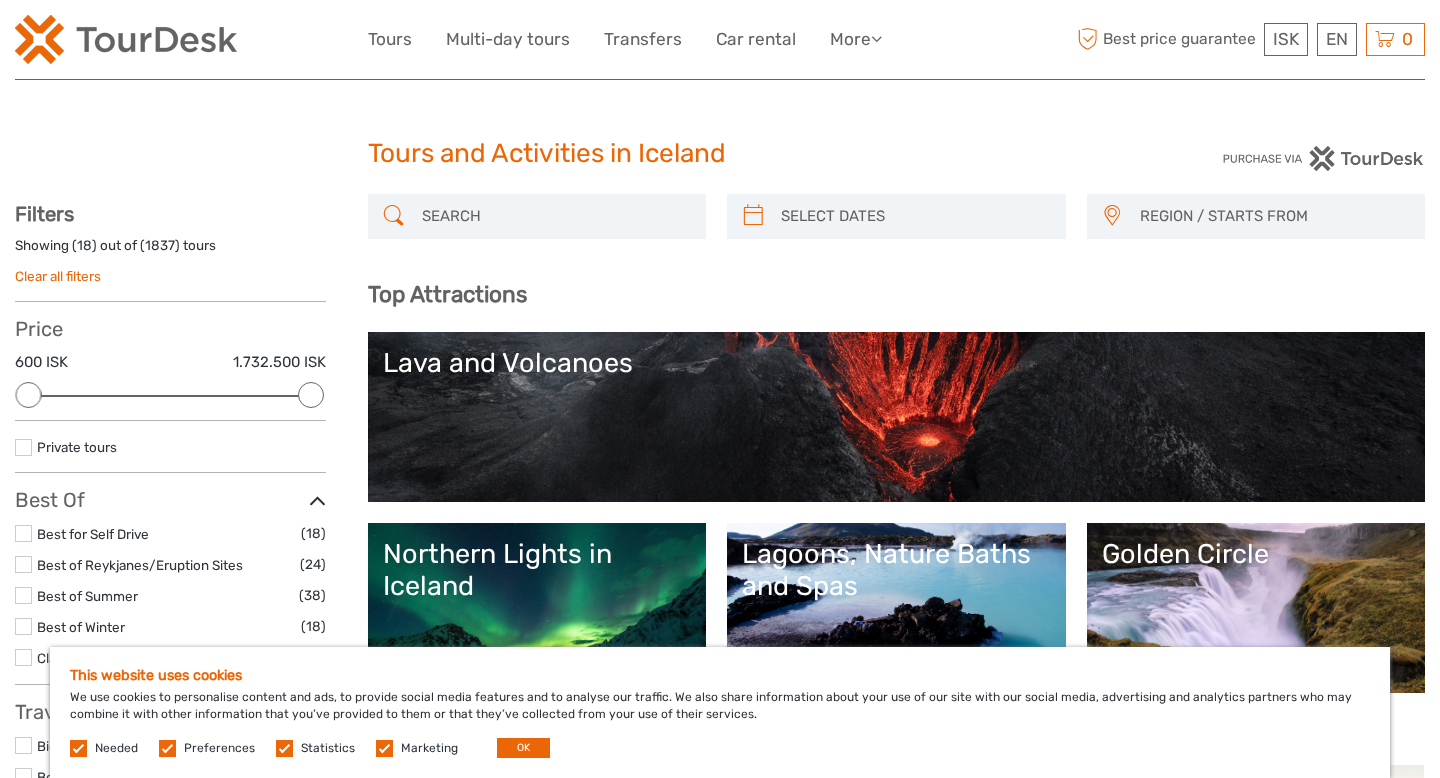 click at bounding box center (555, 216) 